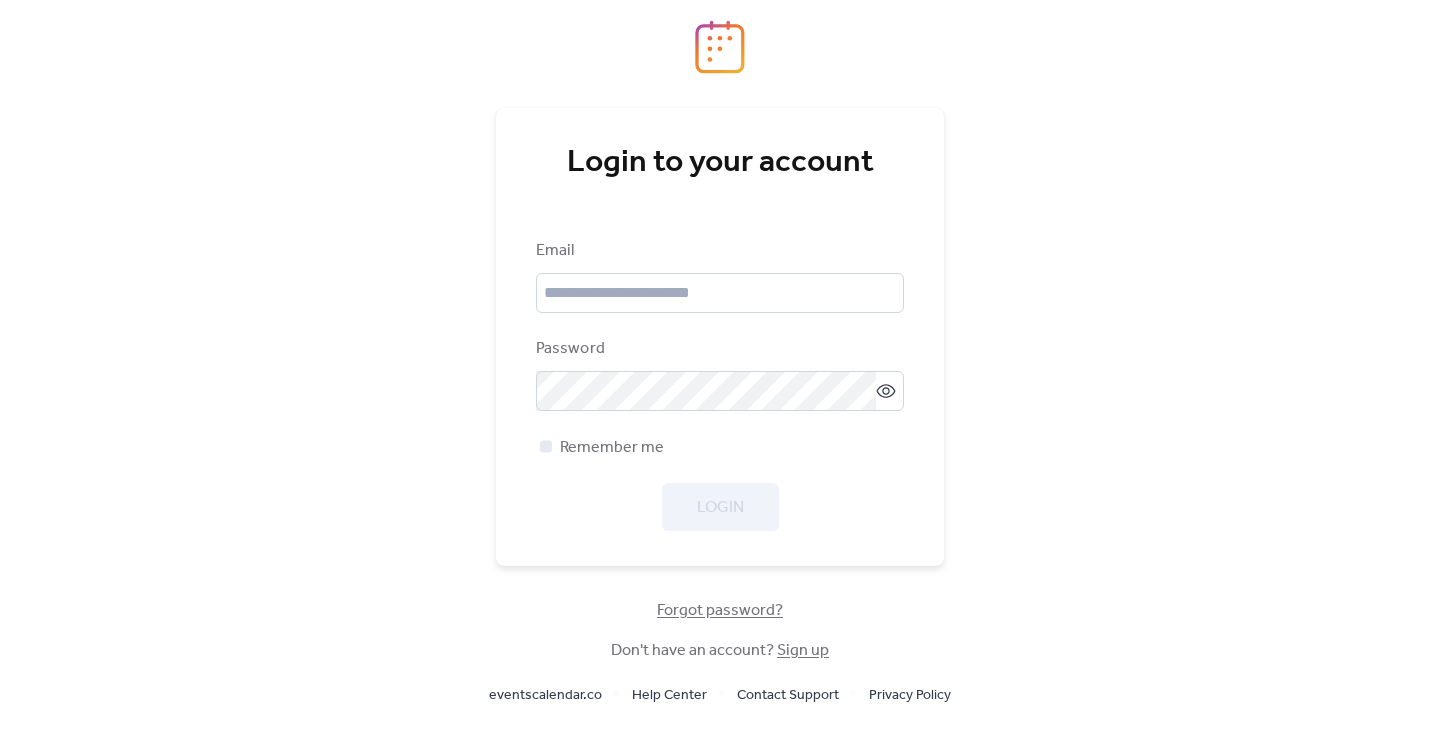 scroll, scrollTop: 0, scrollLeft: 0, axis: both 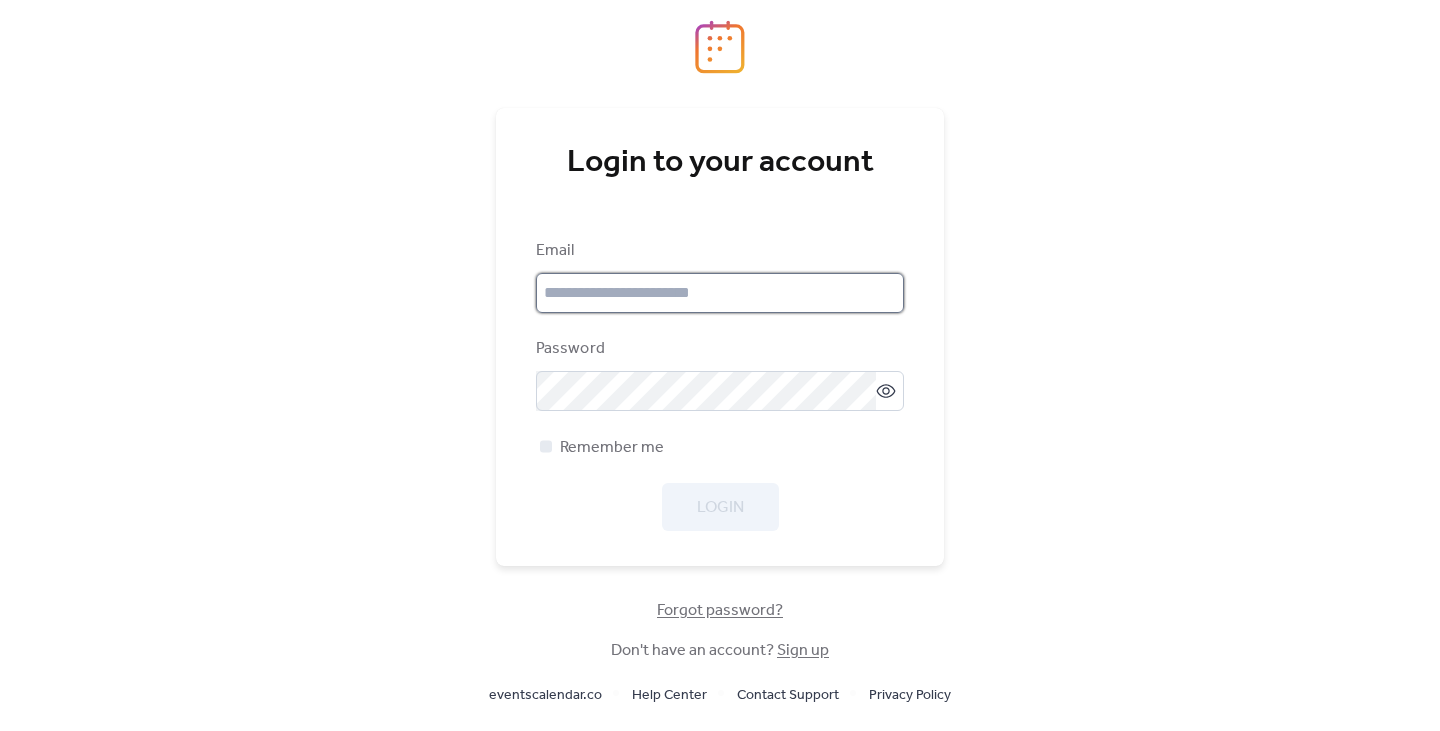 click at bounding box center [720, 293] 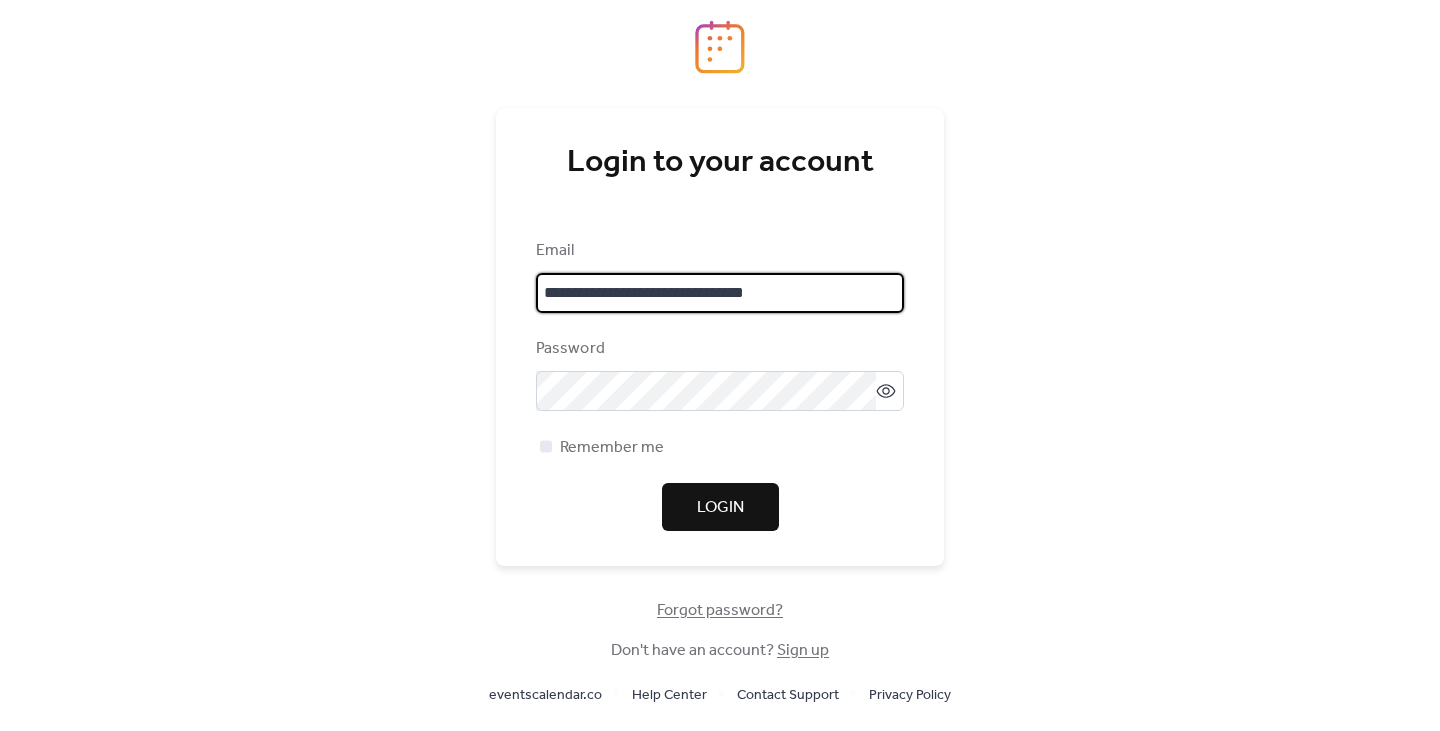 type on "**********" 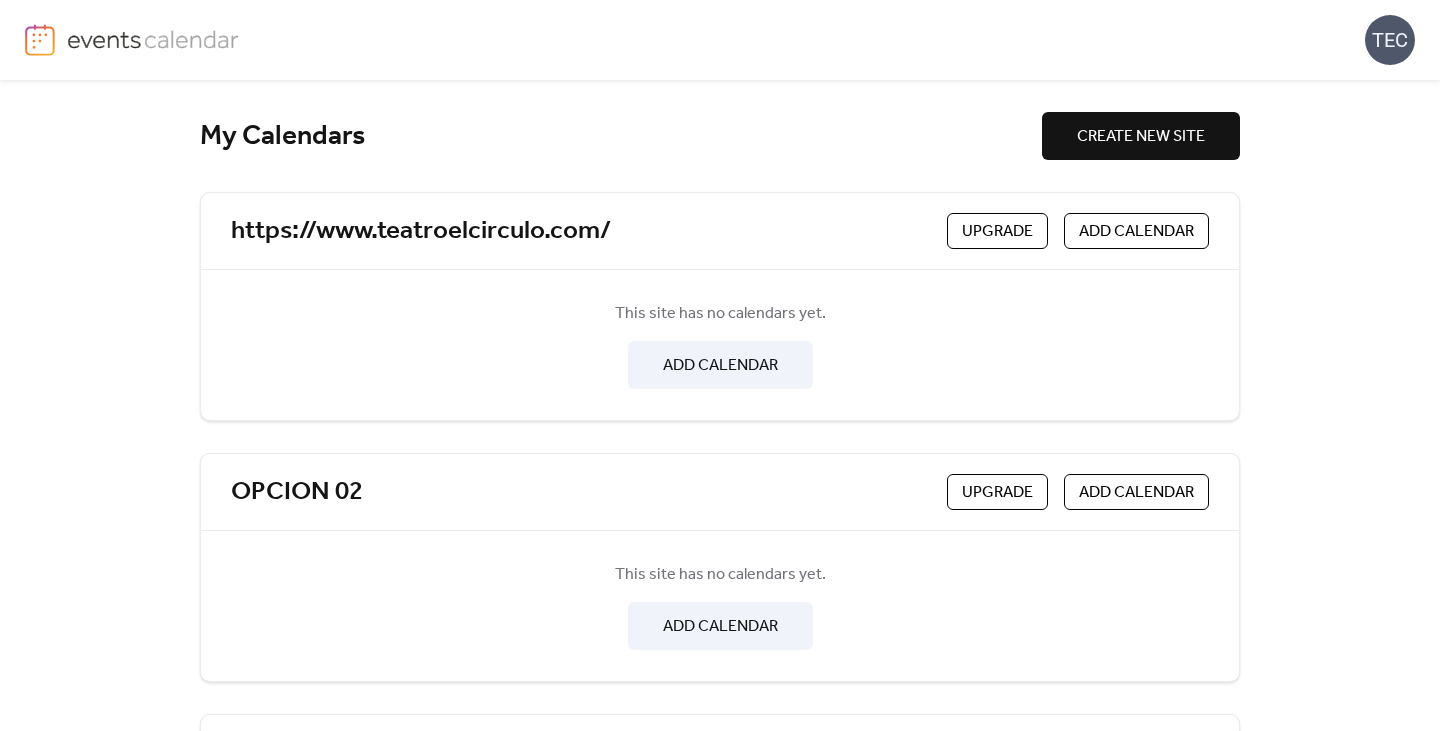 scroll, scrollTop: 0, scrollLeft: 0, axis: both 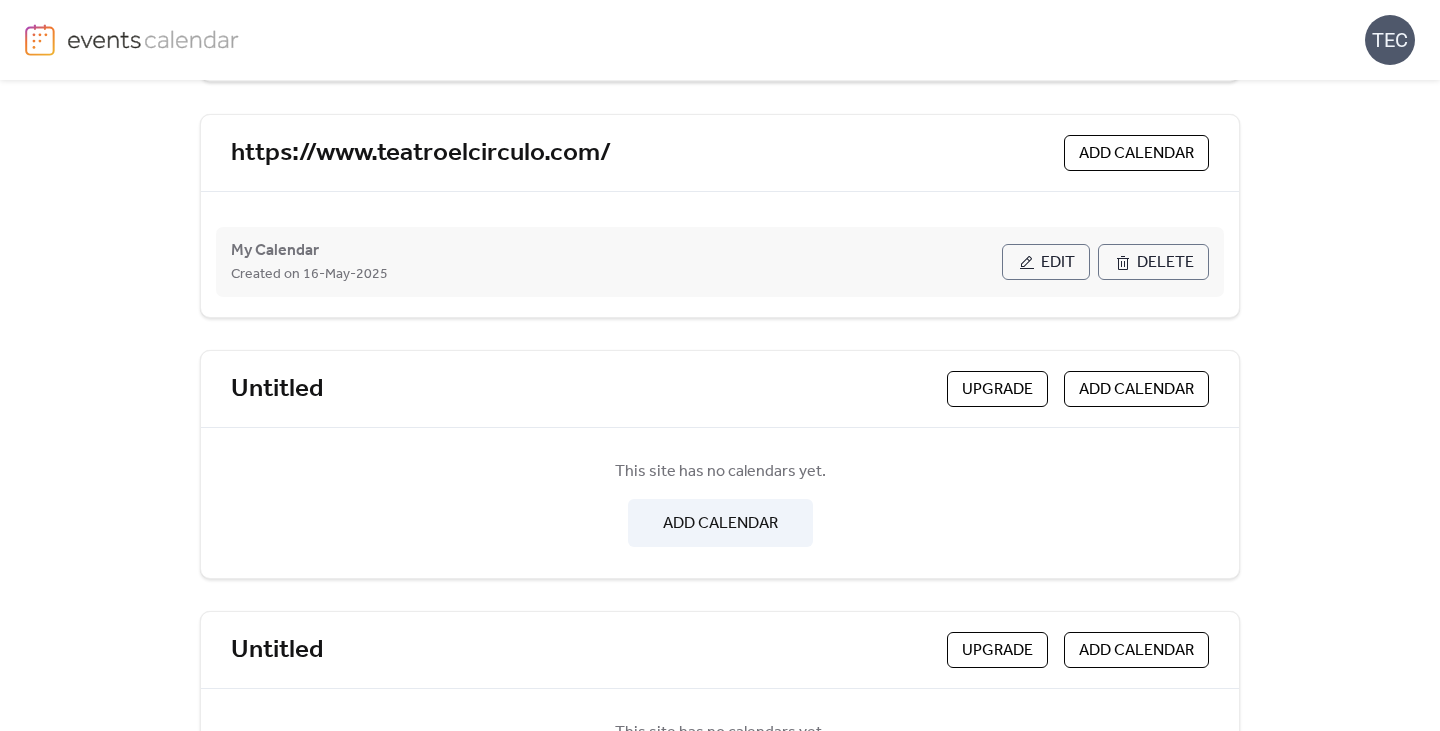 click on "My Calendar Created on [DATE] Edit Delete" at bounding box center [720, 262] 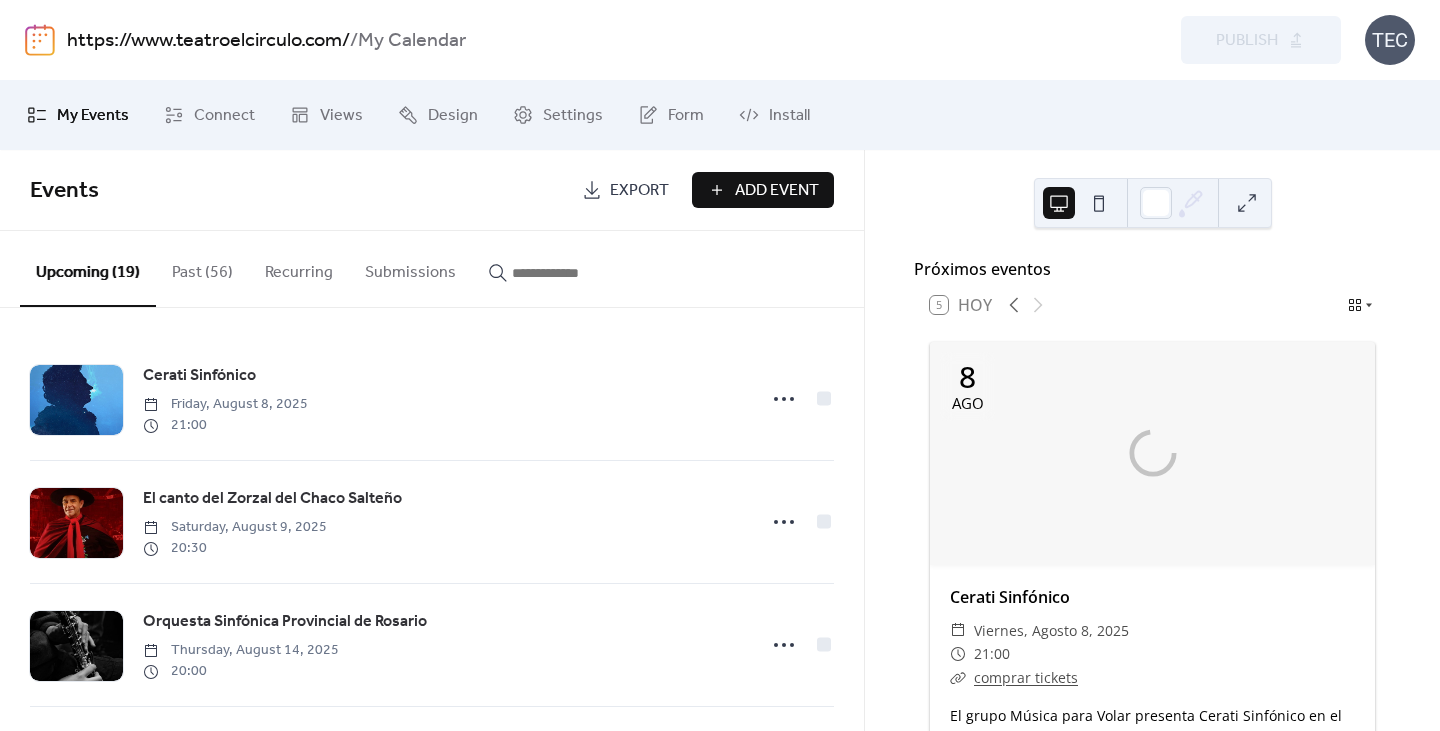 click on "Add Event" at bounding box center (777, 191) 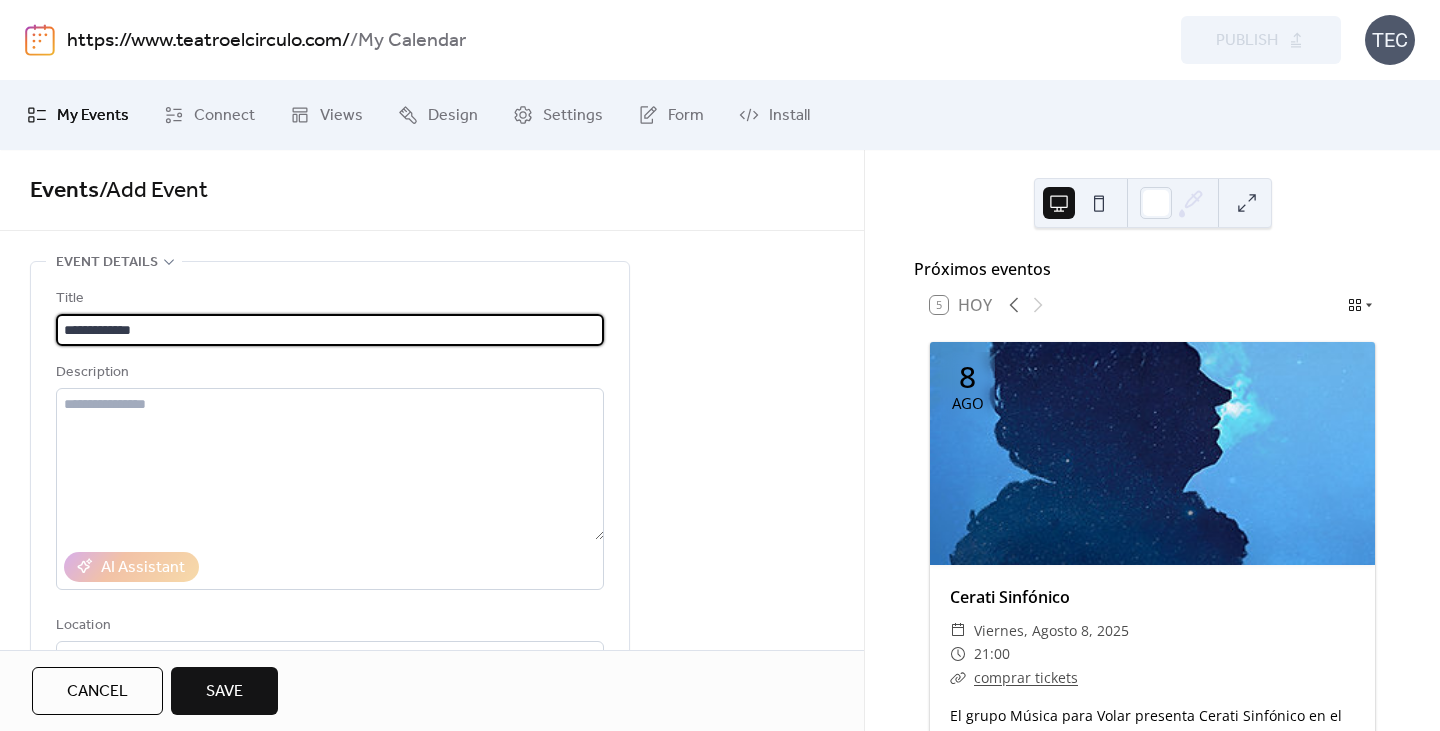 scroll, scrollTop: 1, scrollLeft: 0, axis: vertical 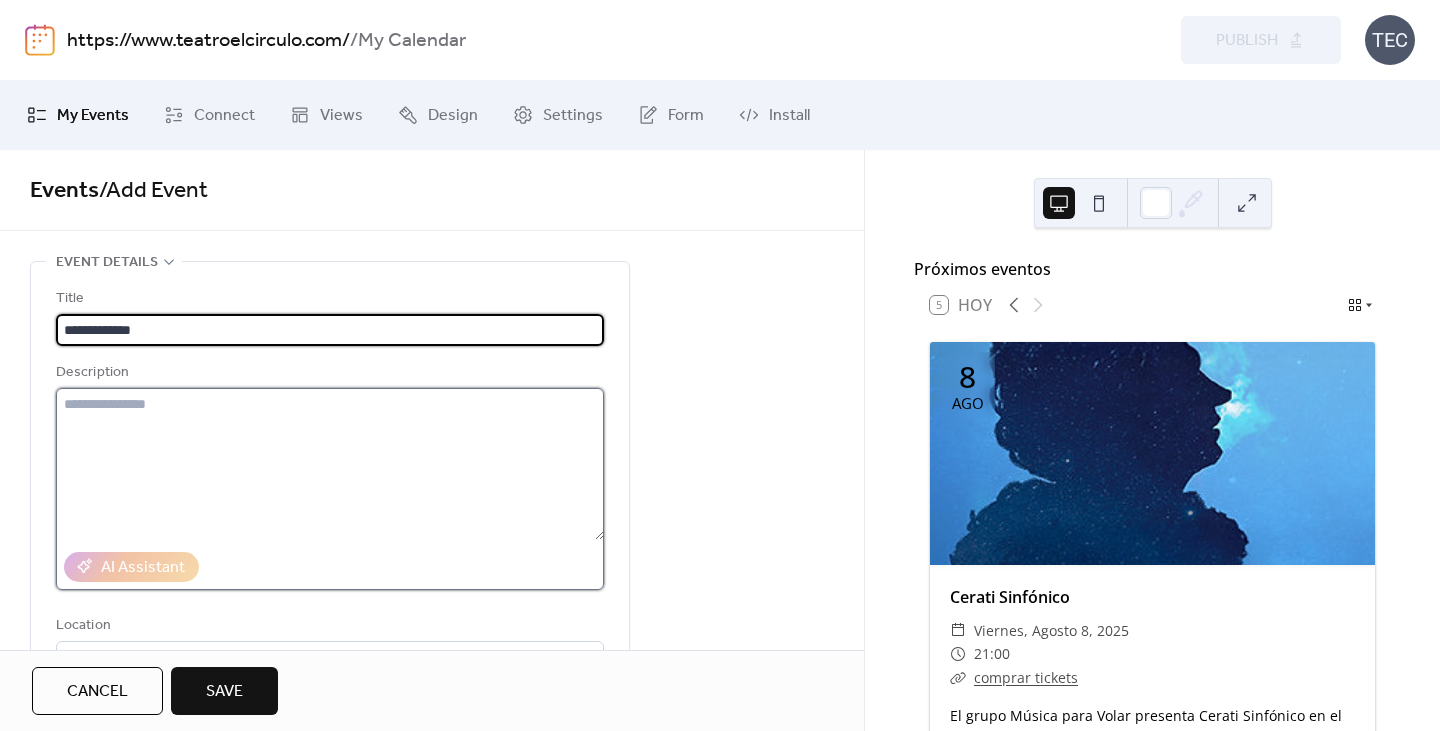 click at bounding box center [330, 464] 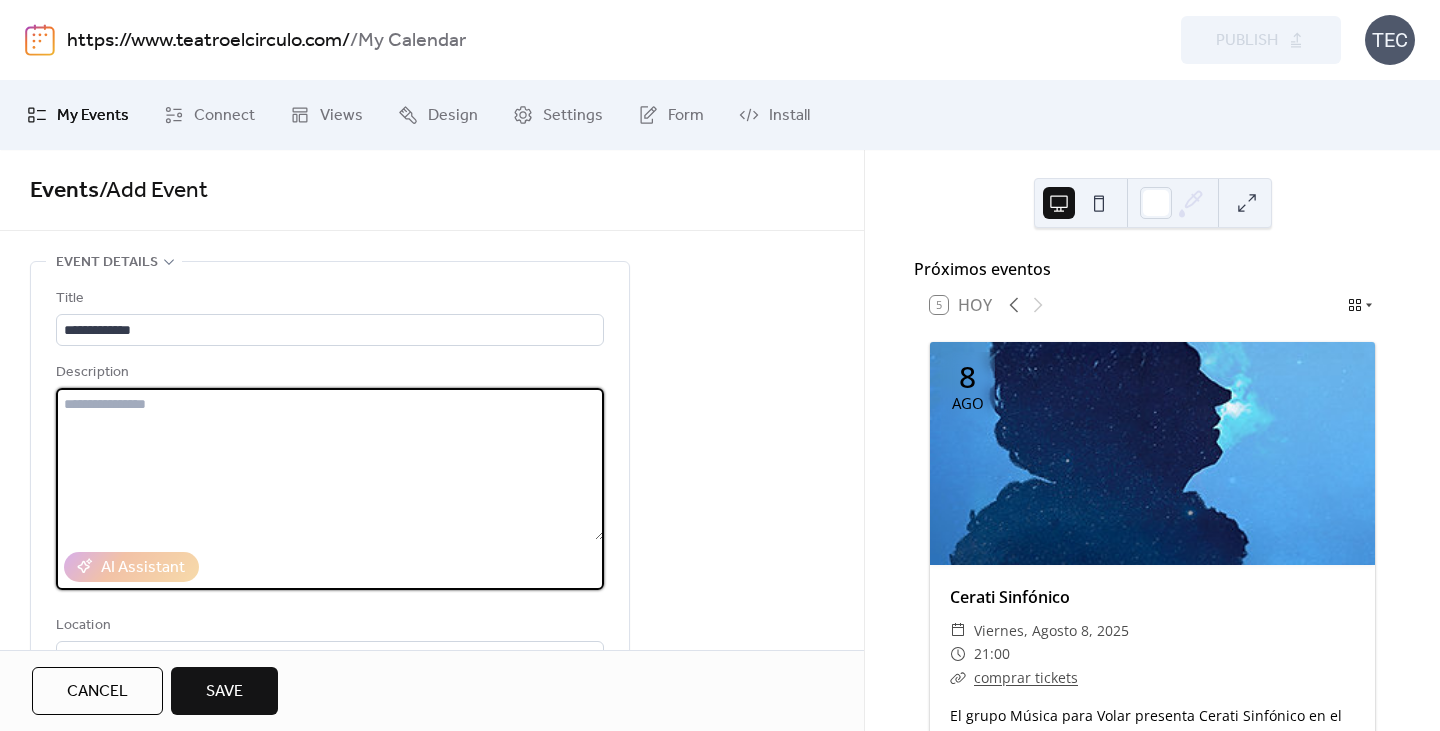 paste on "**********" 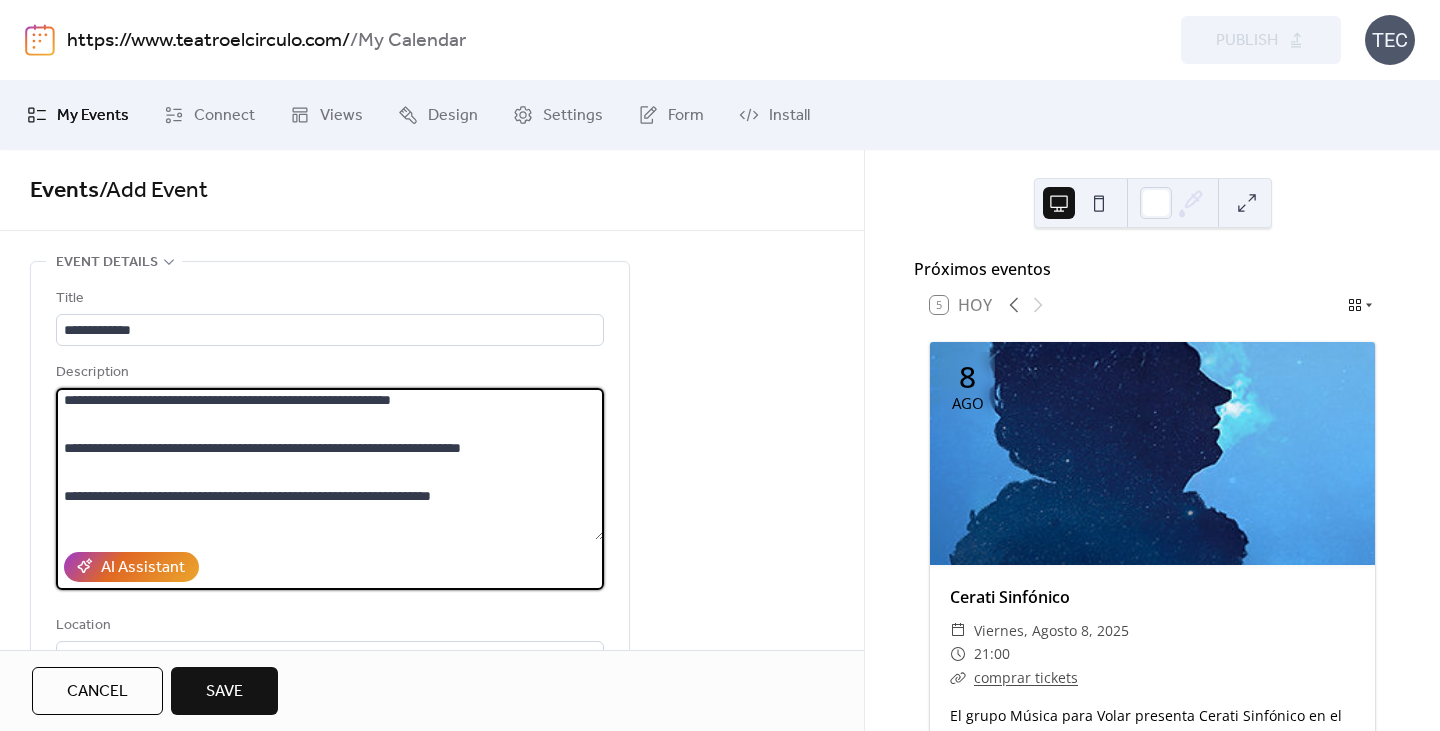 scroll, scrollTop: 0, scrollLeft: 0, axis: both 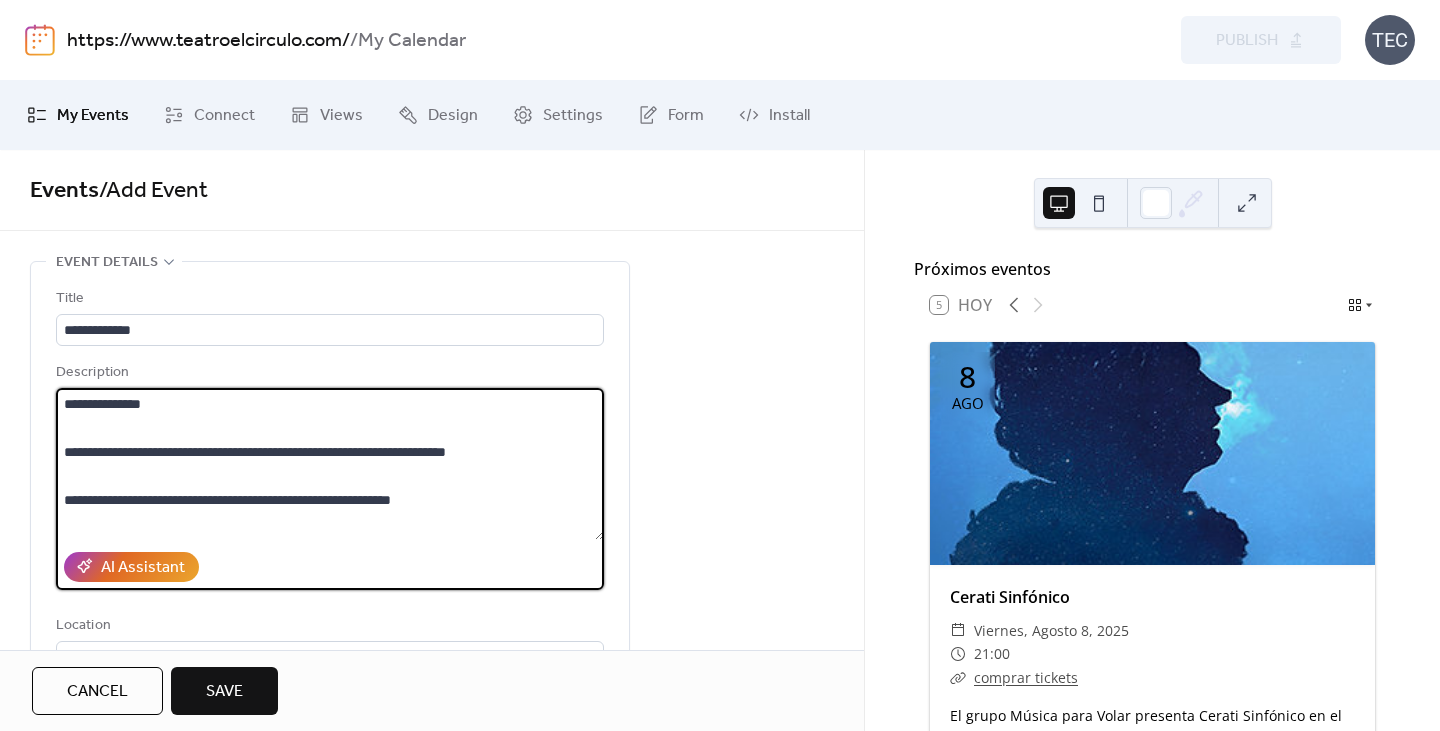 click on "**********" at bounding box center (330, 464) 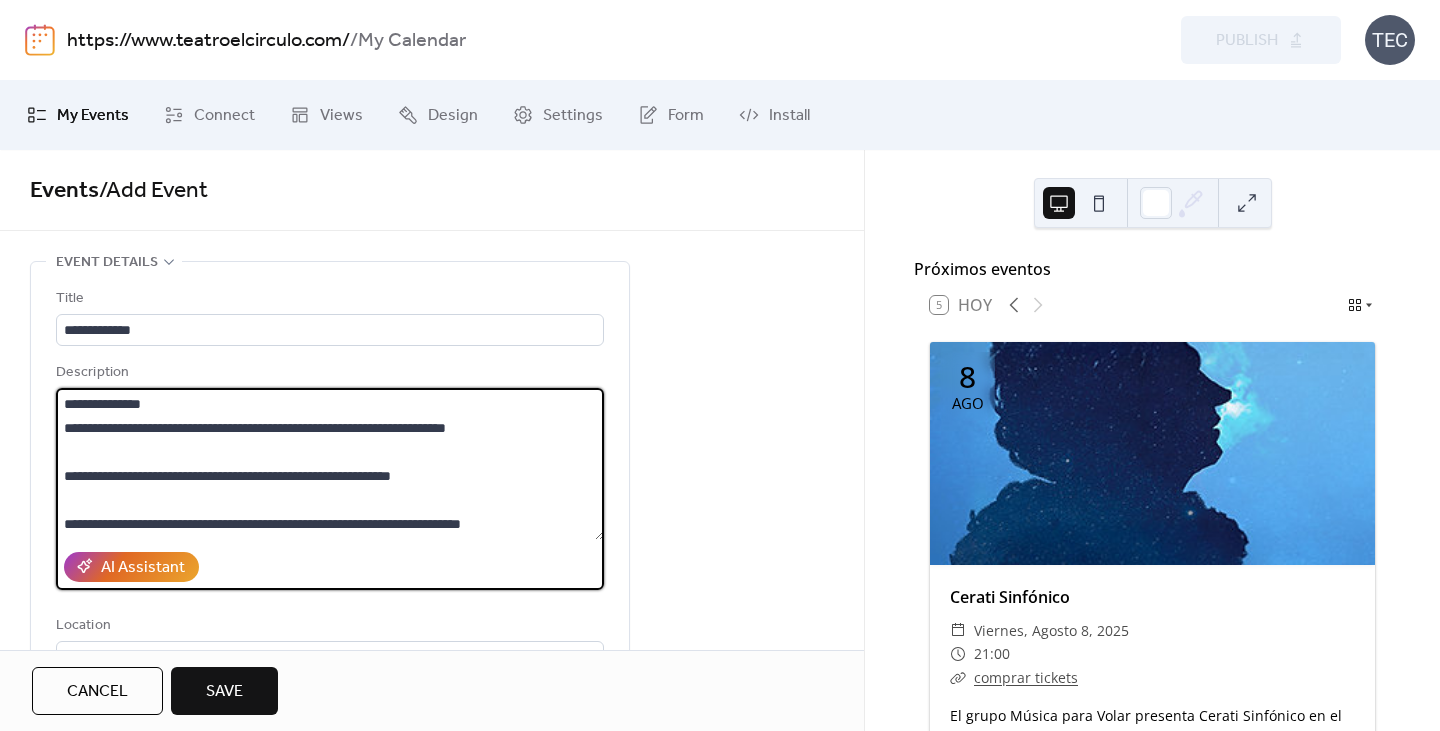 click on "**********" at bounding box center [330, 464] 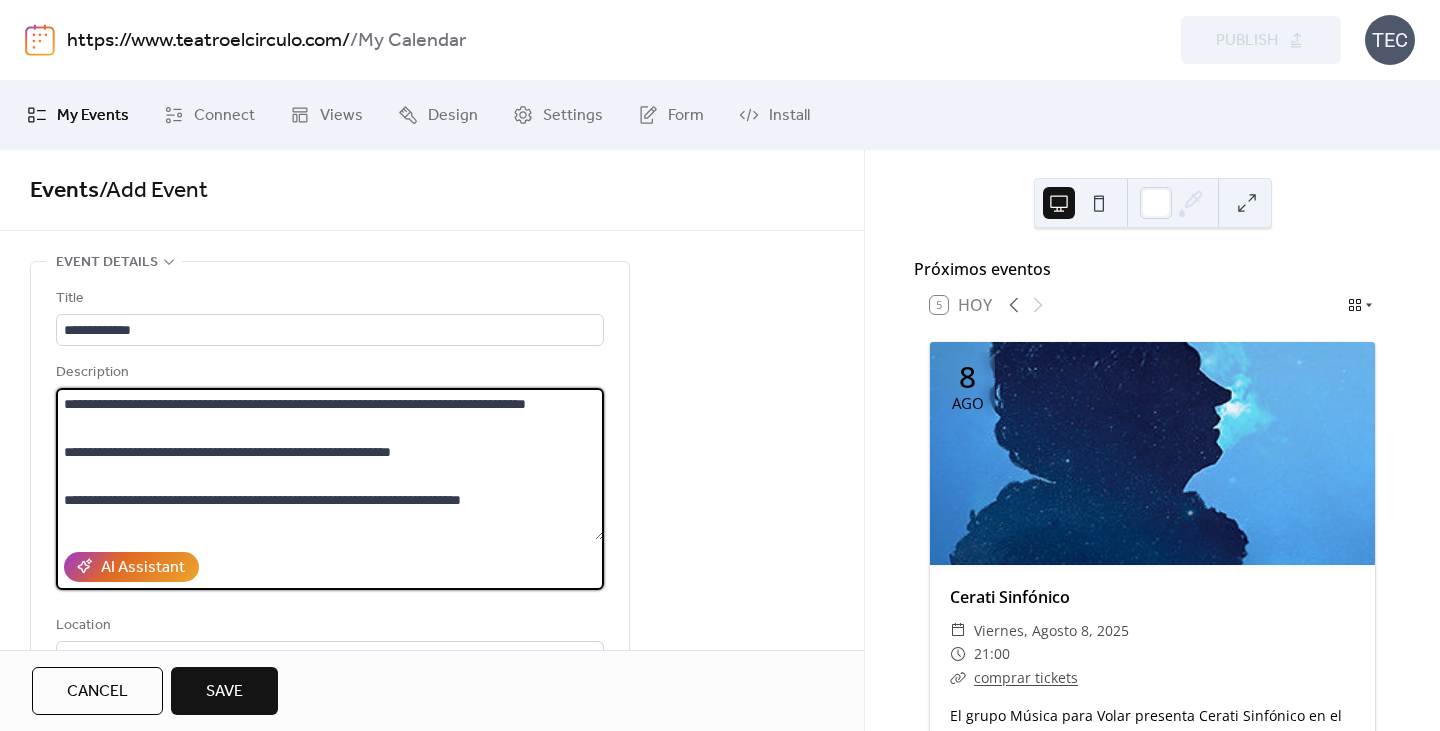 click on "**********" at bounding box center [330, 464] 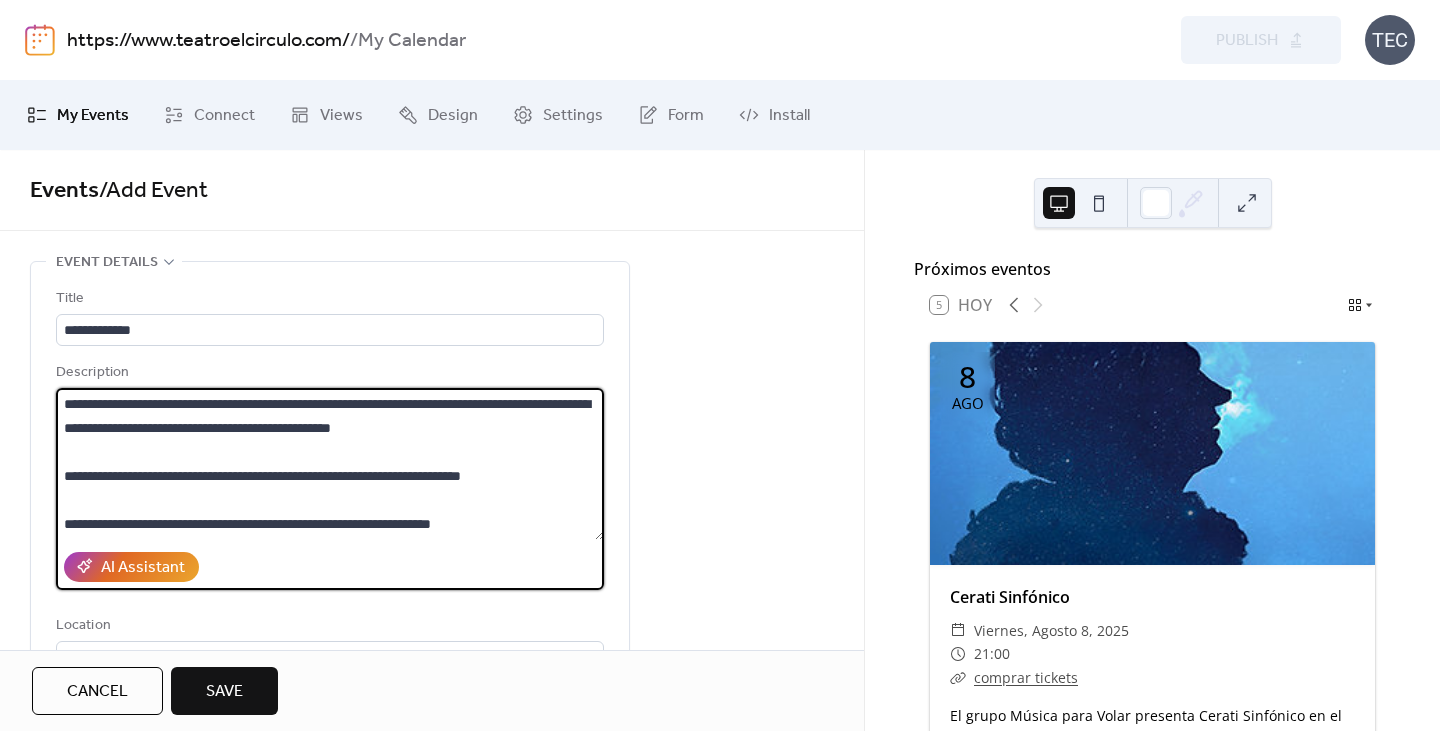 click on "**********" at bounding box center [330, 464] 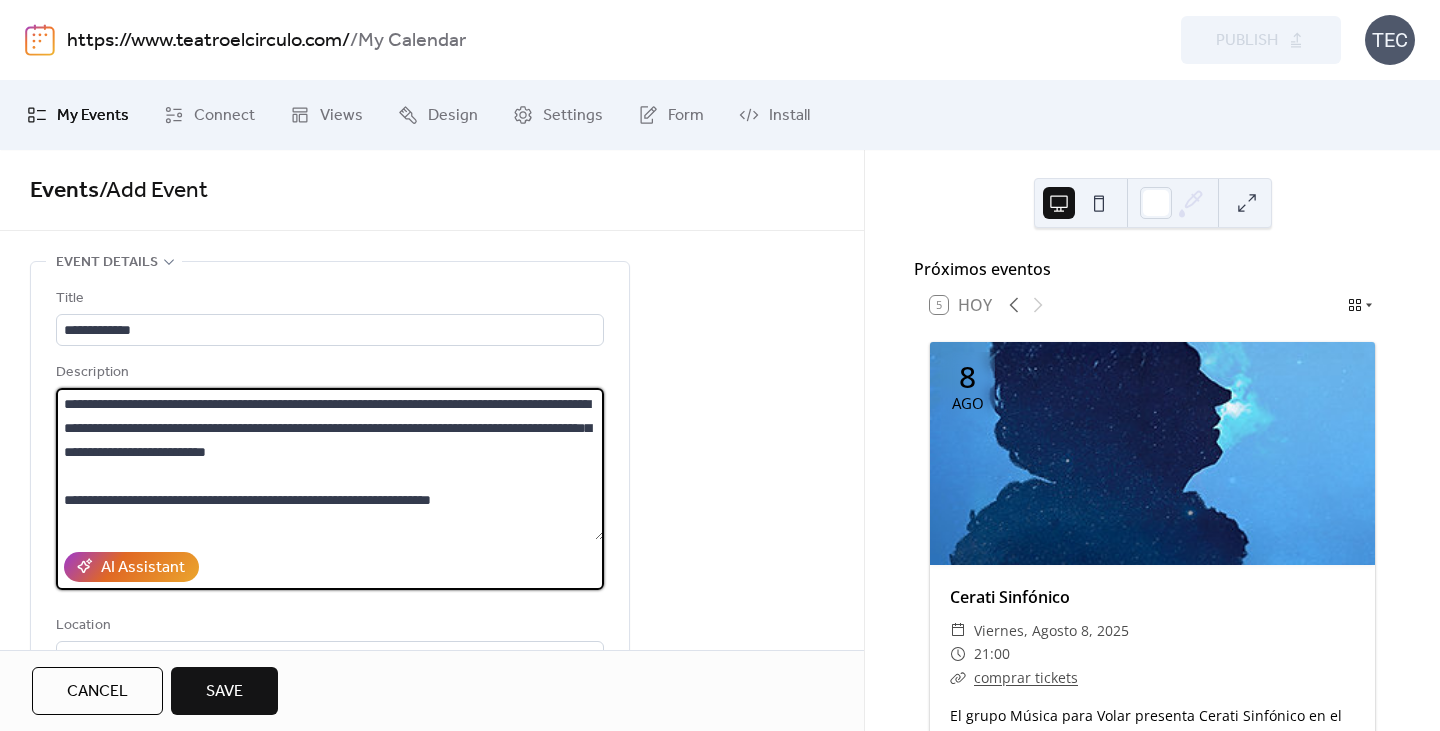 click on "**********" at bounding box center [330, 464] 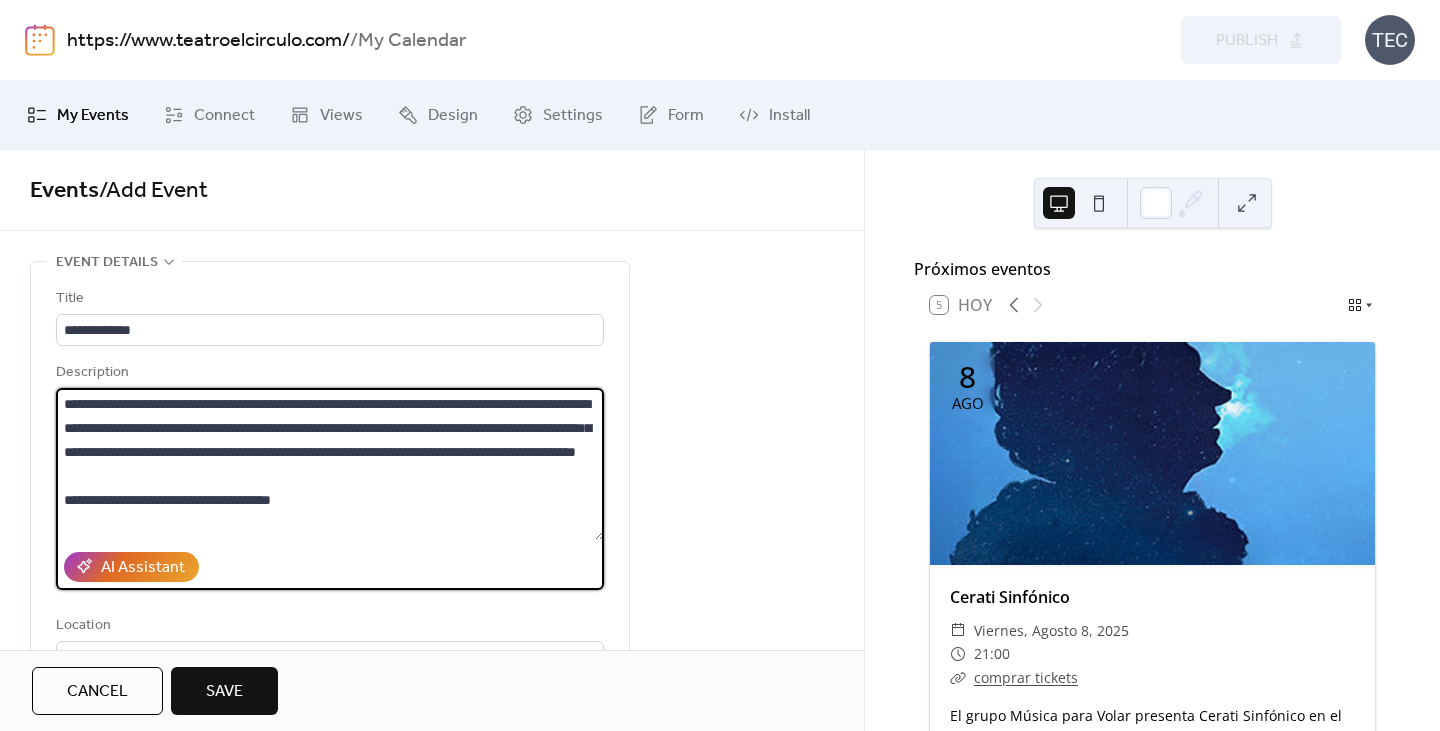 click on "**********" at bounding box center (330, 464) 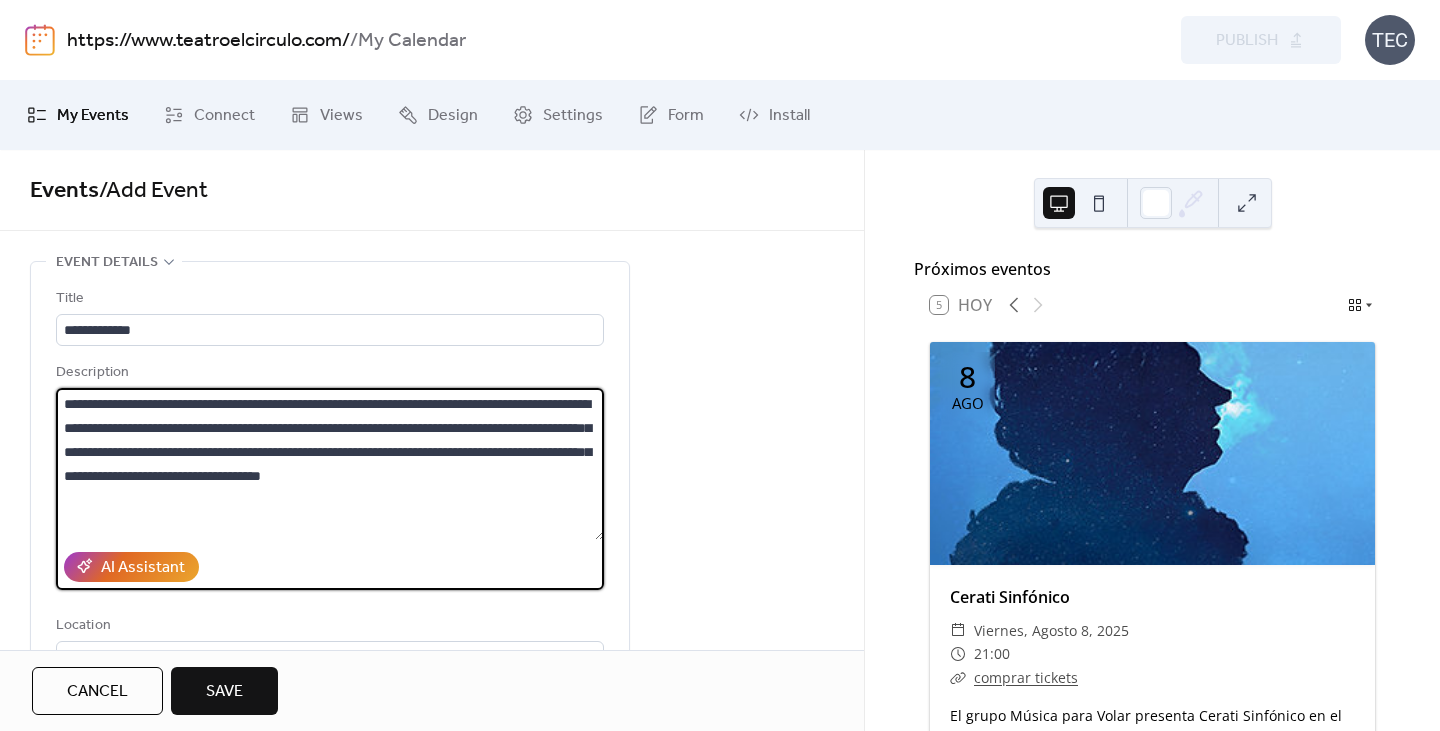 click on "**********" at bounding box center [330, 464] 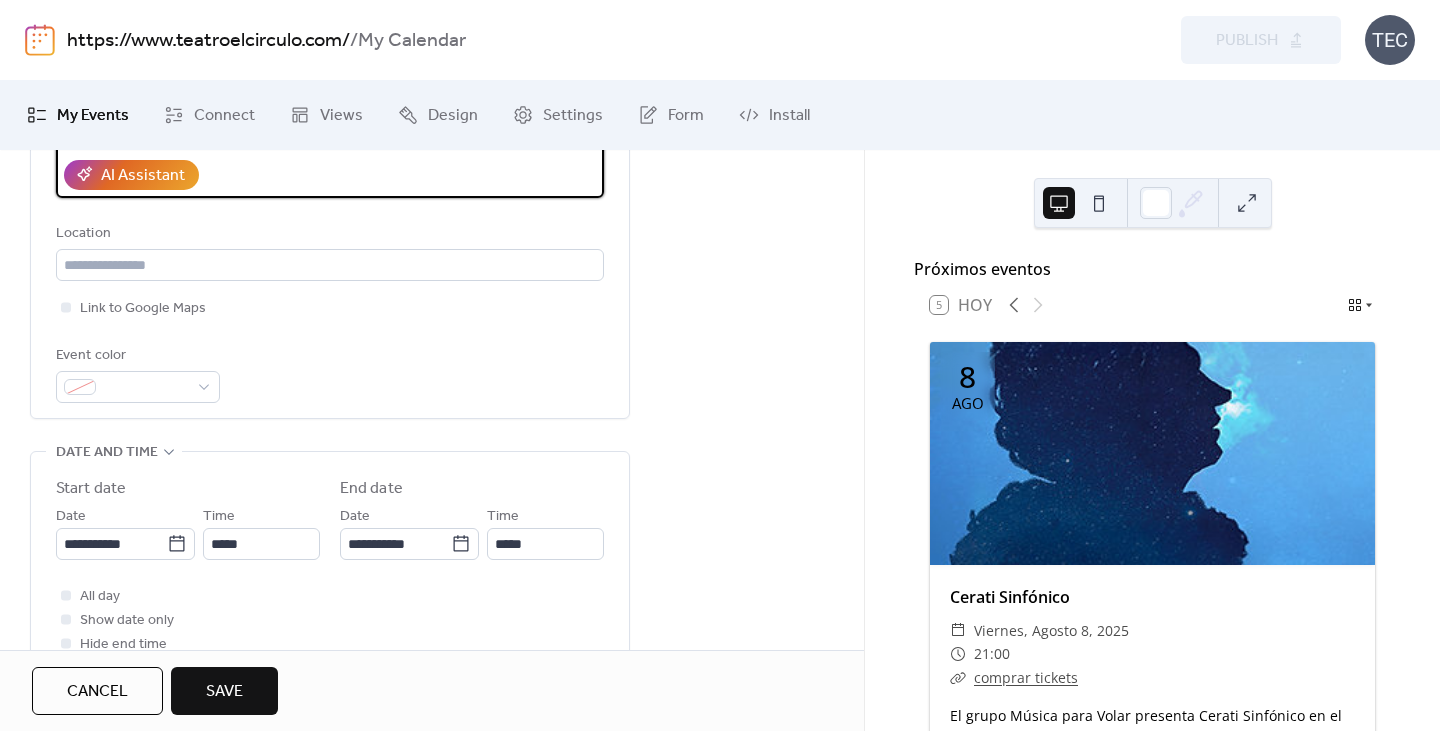 scroll, scrollTop: 400, scrollLeft: 0, axis: vertical 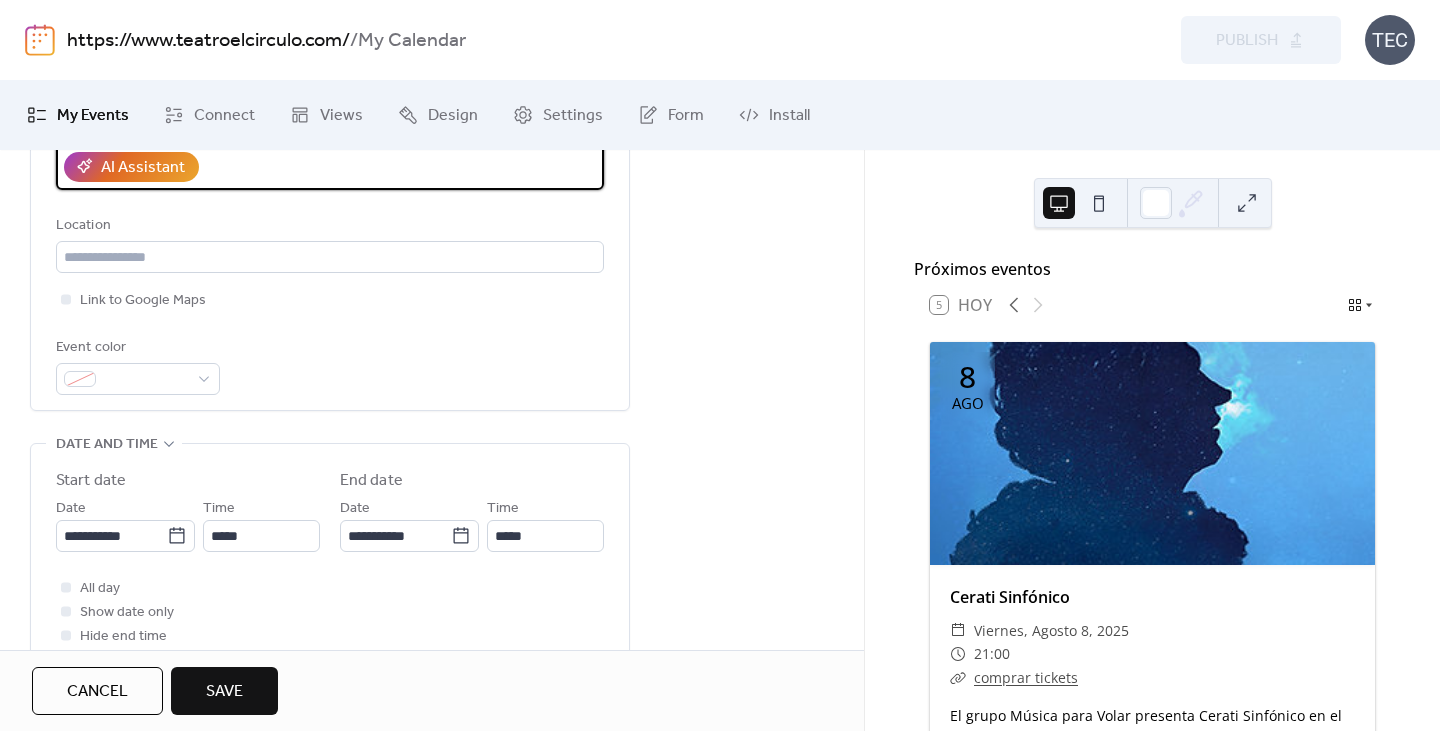 type on "**********" 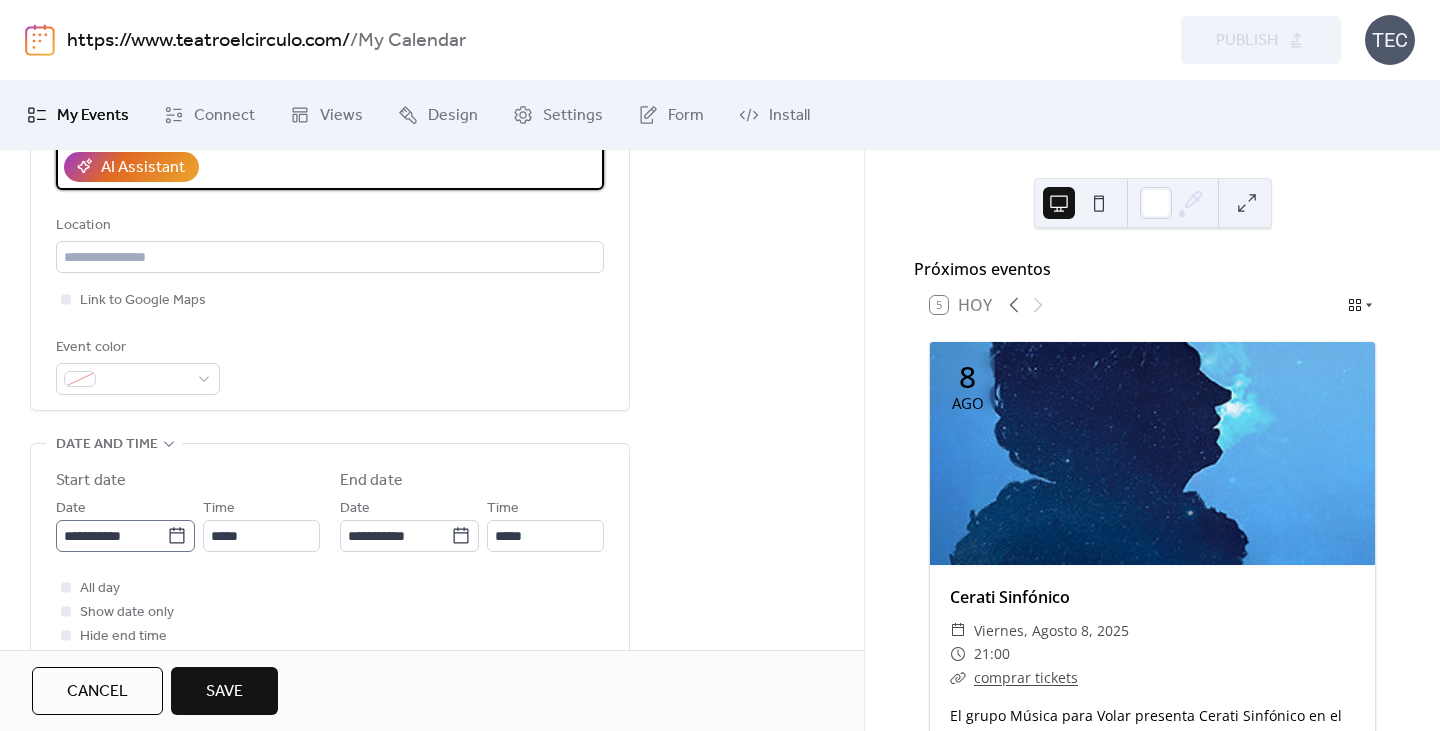 click 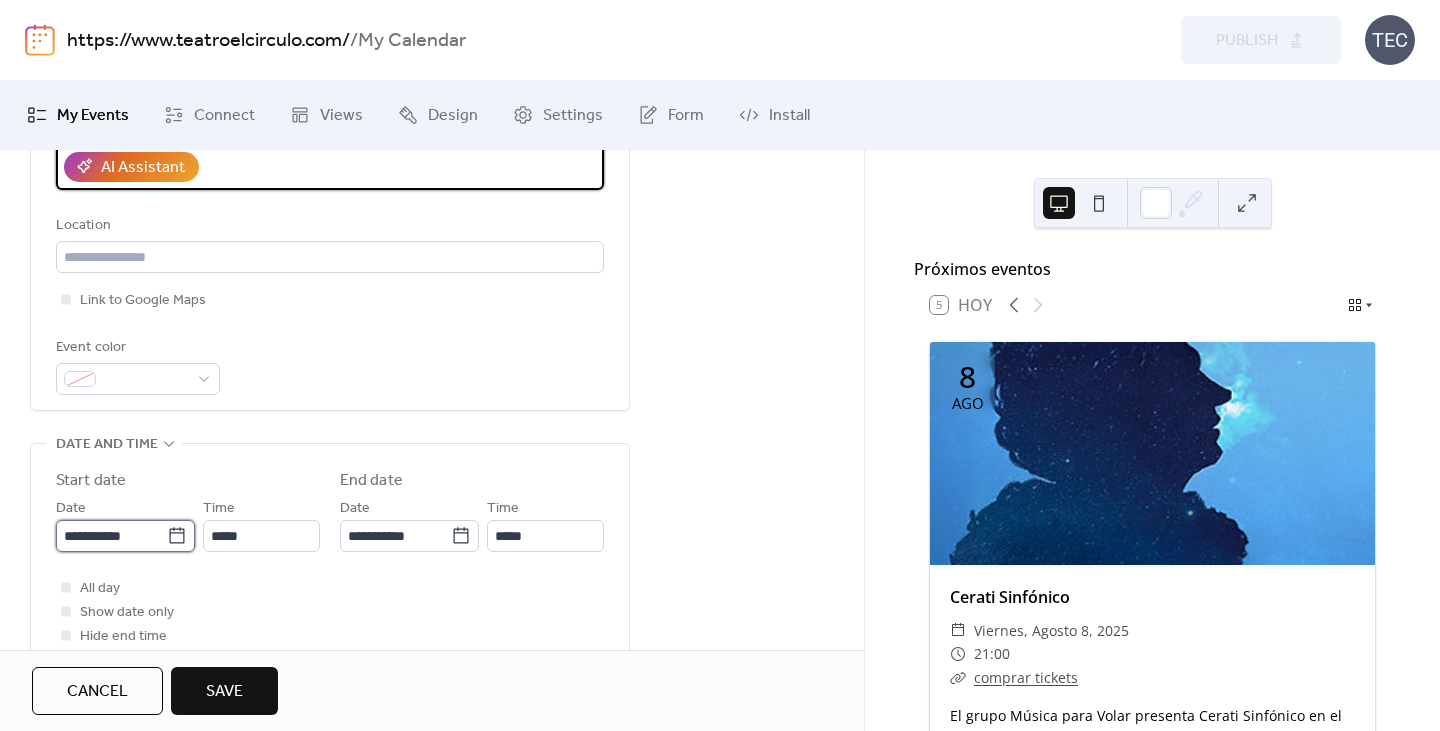 click on "**********" at bounding box center (111, 536) 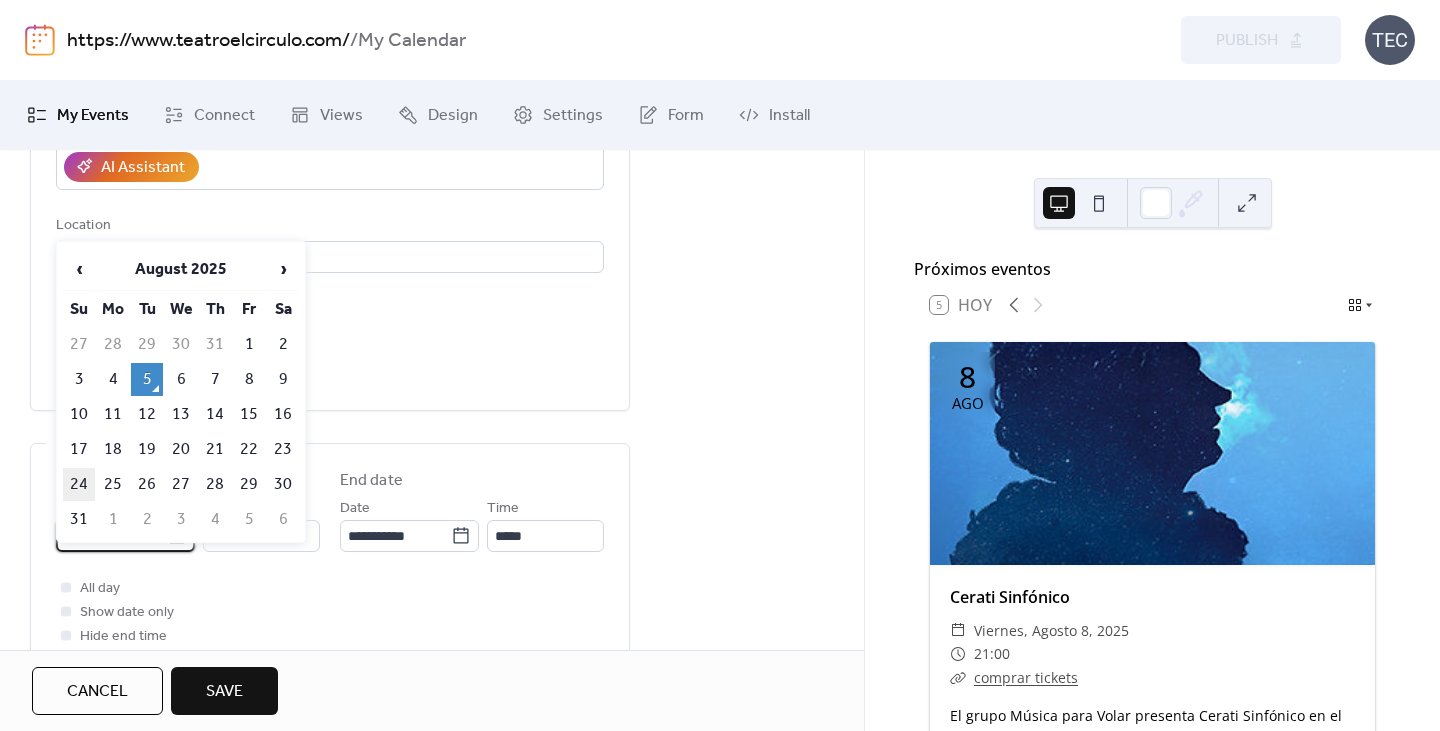 click on "24" at bounding box center [79, 484] 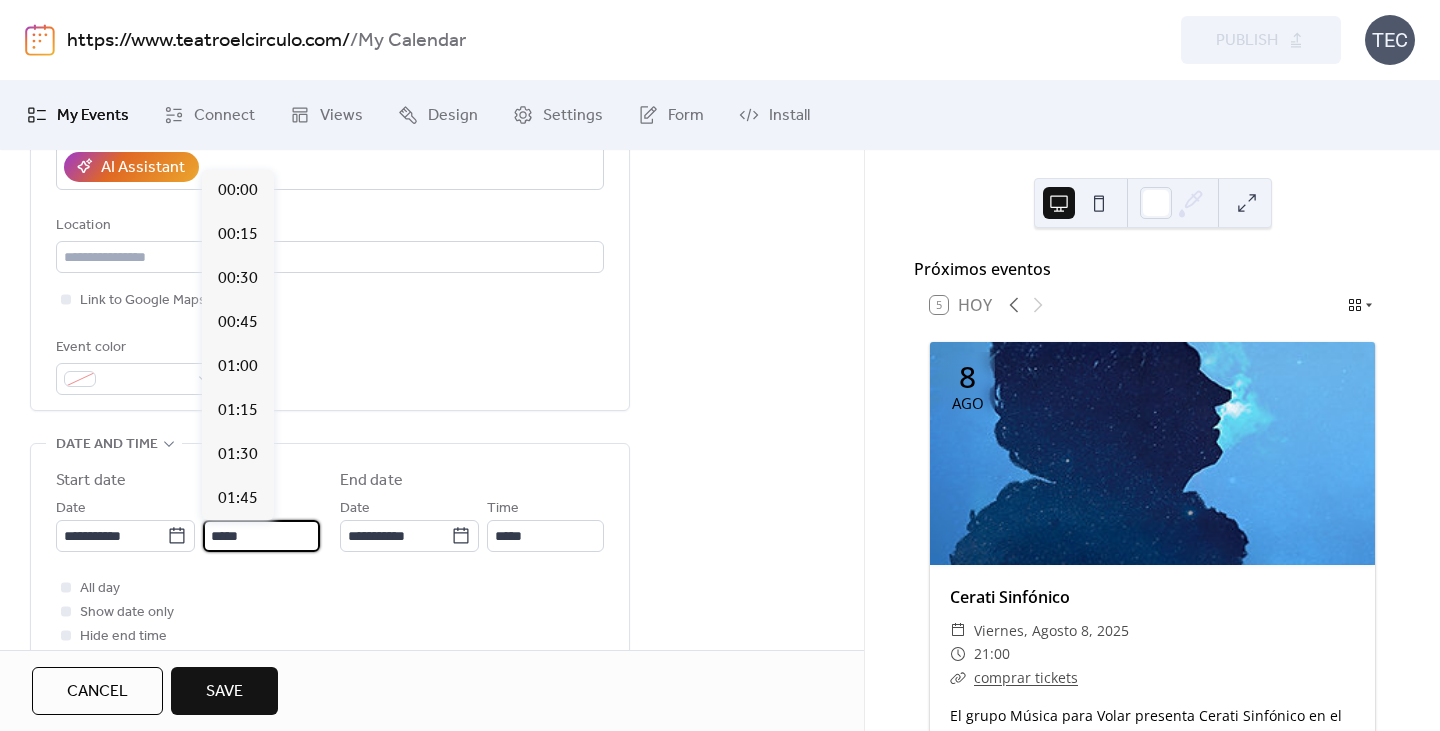 click on "*****" at bounding box center [261, 536] 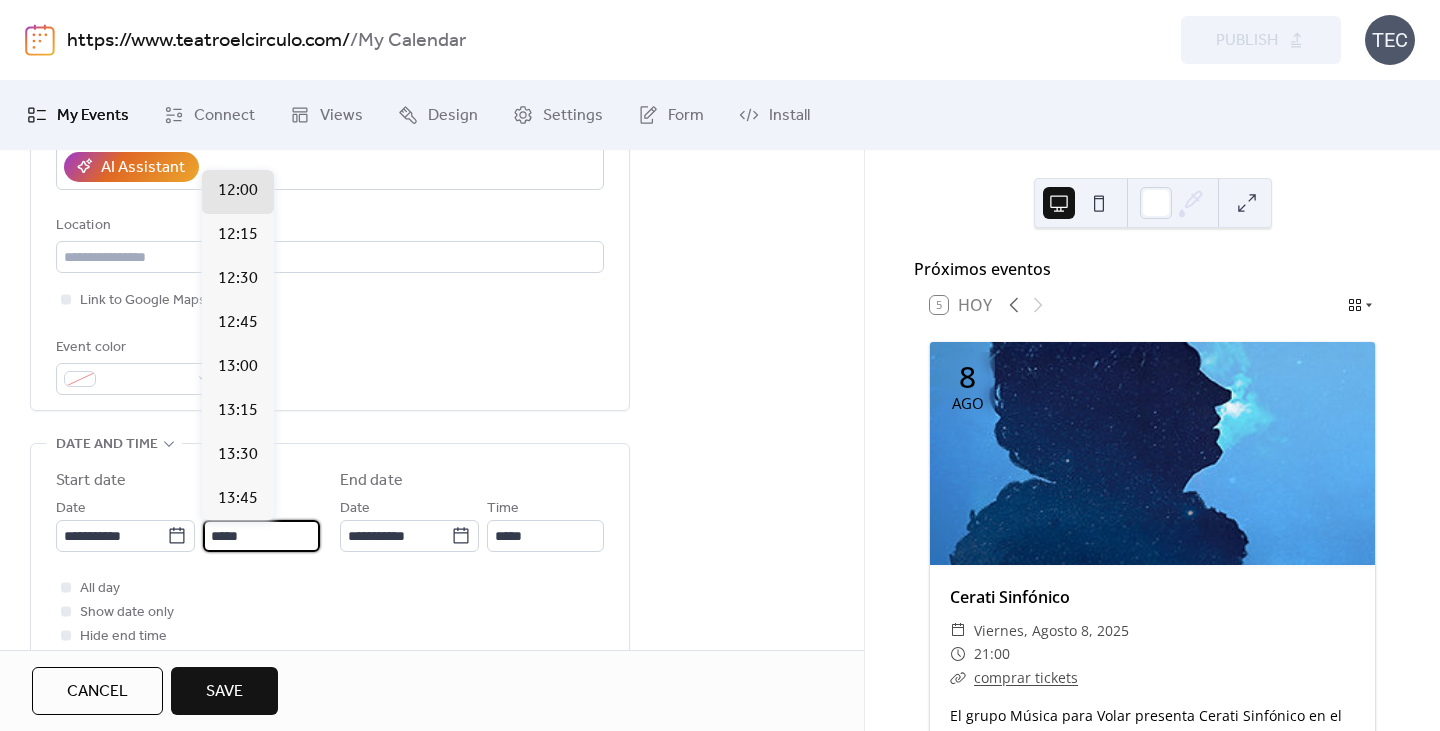 click on "*****" at bounding box center (261, 536) 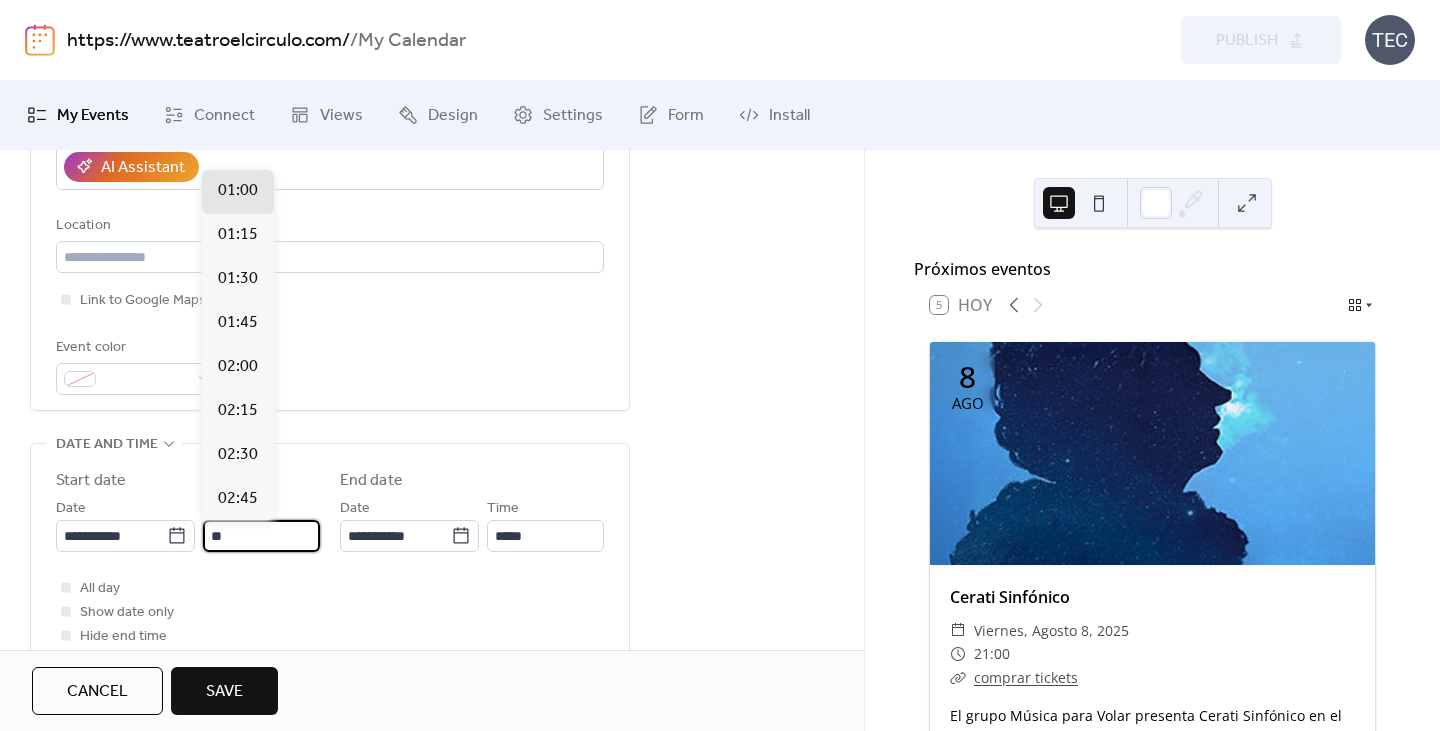 scroll, scrollTop: 2640, scrollLeft: 0, axis: vertical 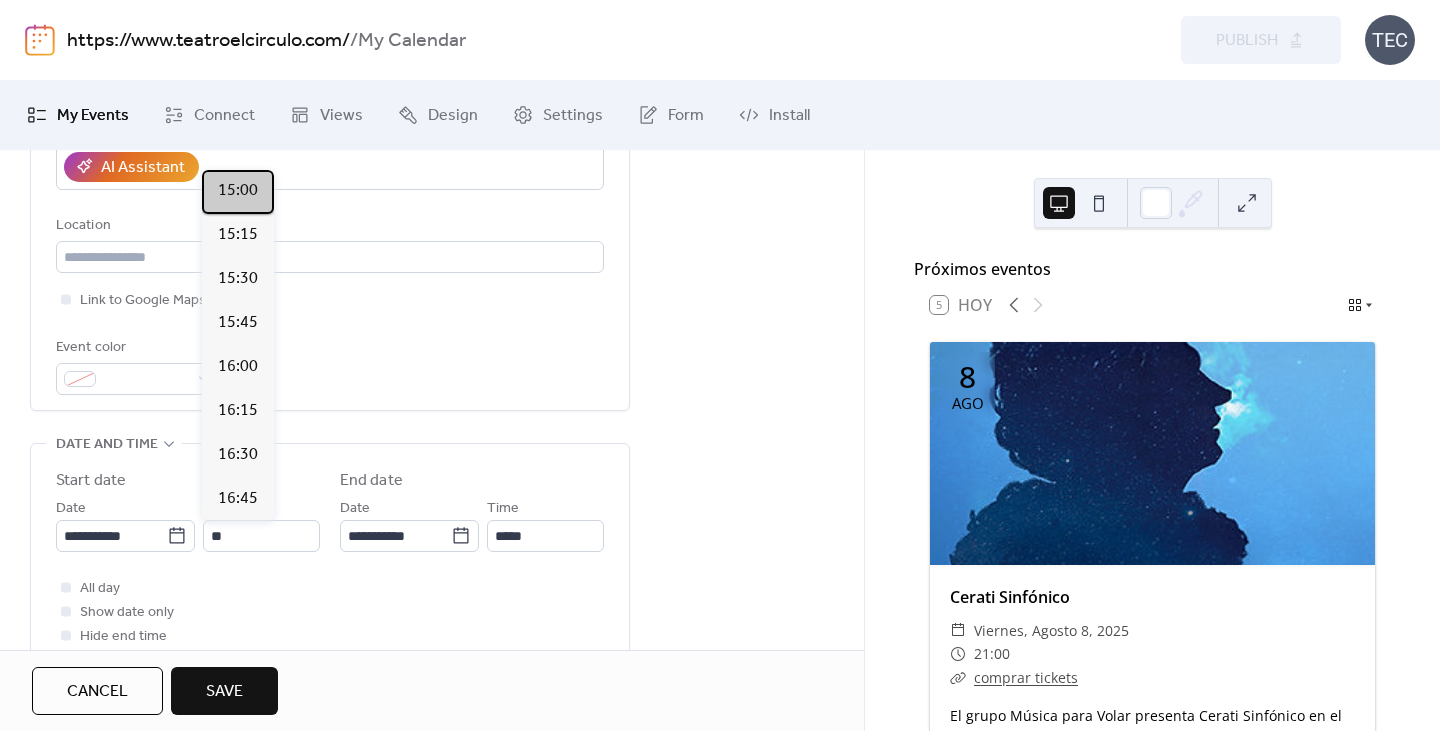 click on "15:00" at bounding box center [238, 191] 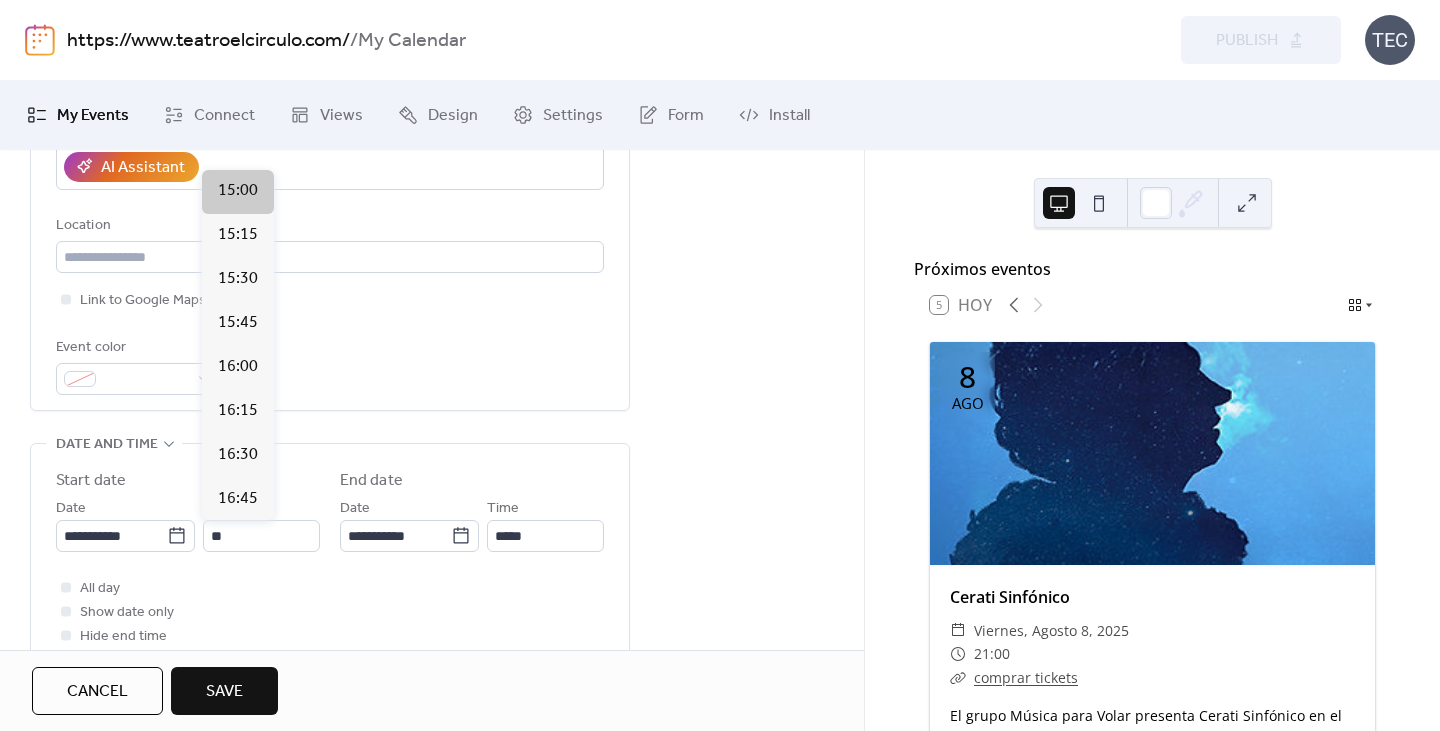 type on "*****" 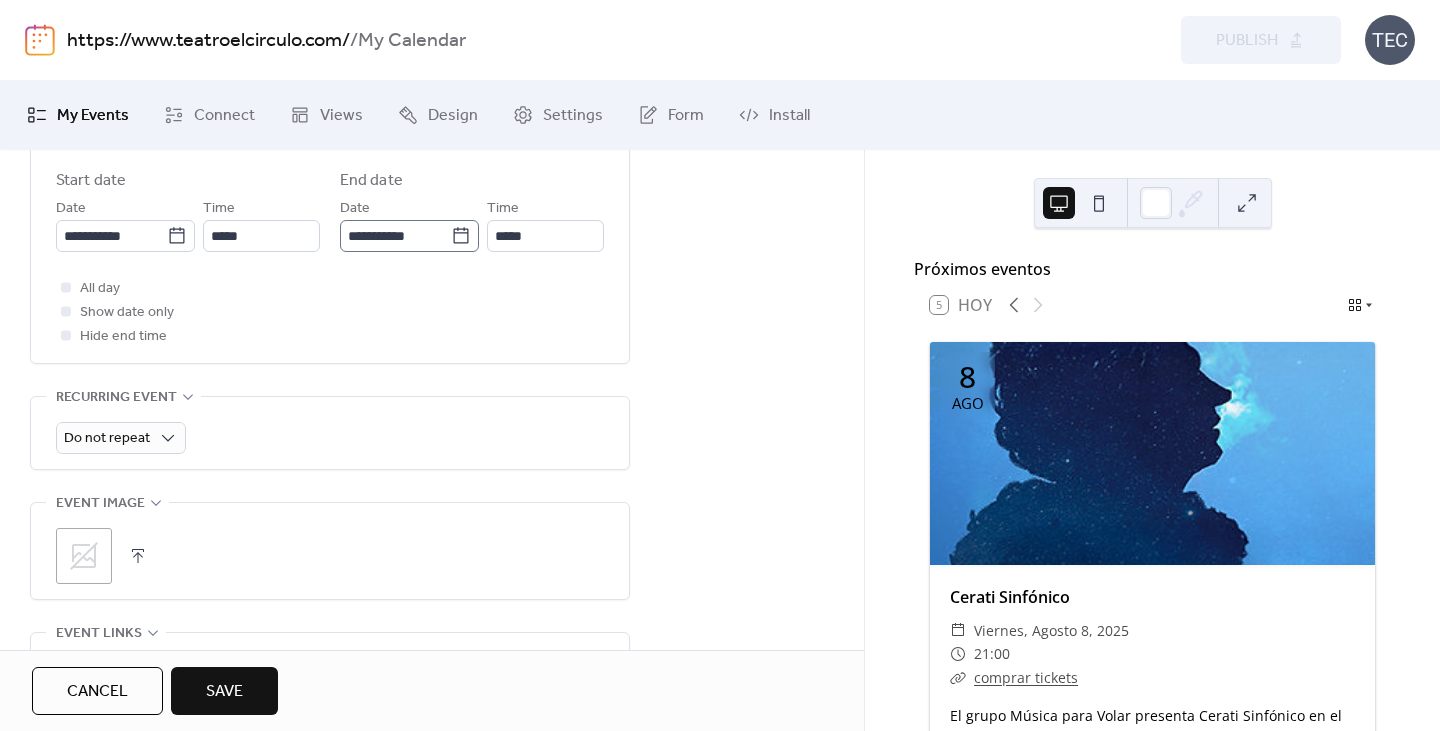 scroll, scrollTop: 800, scrollLeft: 0, axis: vertical 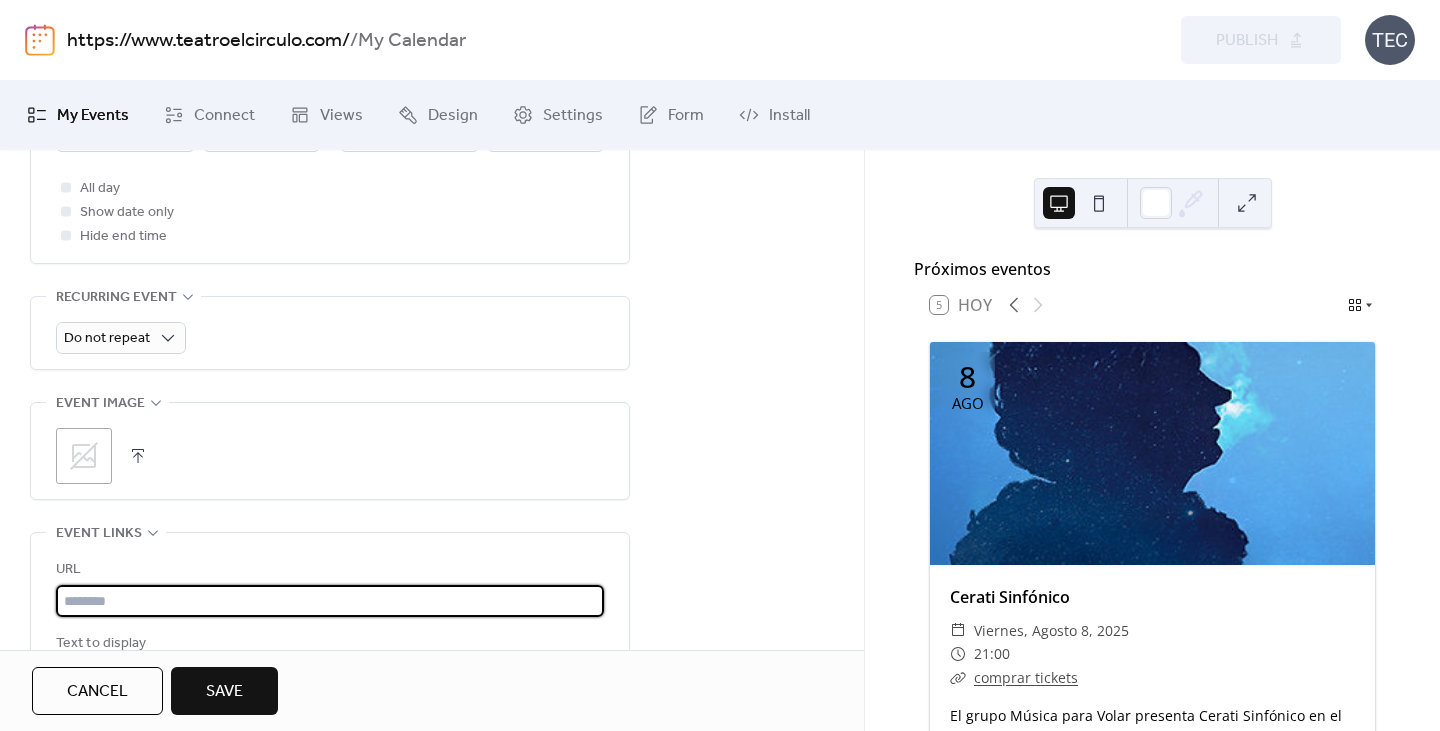 click at bounding box center [330, 601] 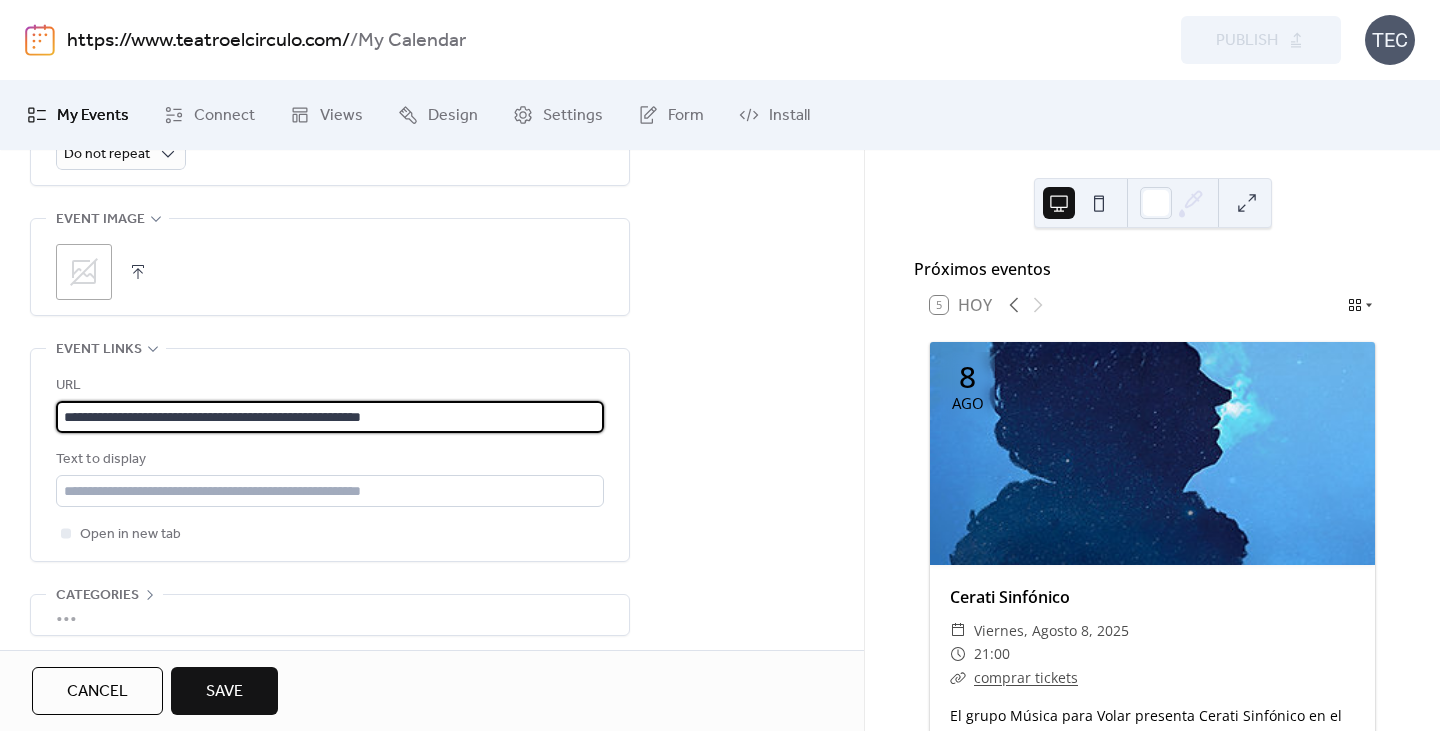 scroll, scrollTop: 1000, scrollLeft: 0, axis: vertical 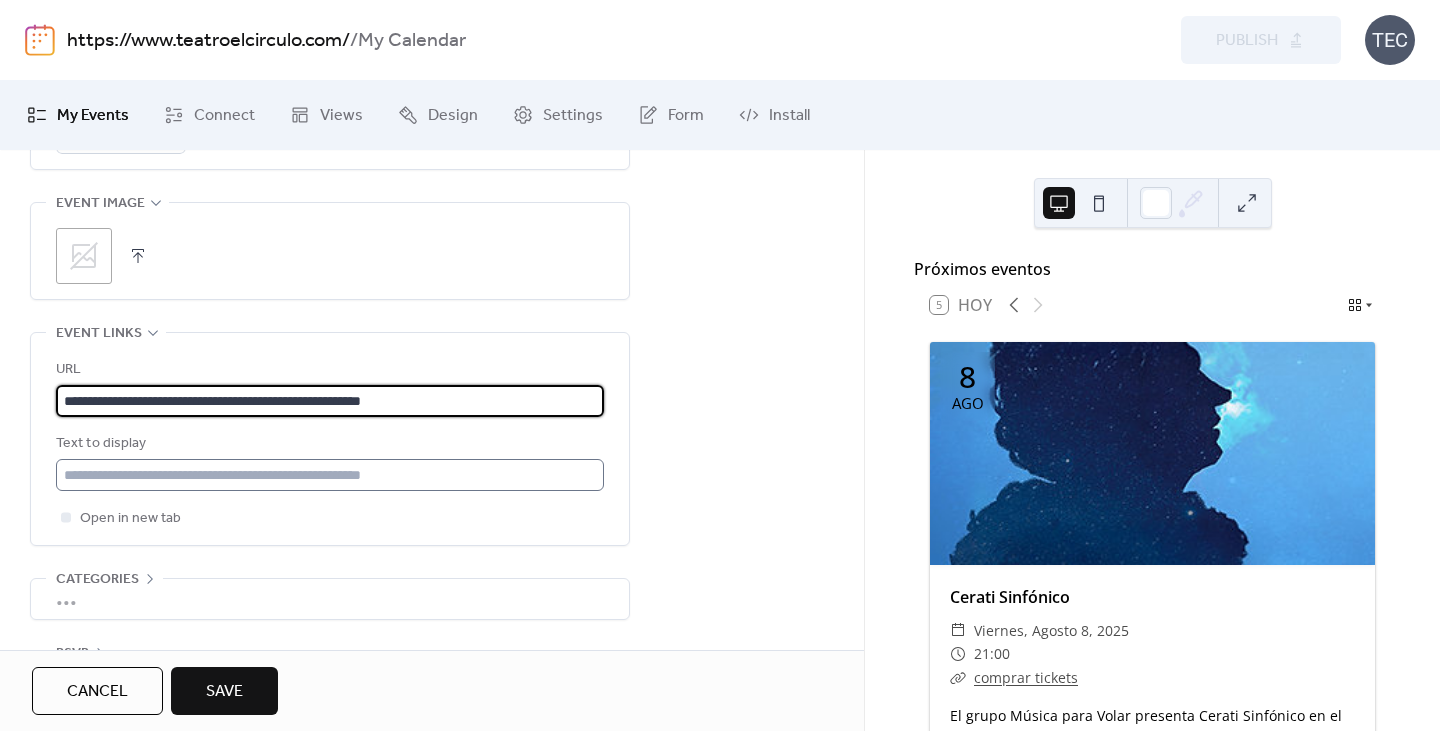 type on "**********" 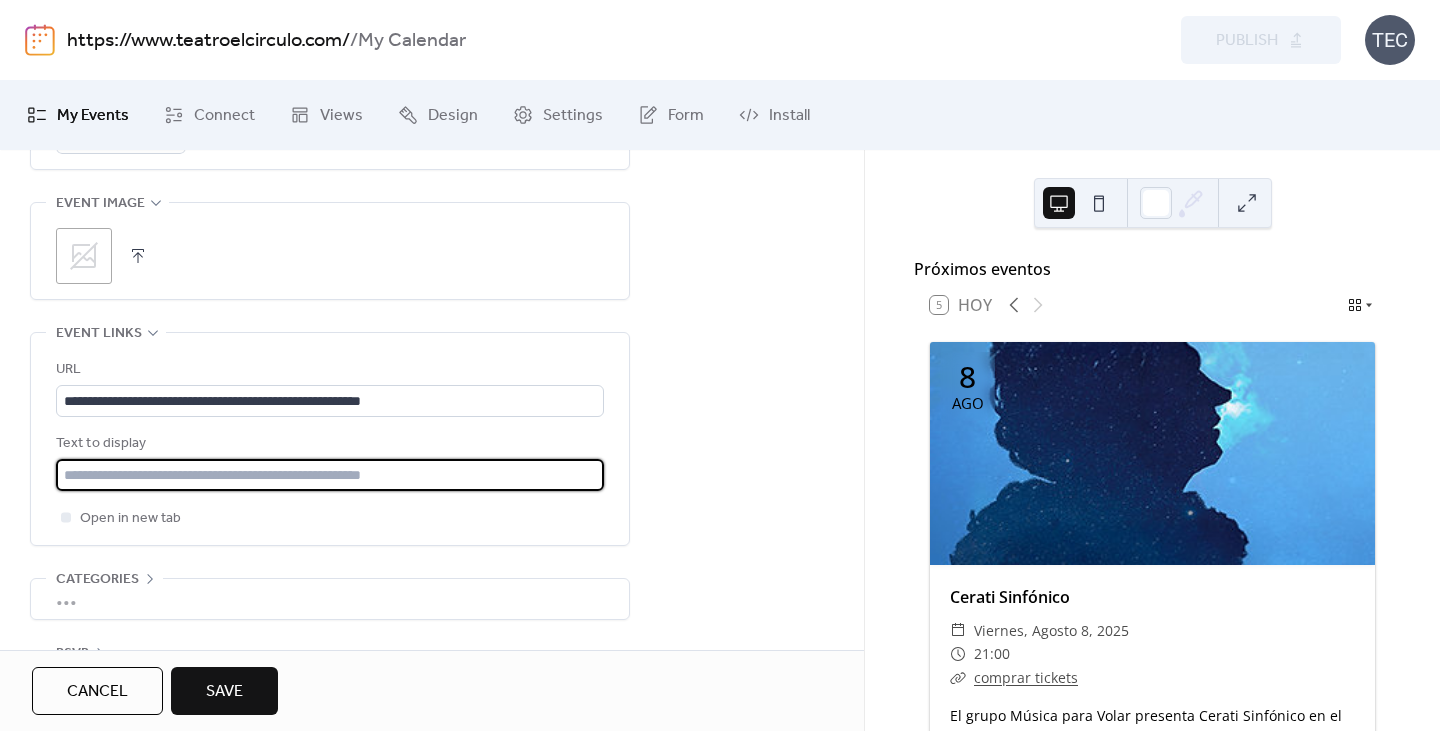 click at bounding box center (330, 475) 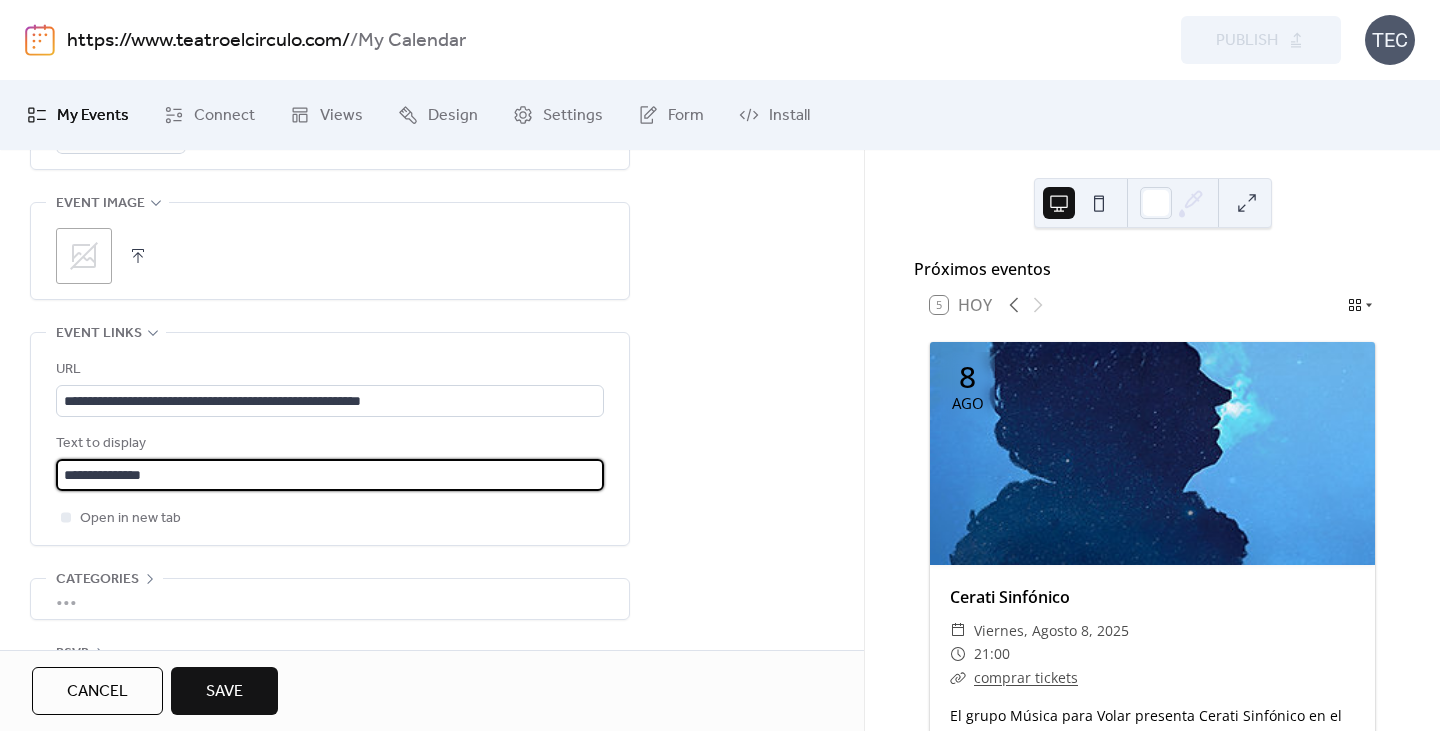 type on "**********" 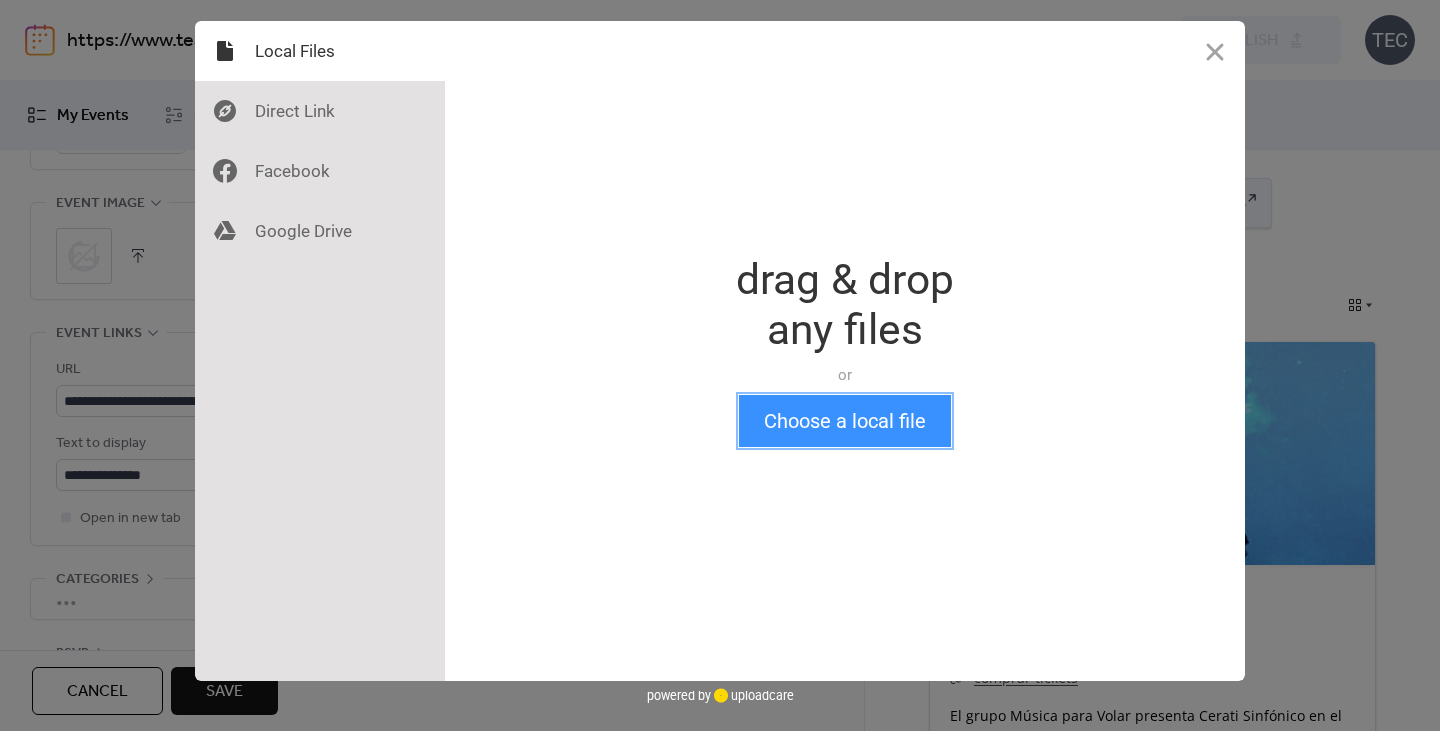 click on "Choose a local file" at bounding box center [845, 421] 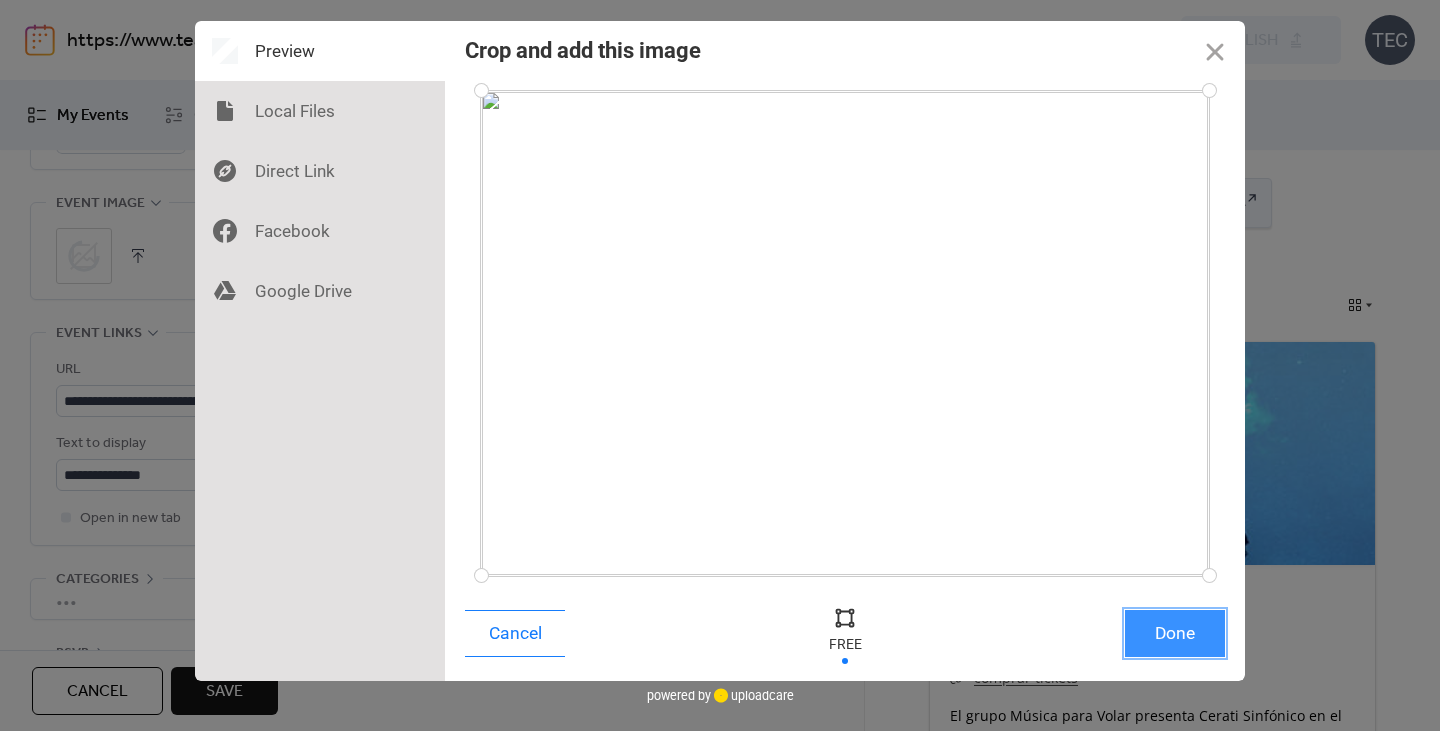 click on "Done" at bounding box center (1175, 633) 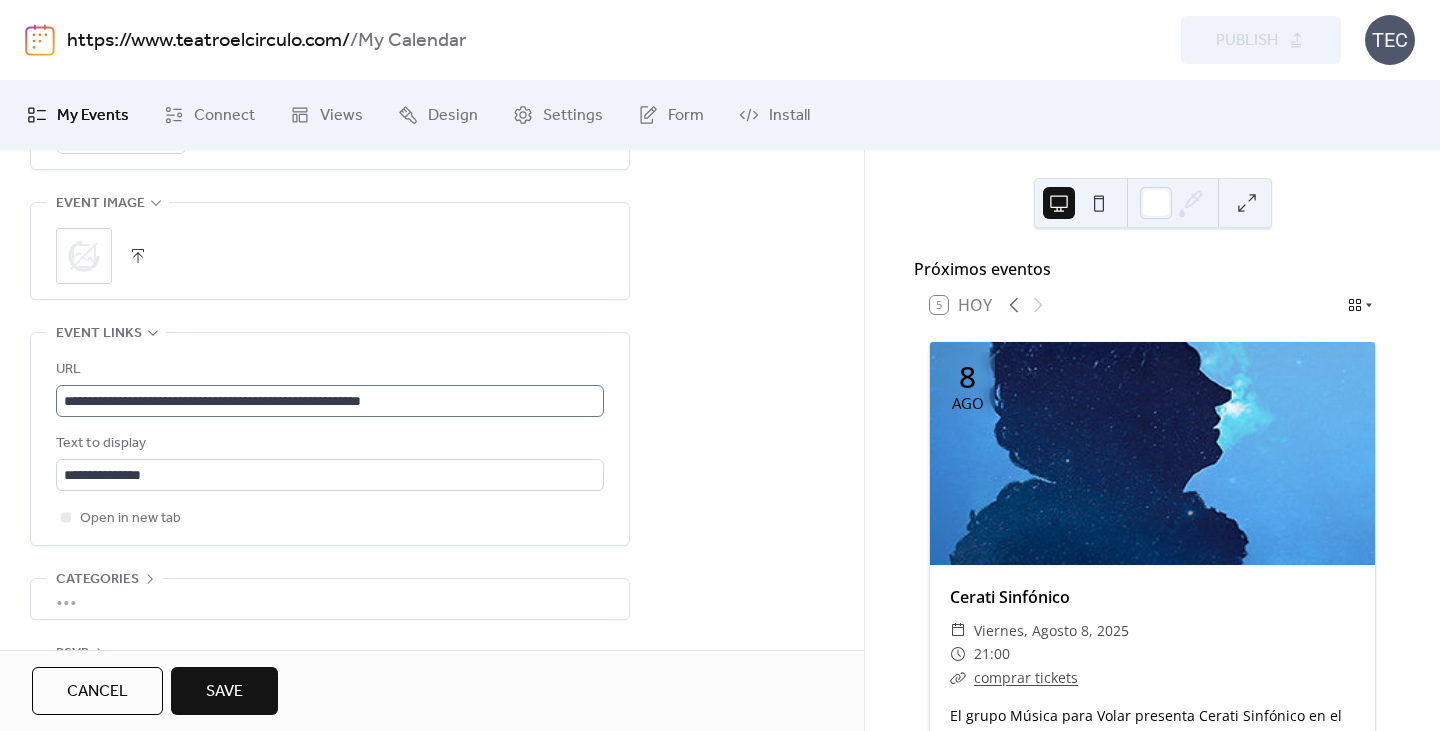scroll, scrollTop: 1, scrollLeft: 0, axis: vertical 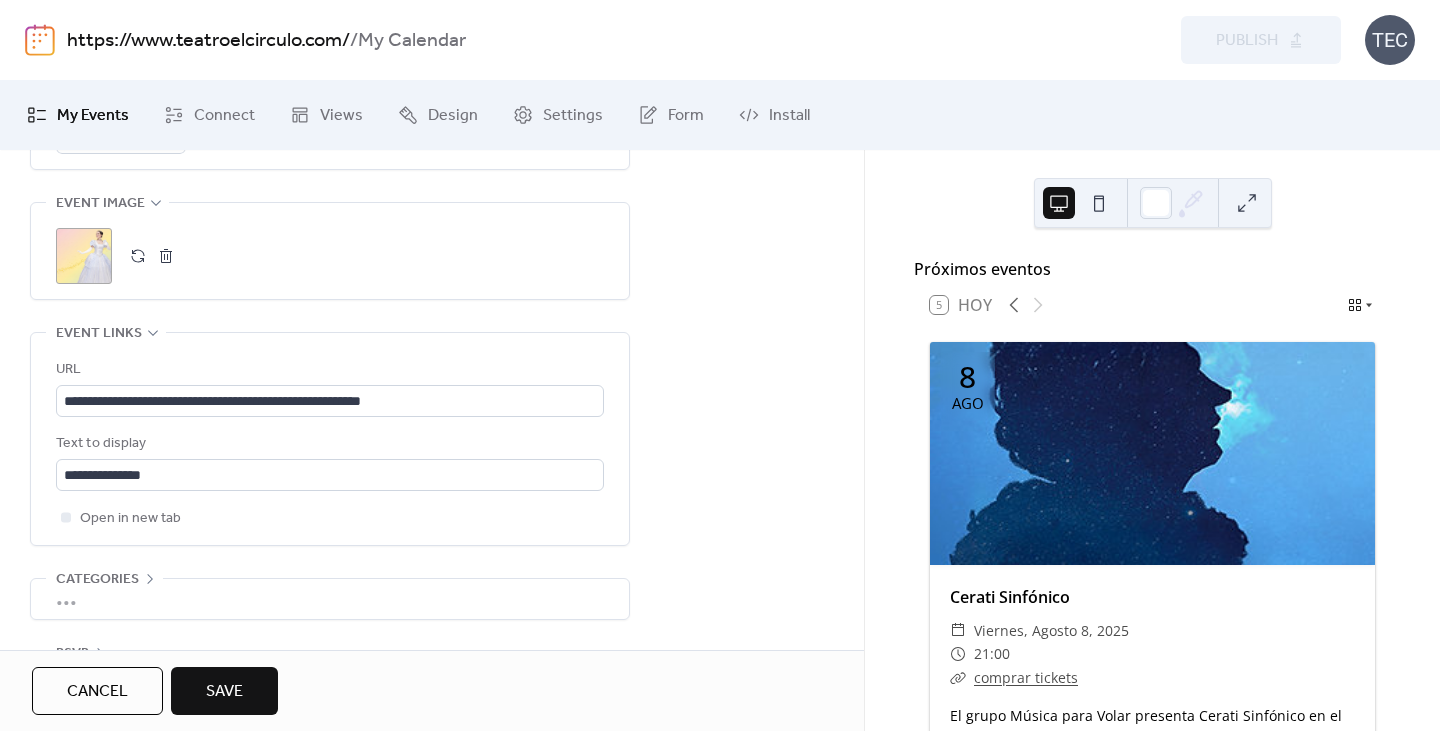 click on "Save" at bounding box center (224, 691) 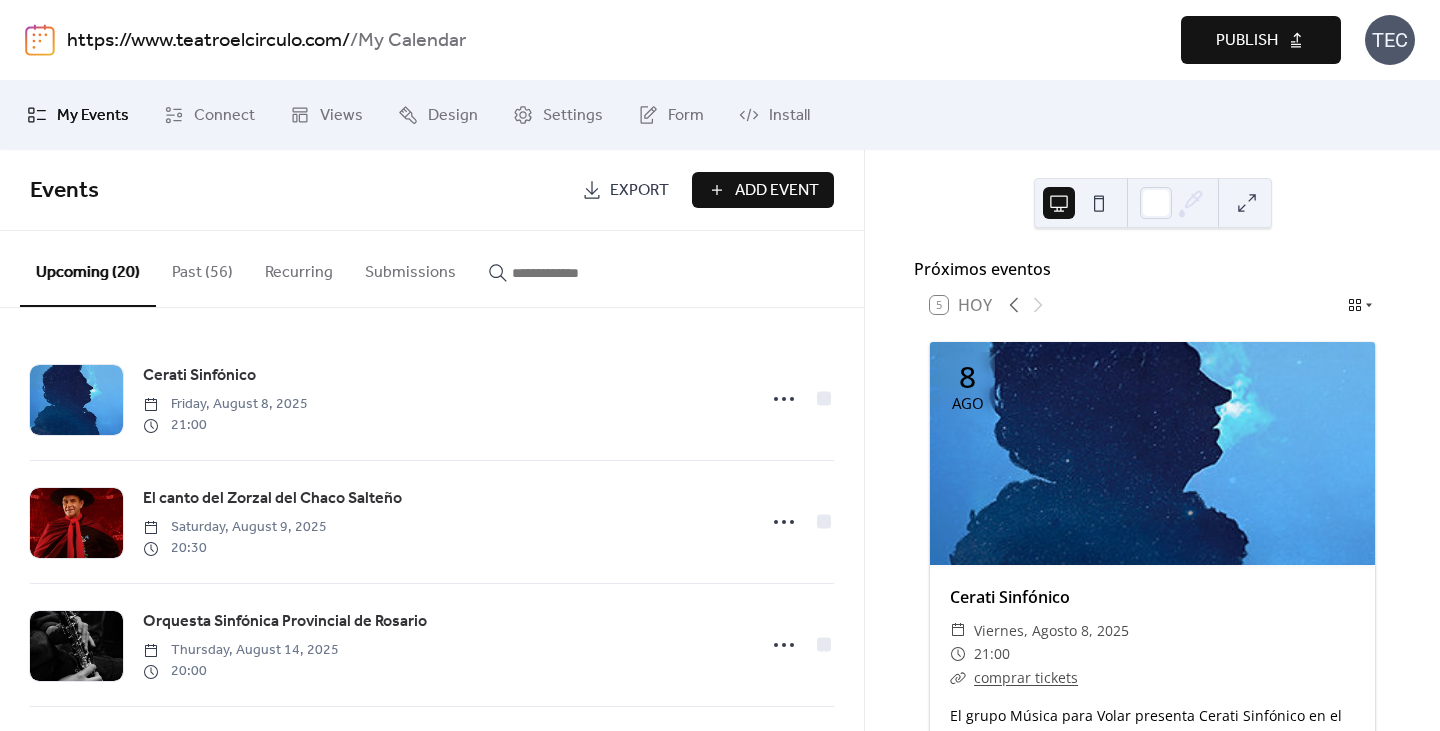 click on "Publish" at bounding box center (1261, 40) 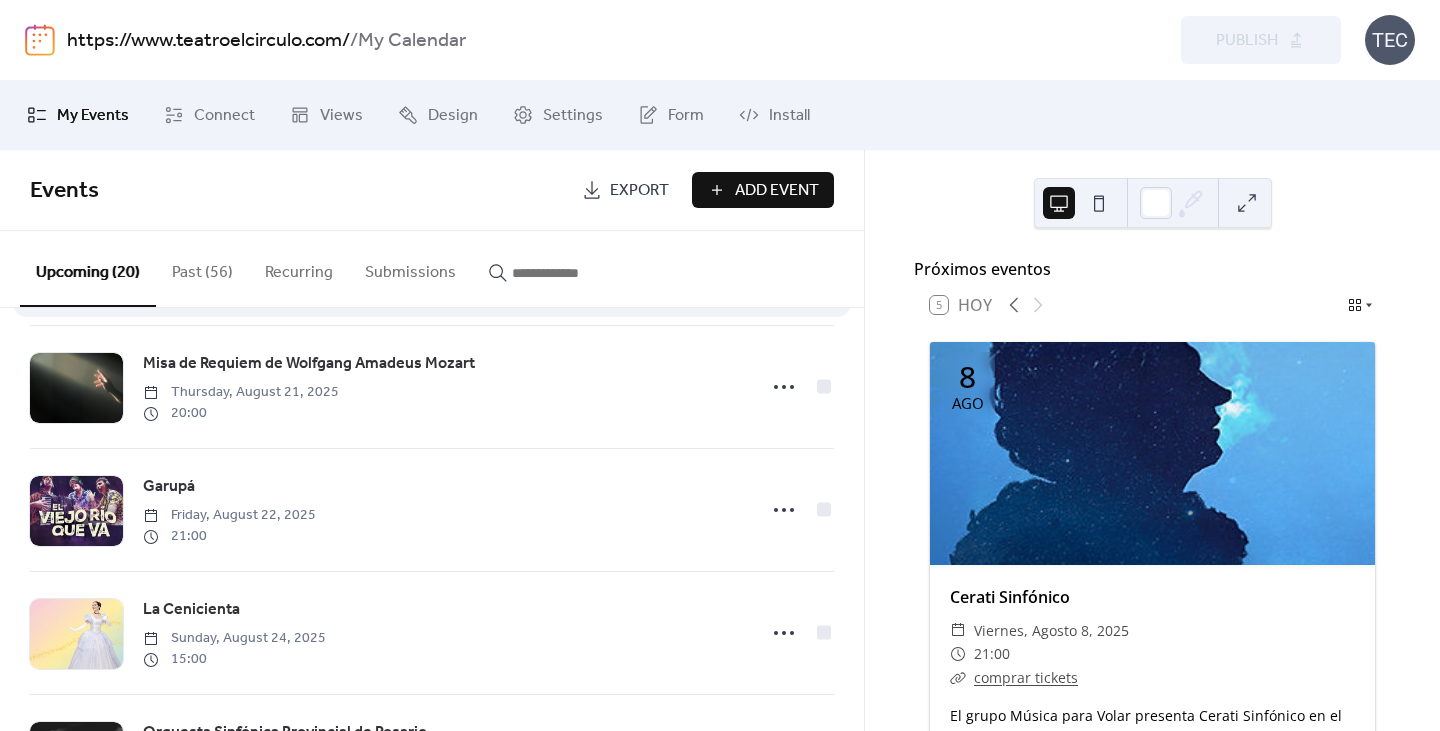 scroll, scrollTop: 600, scrollLeft: 0, axis: vertical 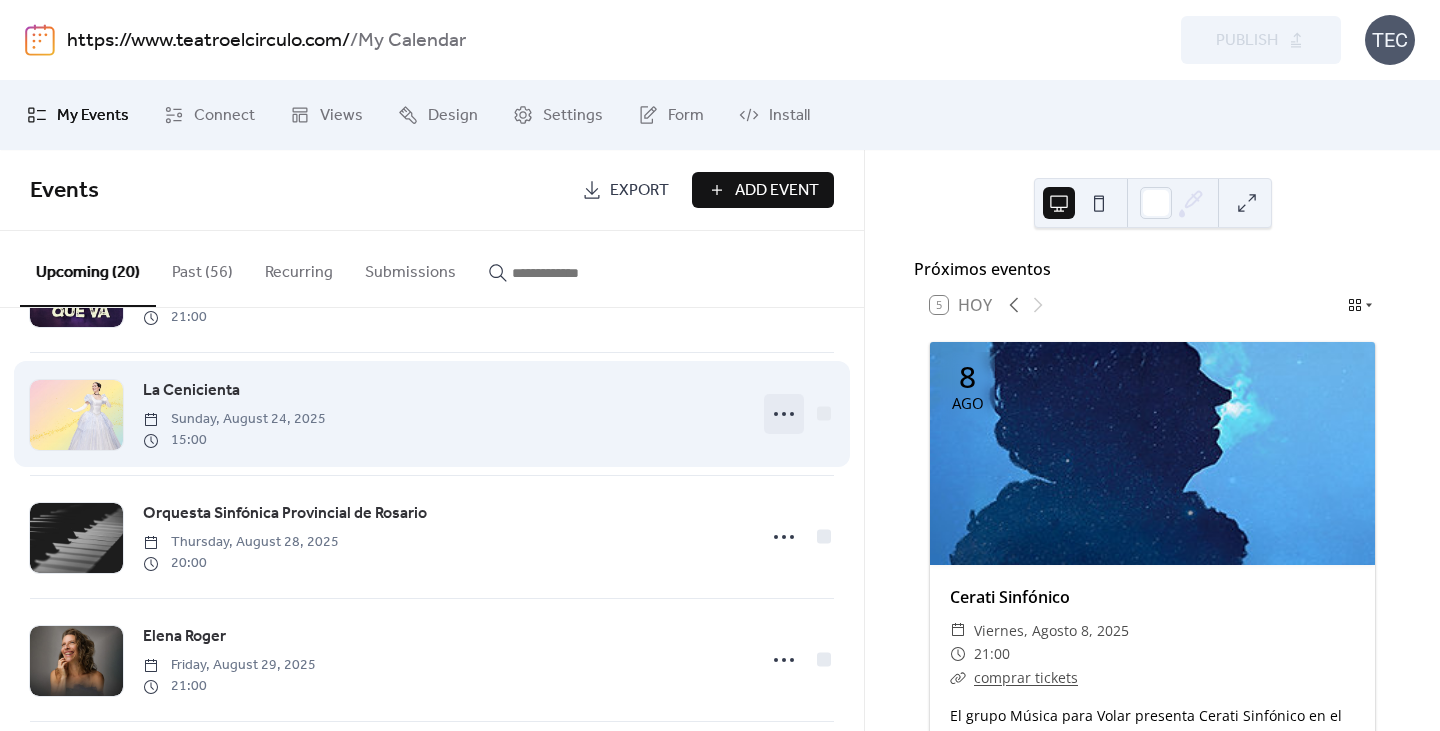 click 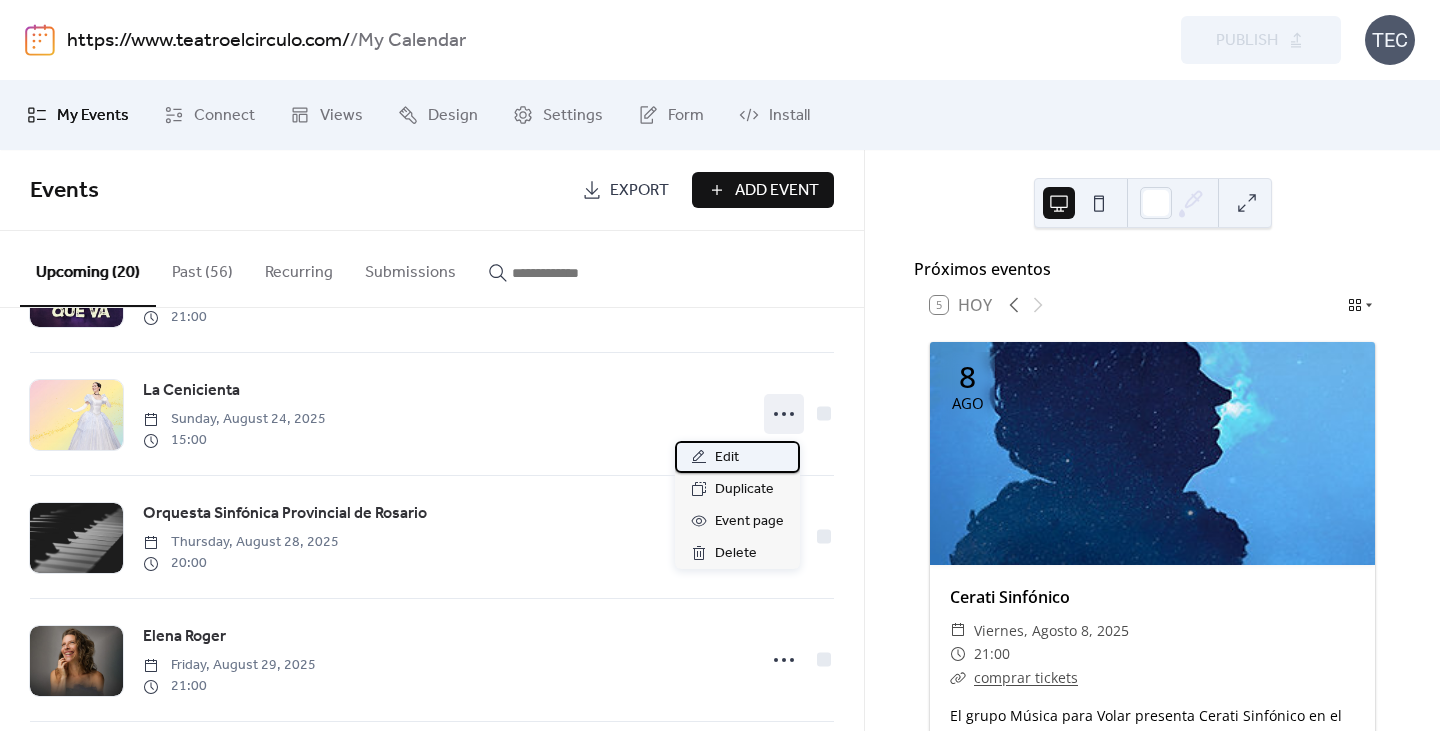 click on "Edit" at bounding box center (727, 458) 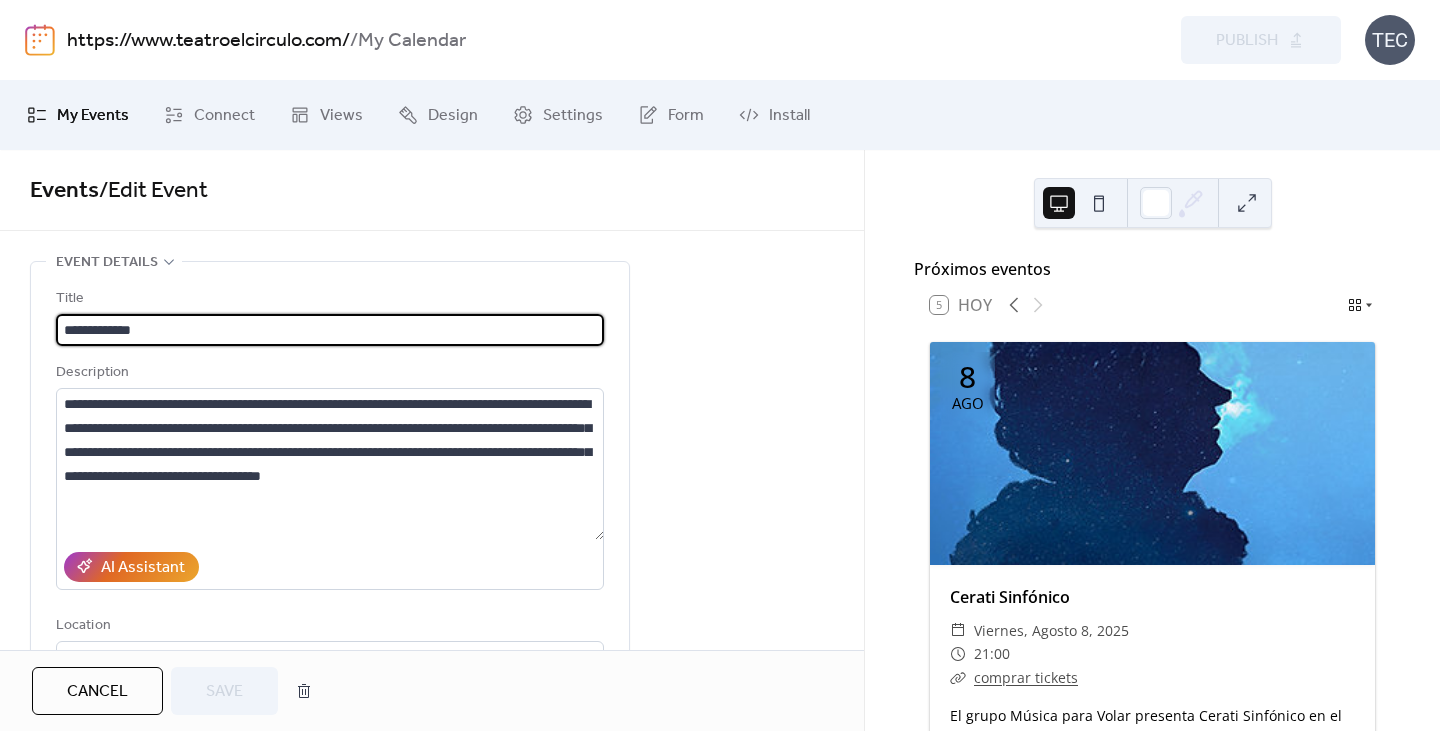 click on "Cancel" at bounding box center (97, 691) 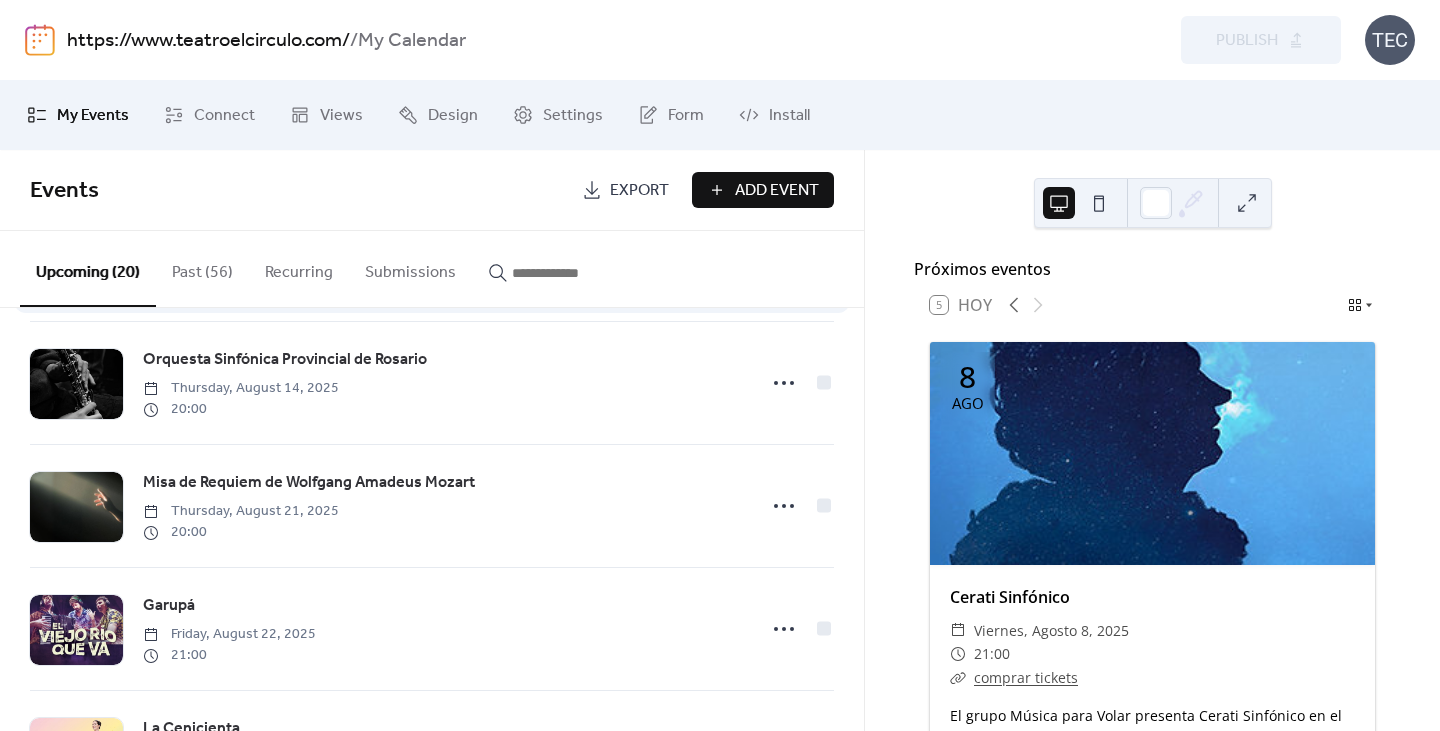 scroll, scrollTop: 300, scrollLeft: 0, axis: vertical 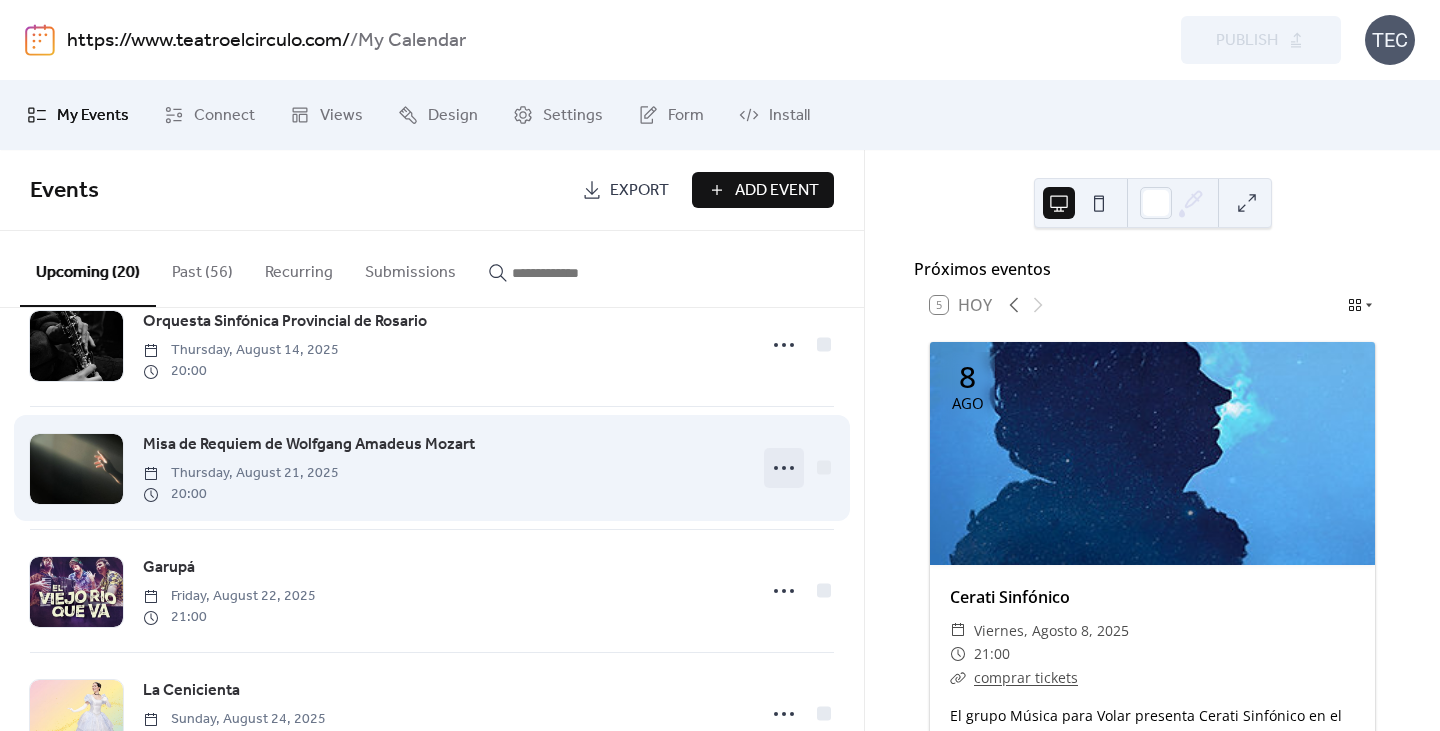 click 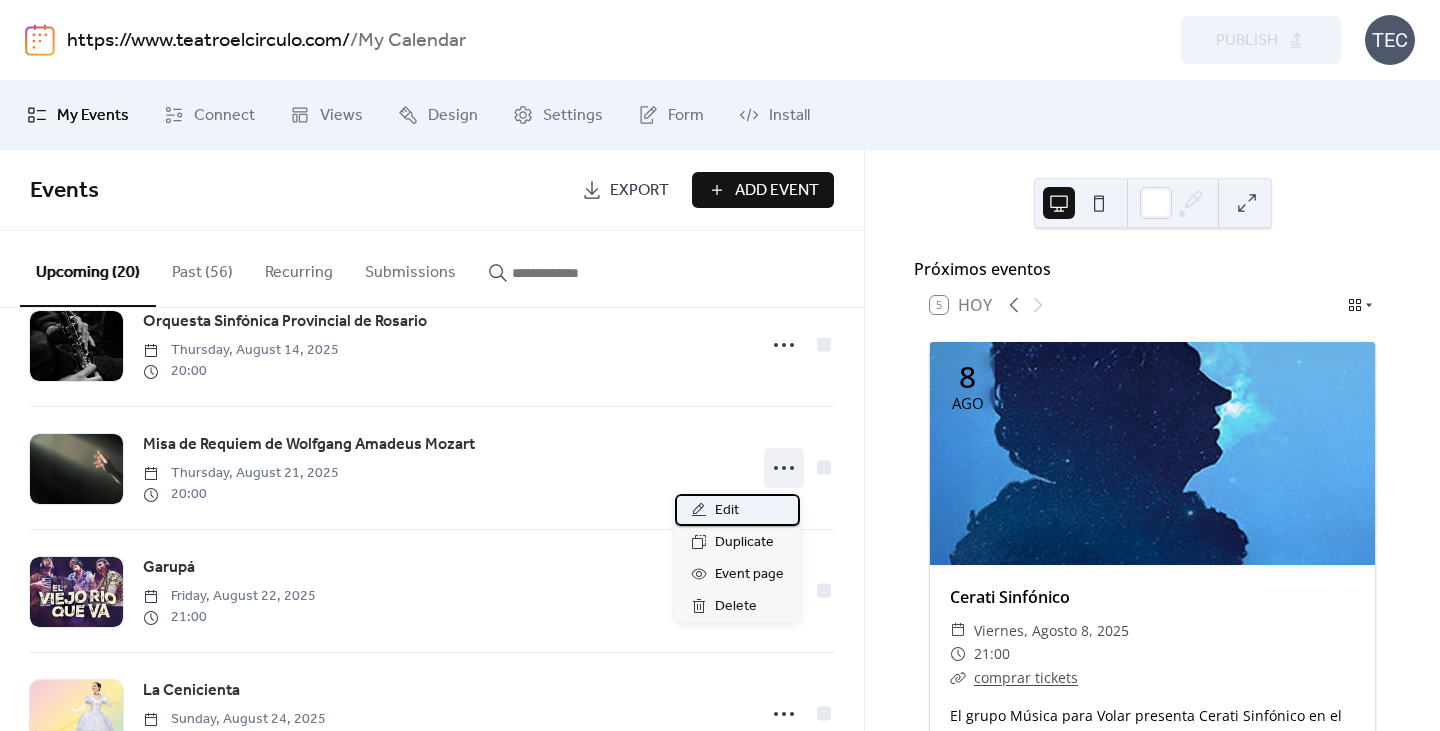 click on "Edit" at bounding box center [727, 511] 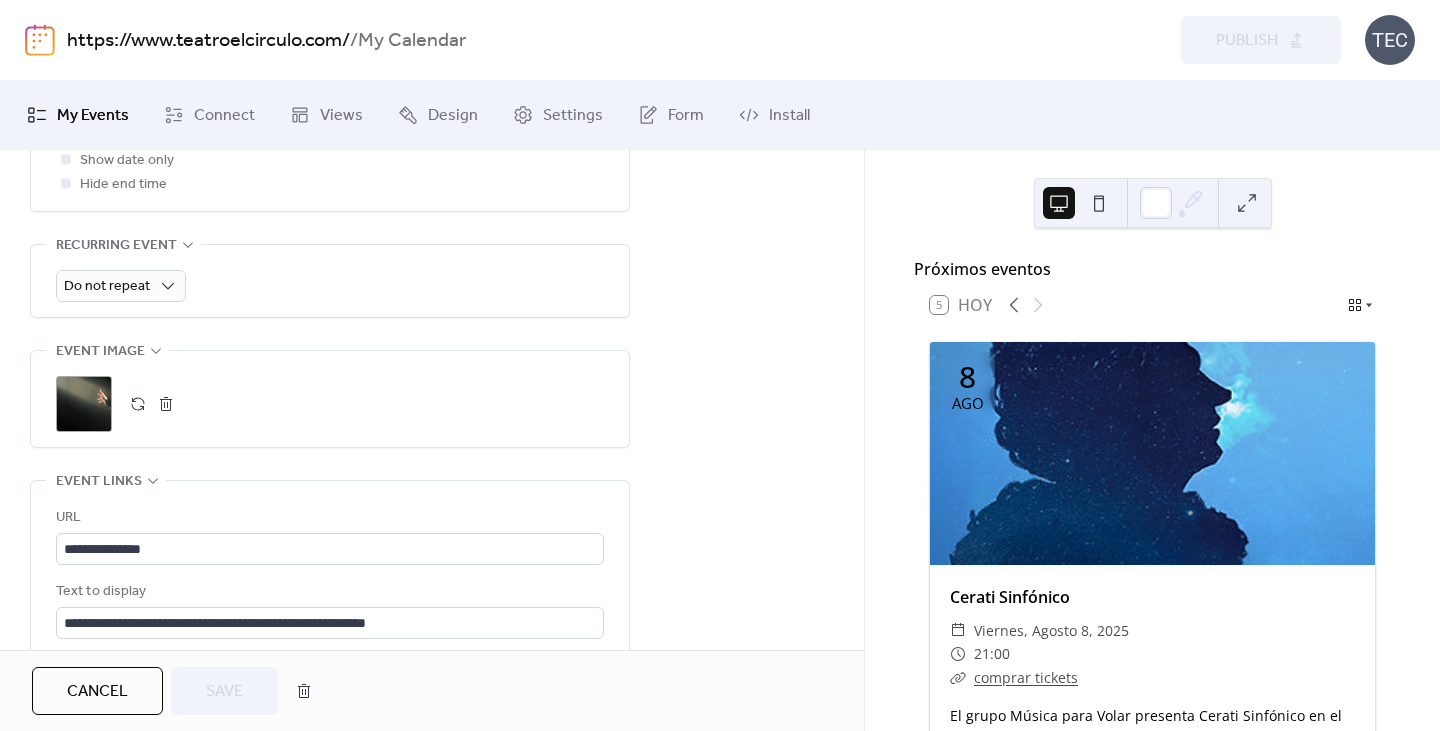 scroll, scrollTop: 1068, scrollLeft: 0, axis: vertical 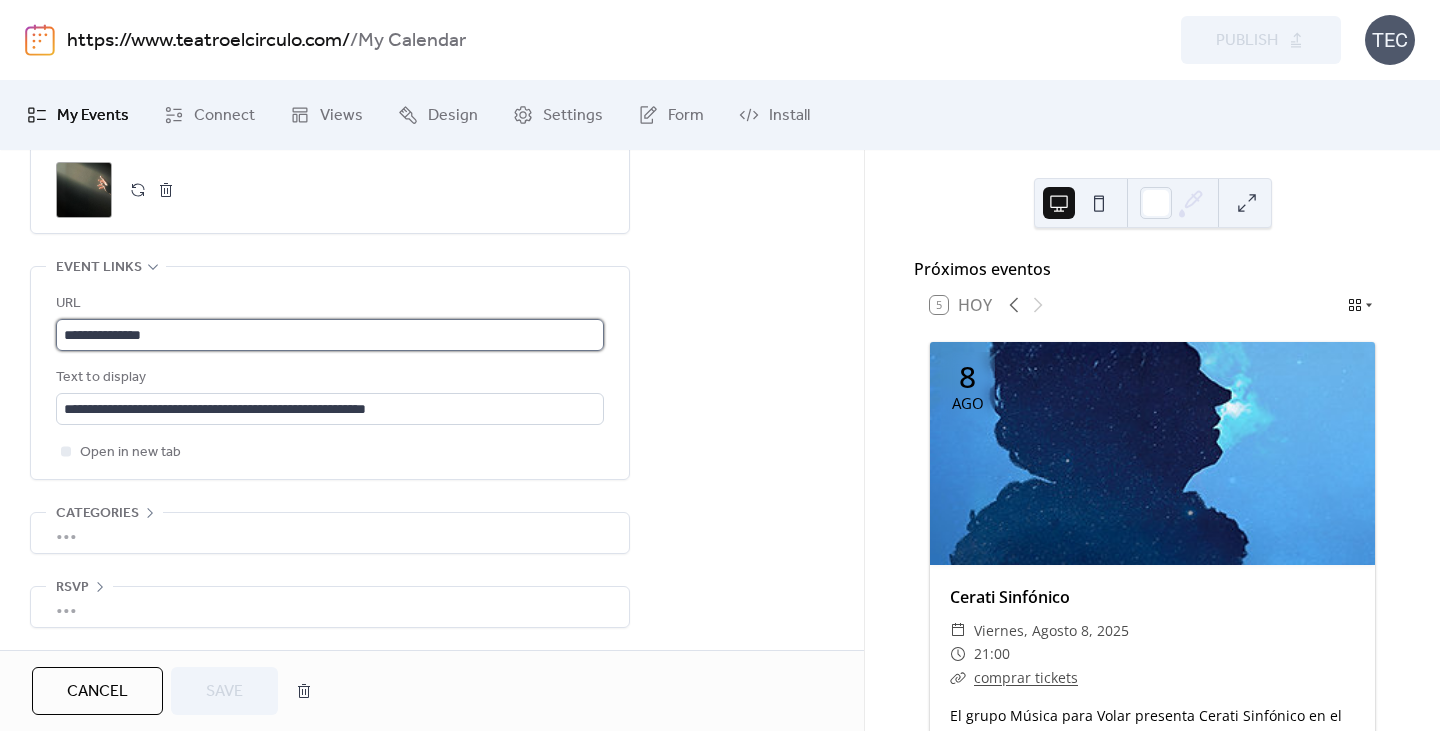 click on "**********" at bounding box center (330, 335) 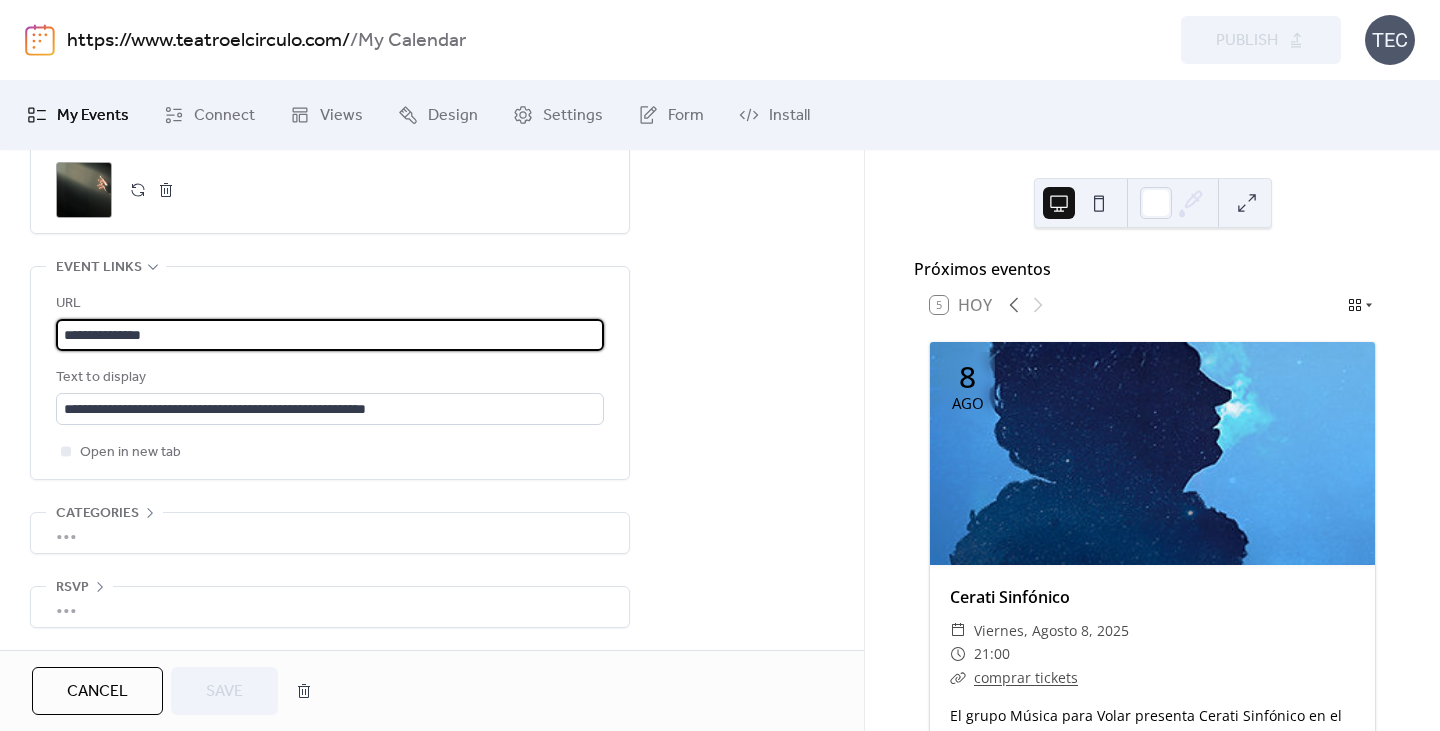 click on "**********" at bounding box center [330, 335] 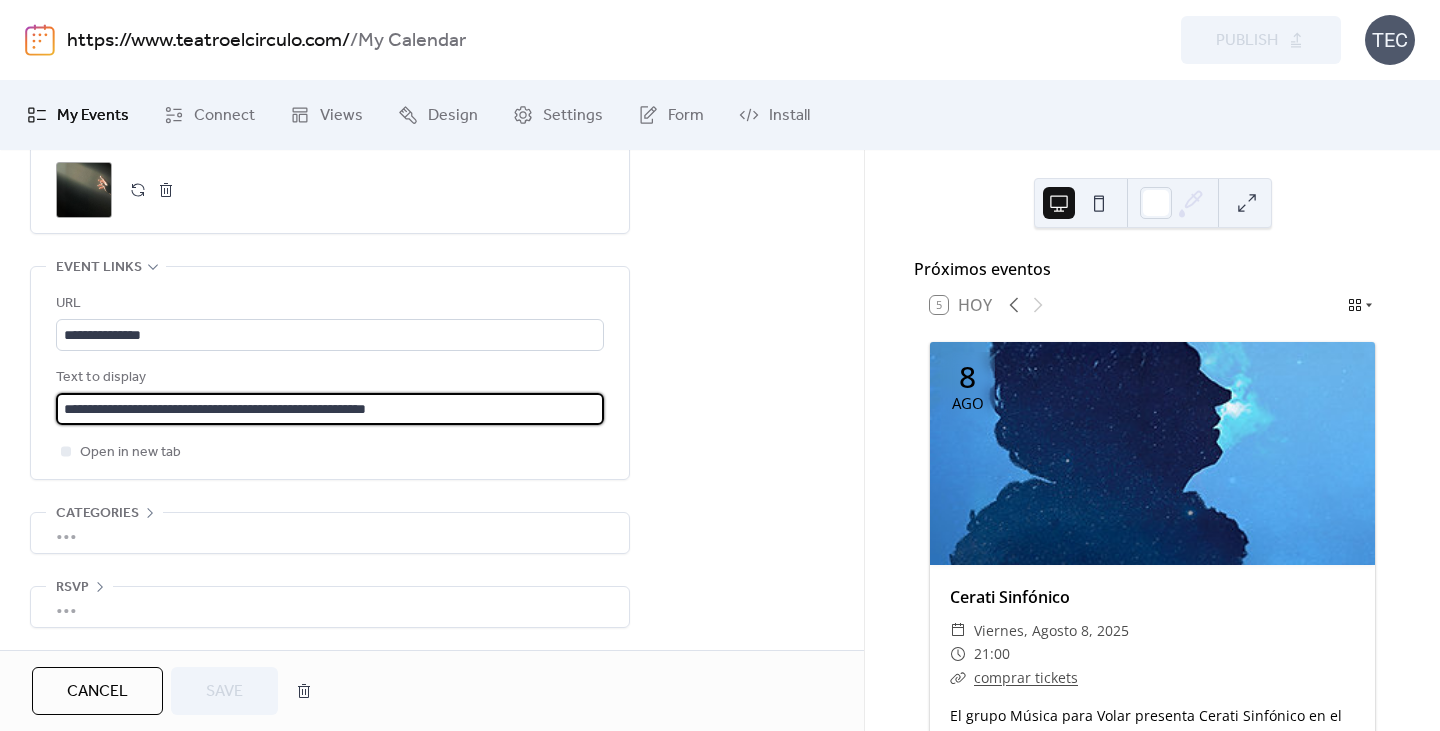 click on "**********" at bounding box center (330, 409) 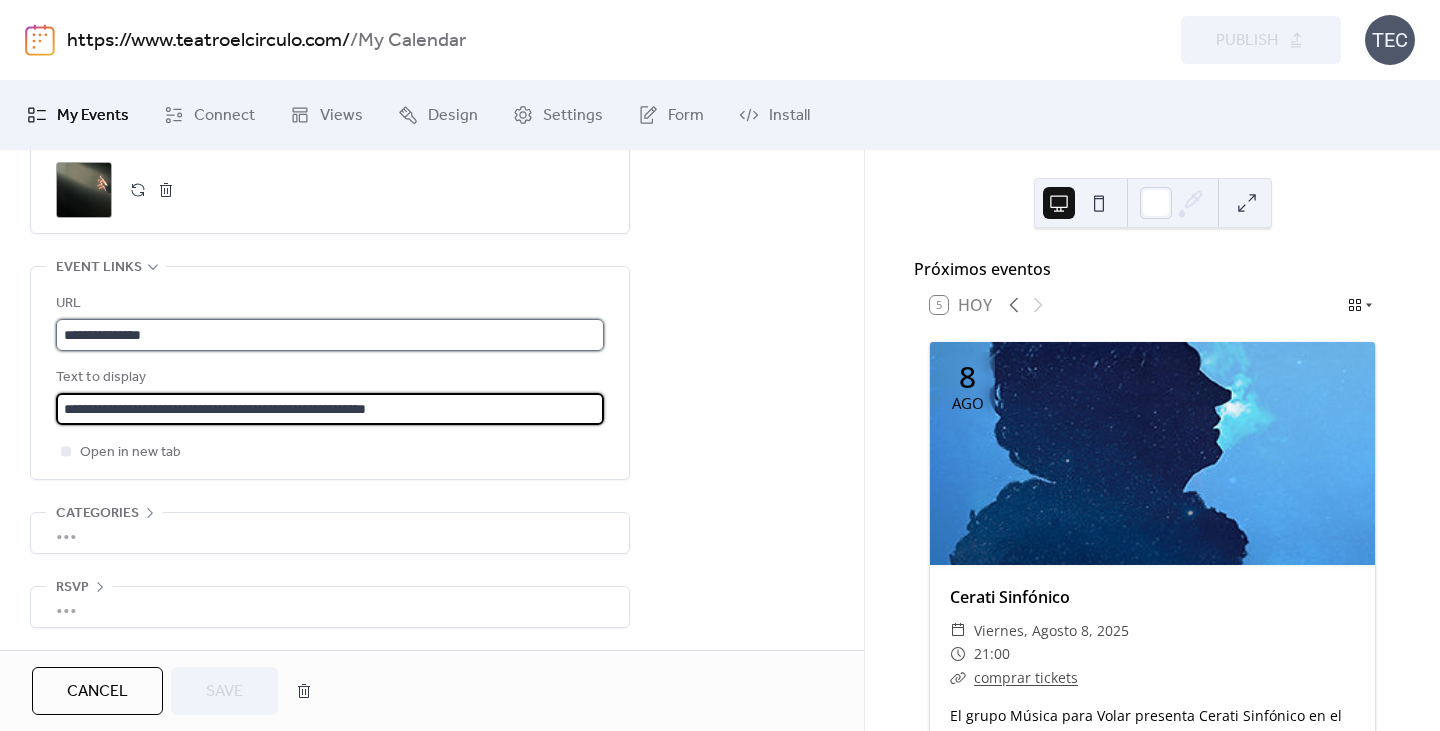 click on "**********" at bounding box center (330, 335) 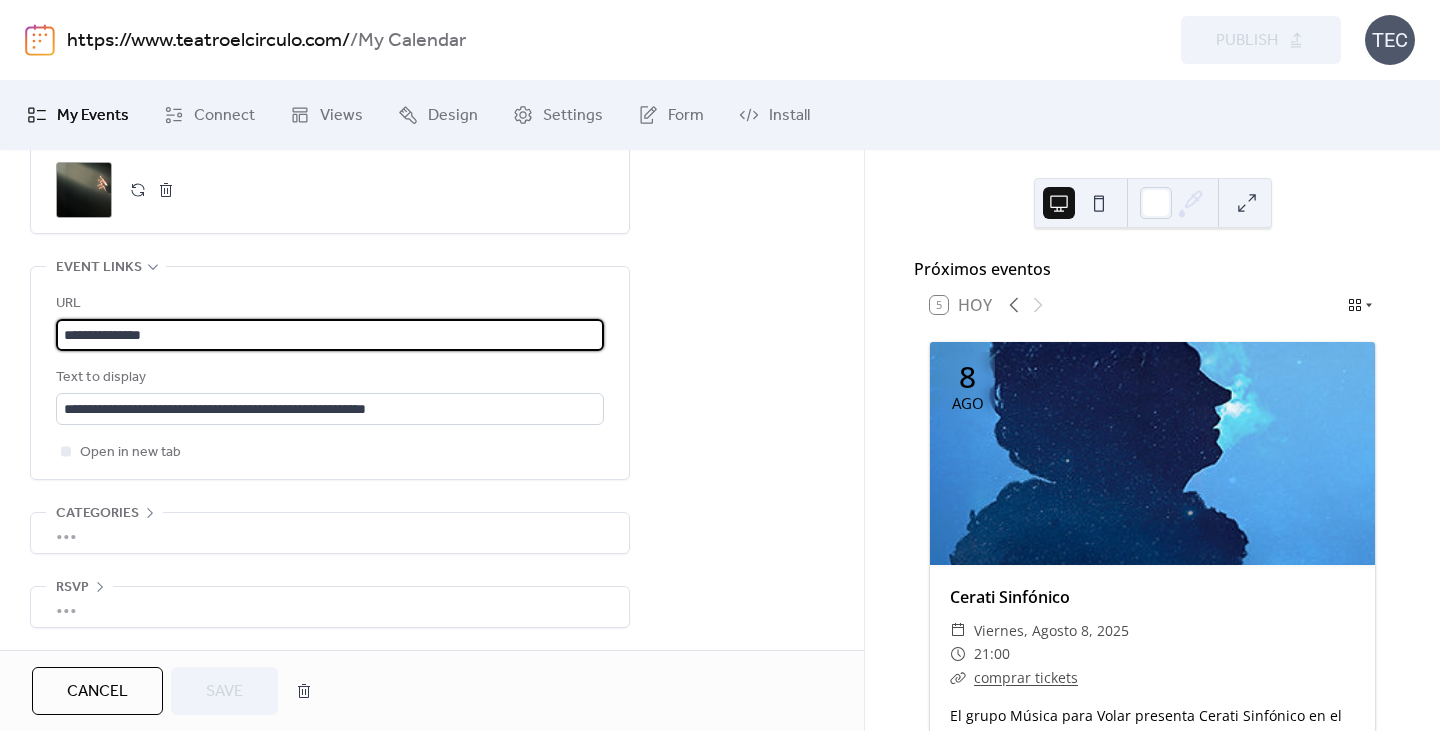 click on "**********" at bounding box center [330, 335] 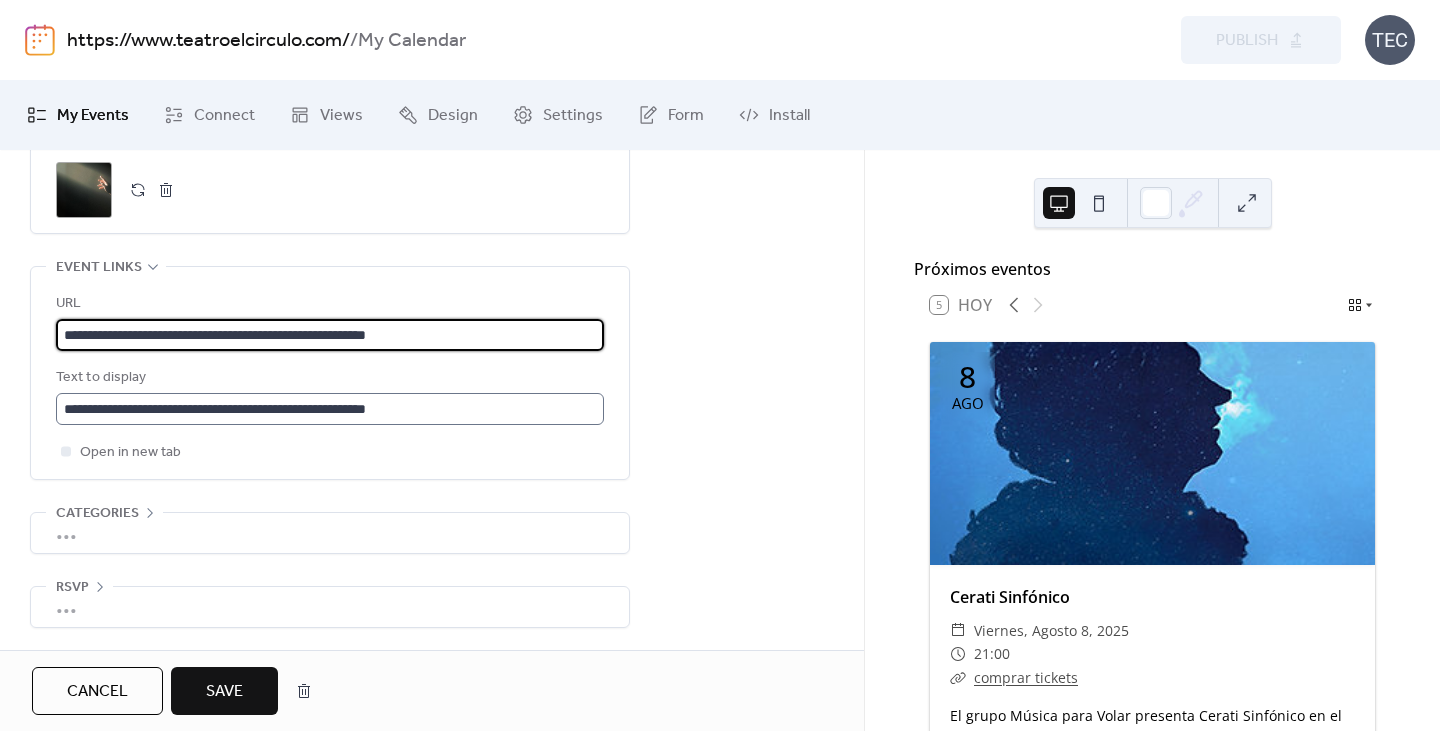 type on "**********" 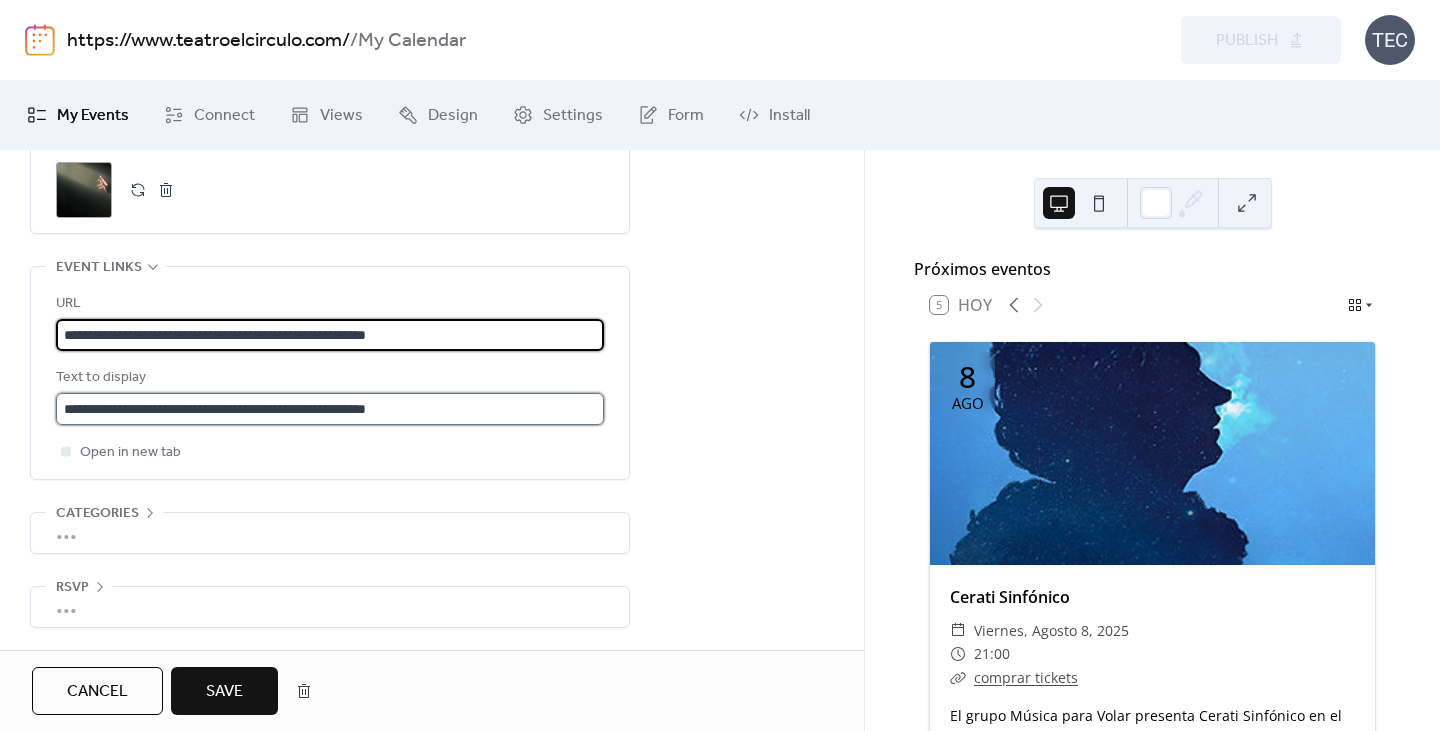 click on "**********" at bounding box center [330, 409] 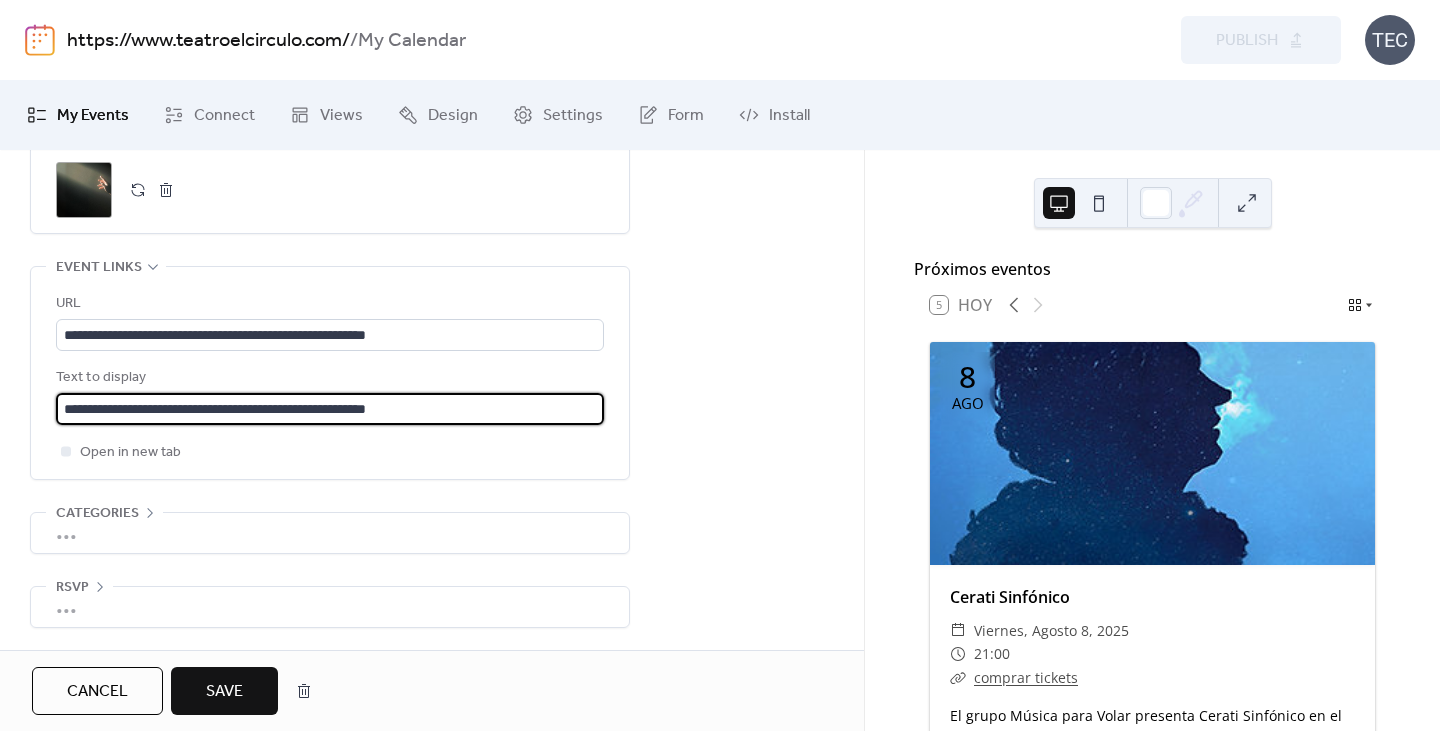 click on "**********" at bounding box center [330, 409] 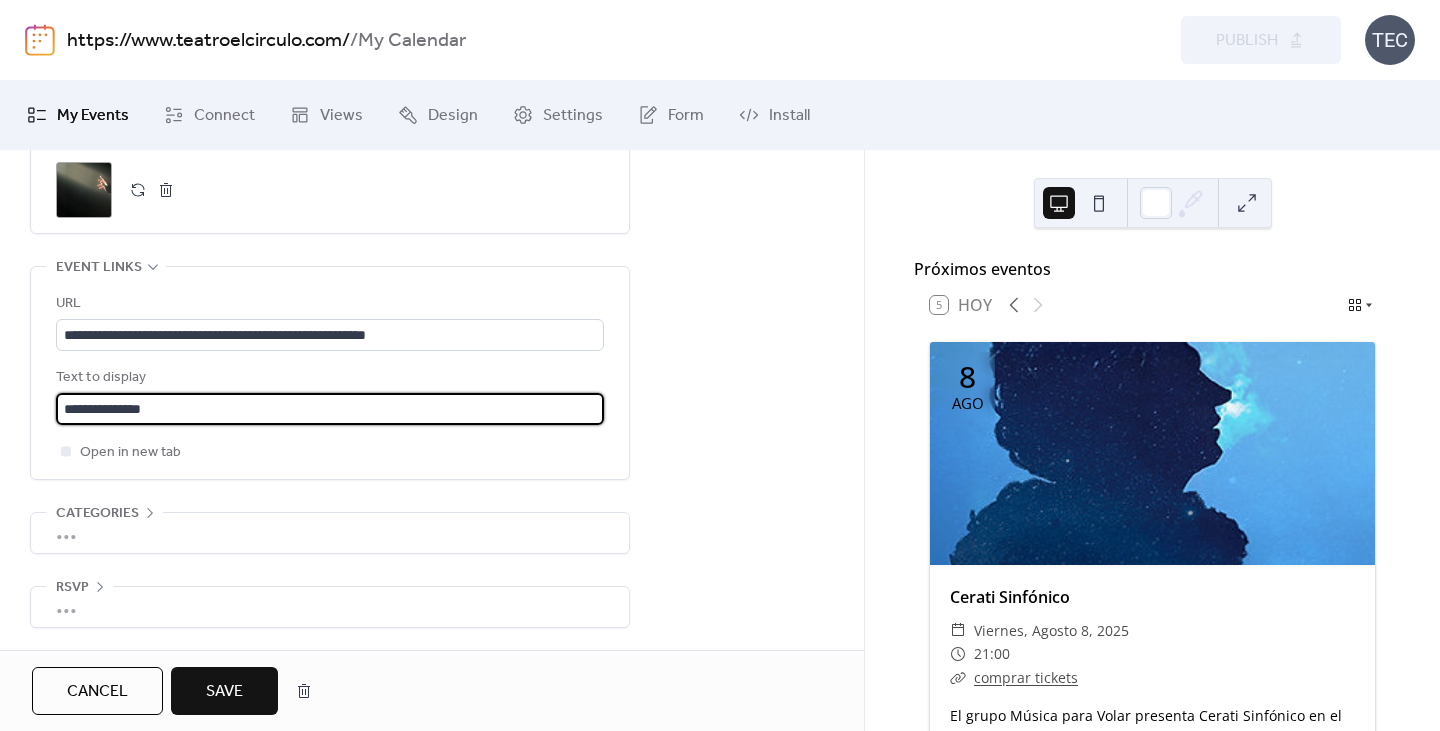 type on "**********" 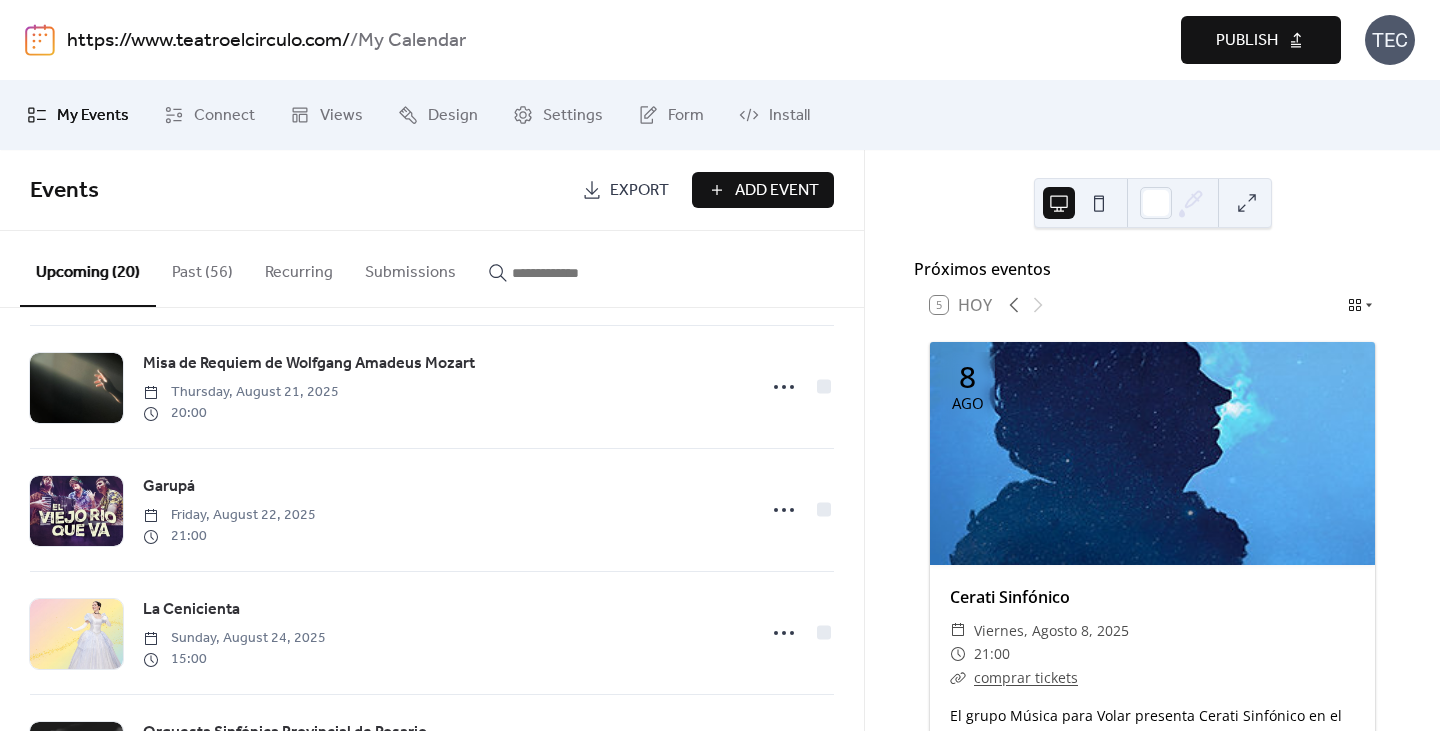 scroll, scrollTop: 600, scrollLeft: 0, axis: vertical 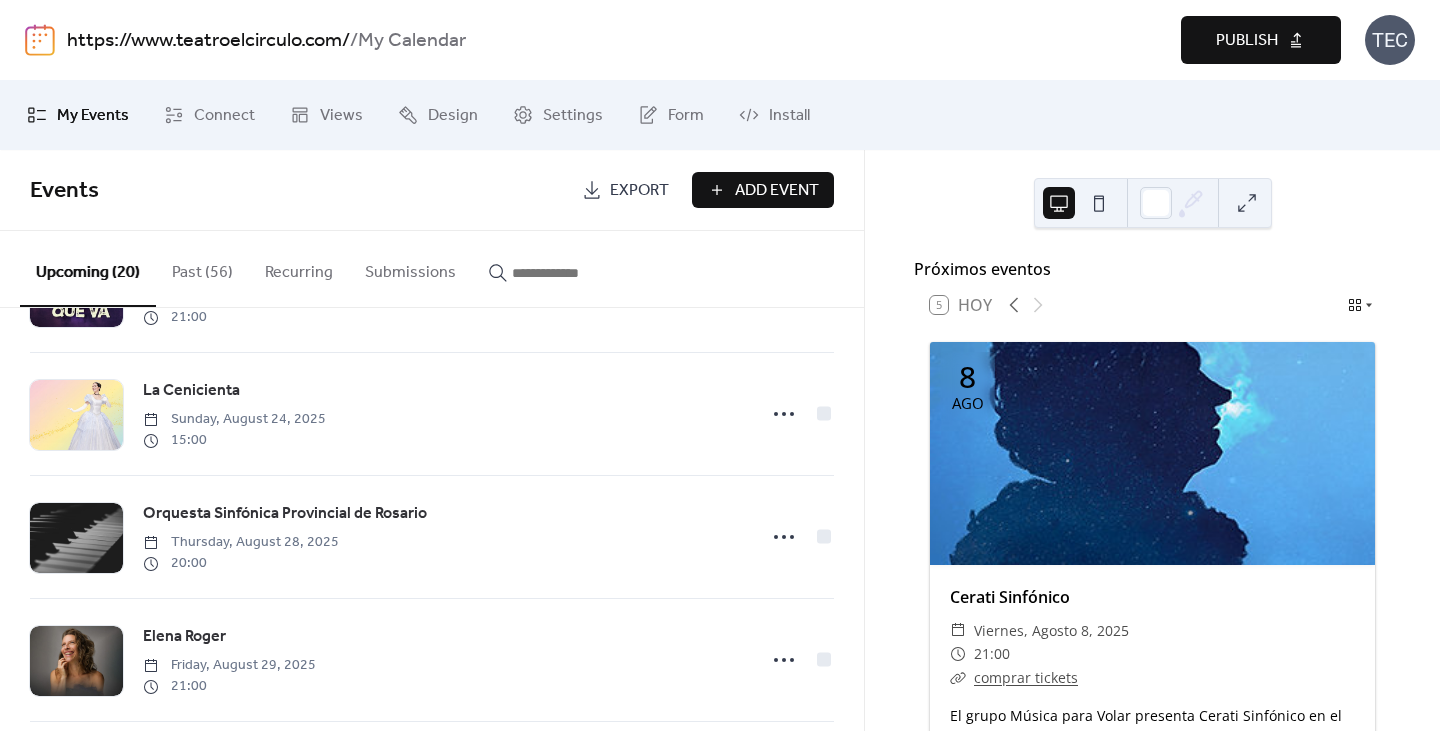 click on "Publish" at bounding box center (1247, 41) 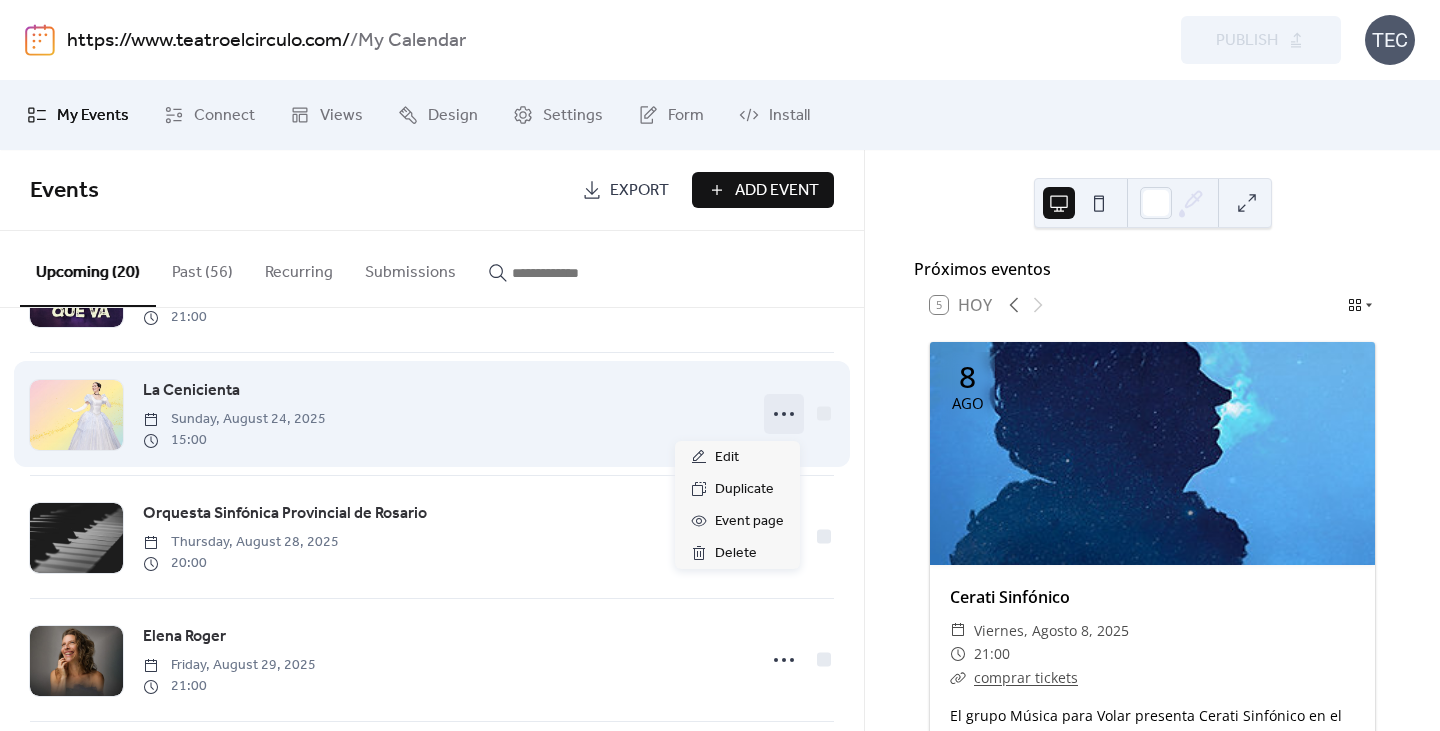 click 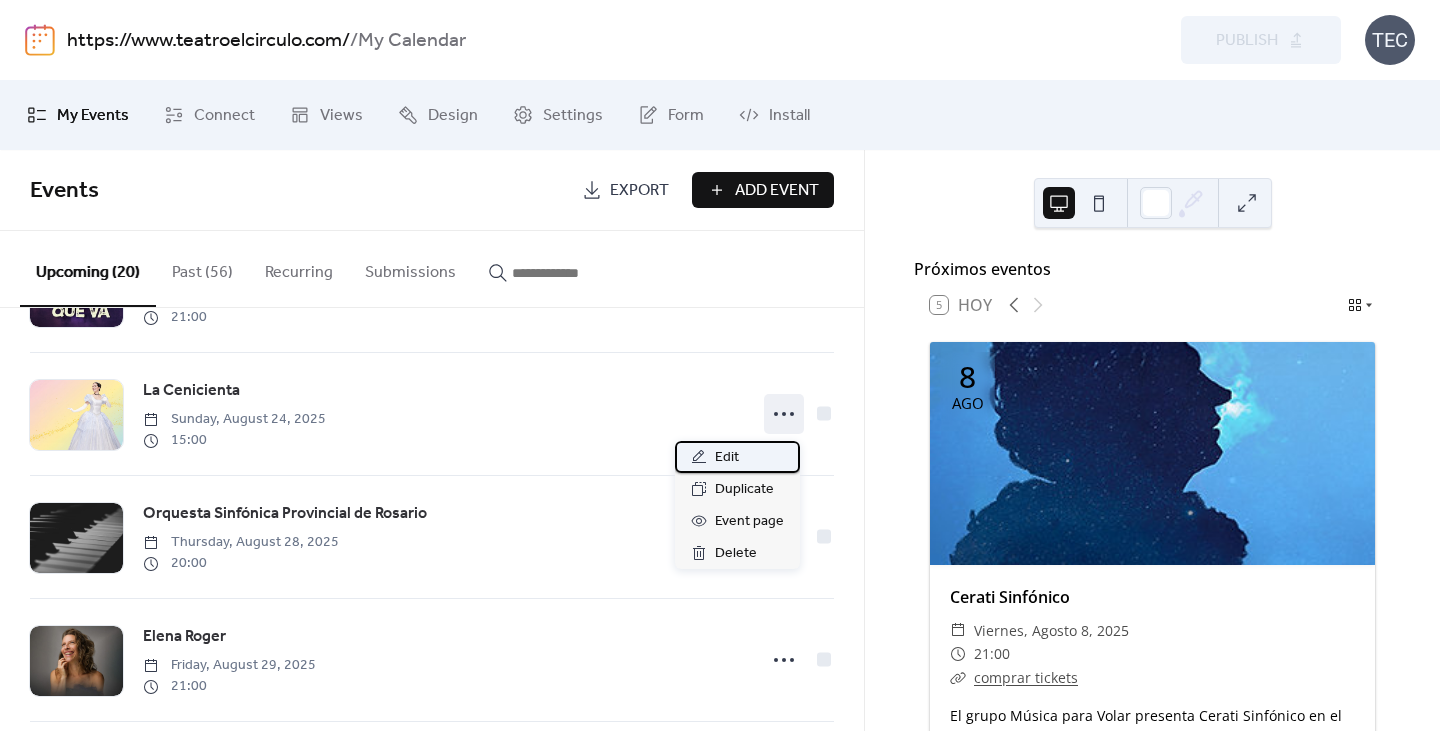 click on "Edit" at bounding box center [727, 458] 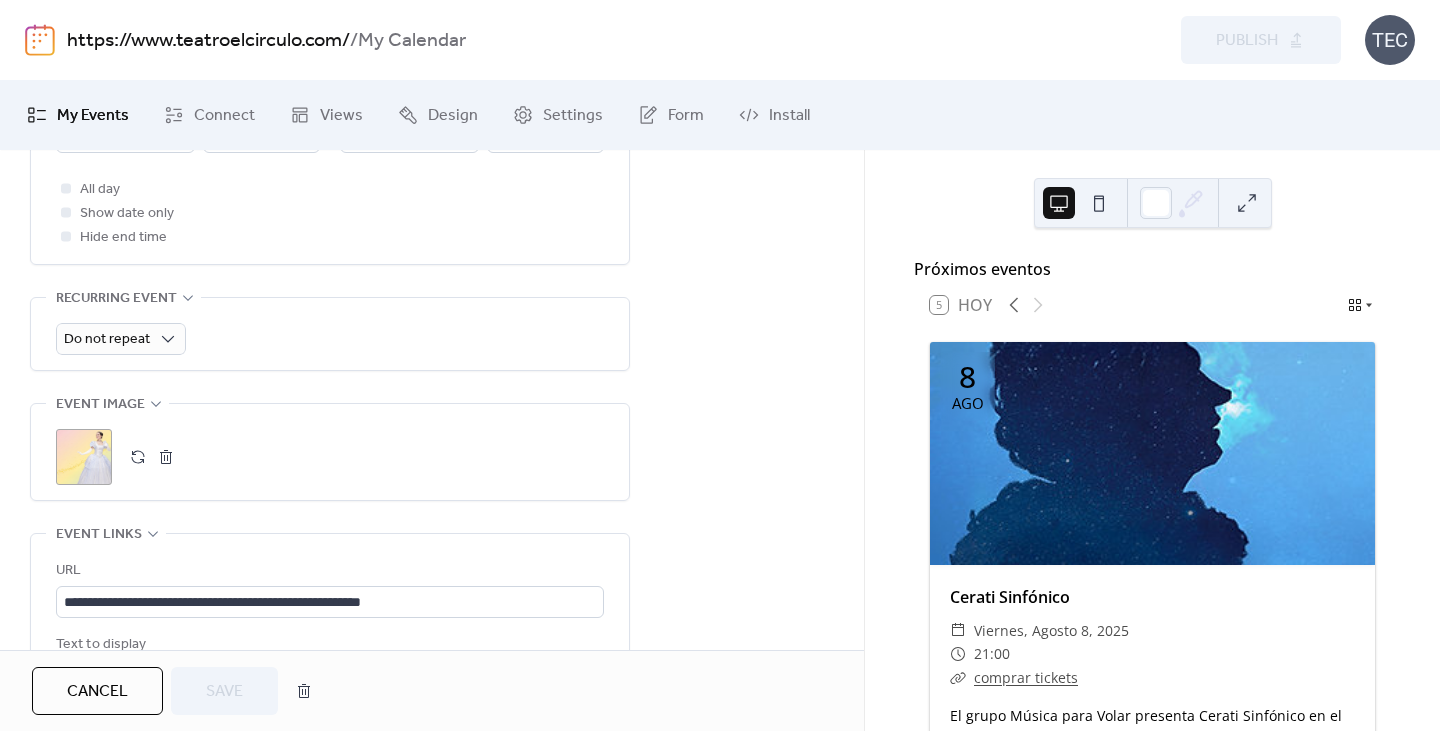 scroll, scrollTop: 800, scrollLeft: 0, axis: vertical 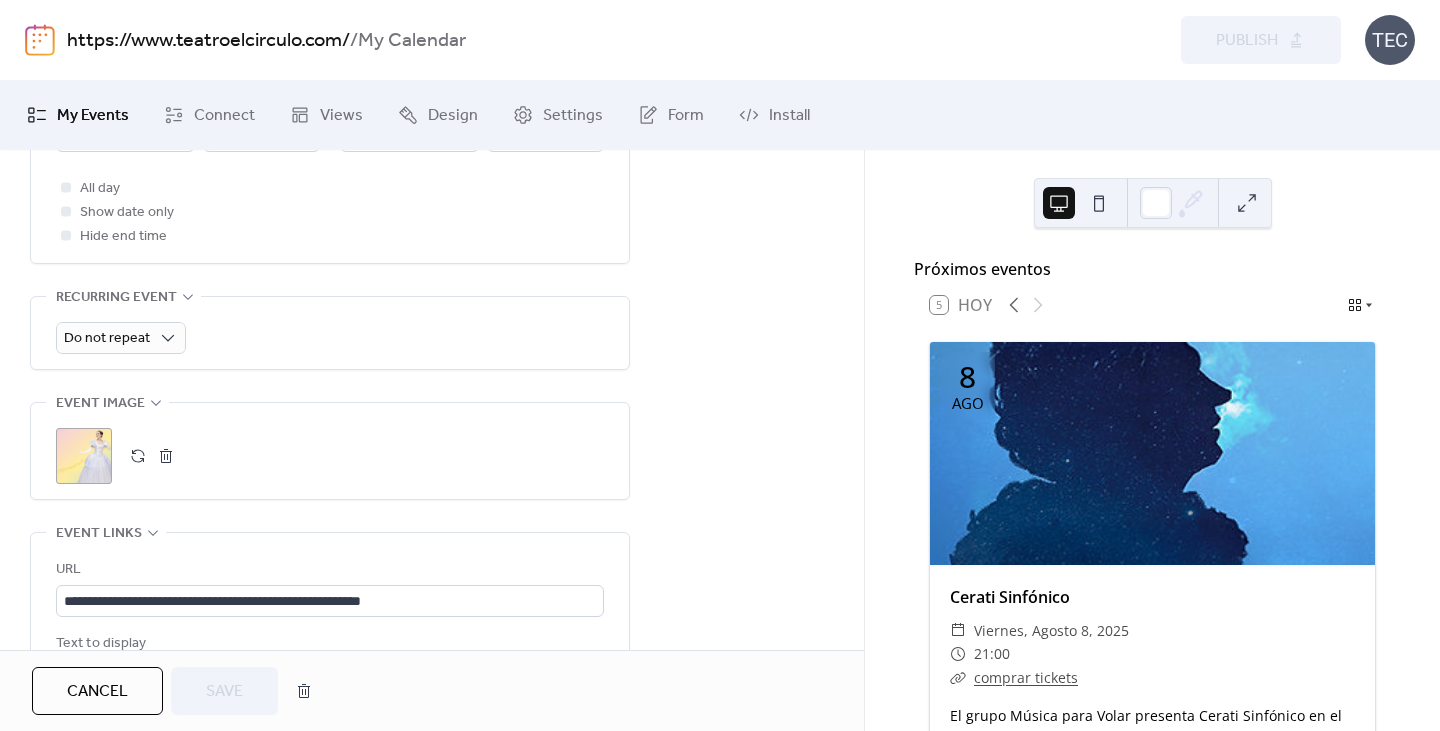 click at bounding box center (138, 456) 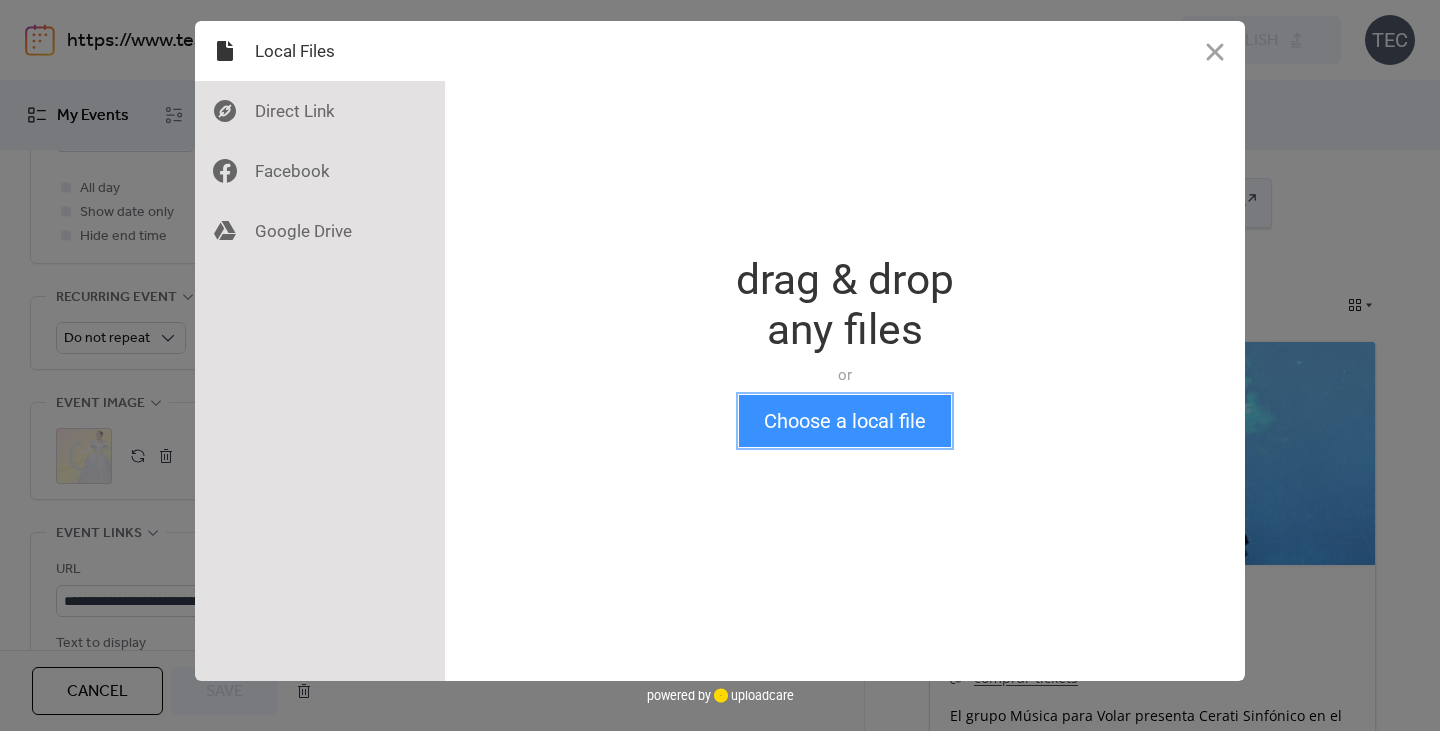 click on "Choose a local file" at bounding box center (845, 421) 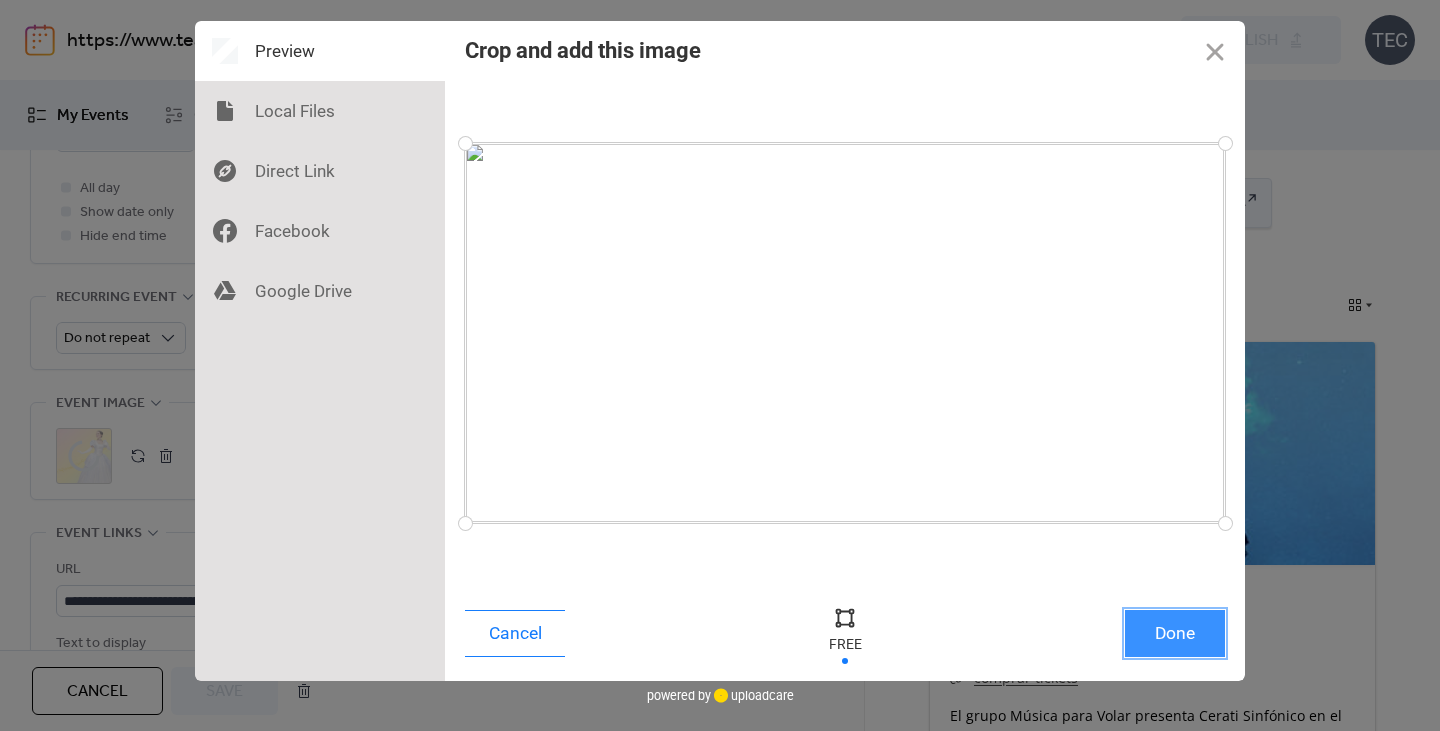 click on "Done" at bounding box center (1175, 633) 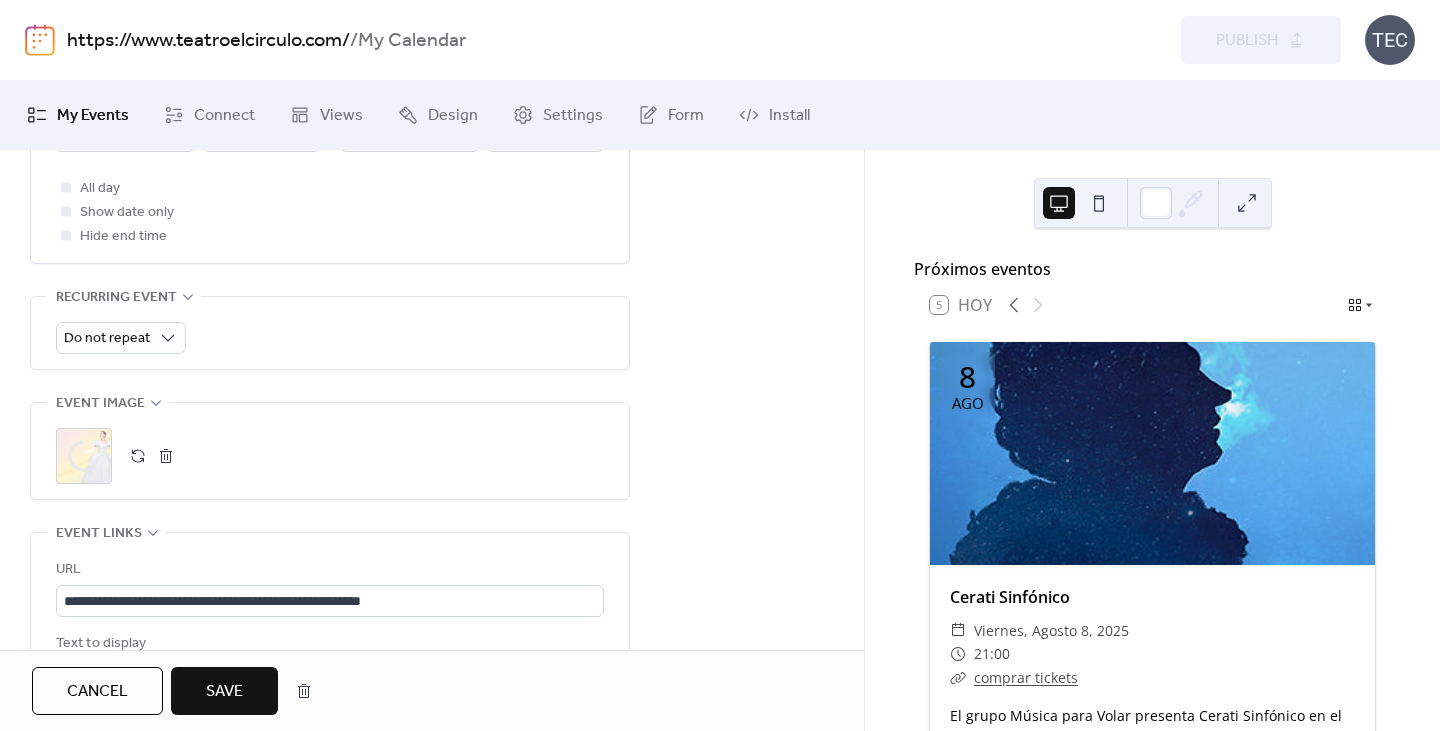click on "Save" at bounding box center (224, 691) 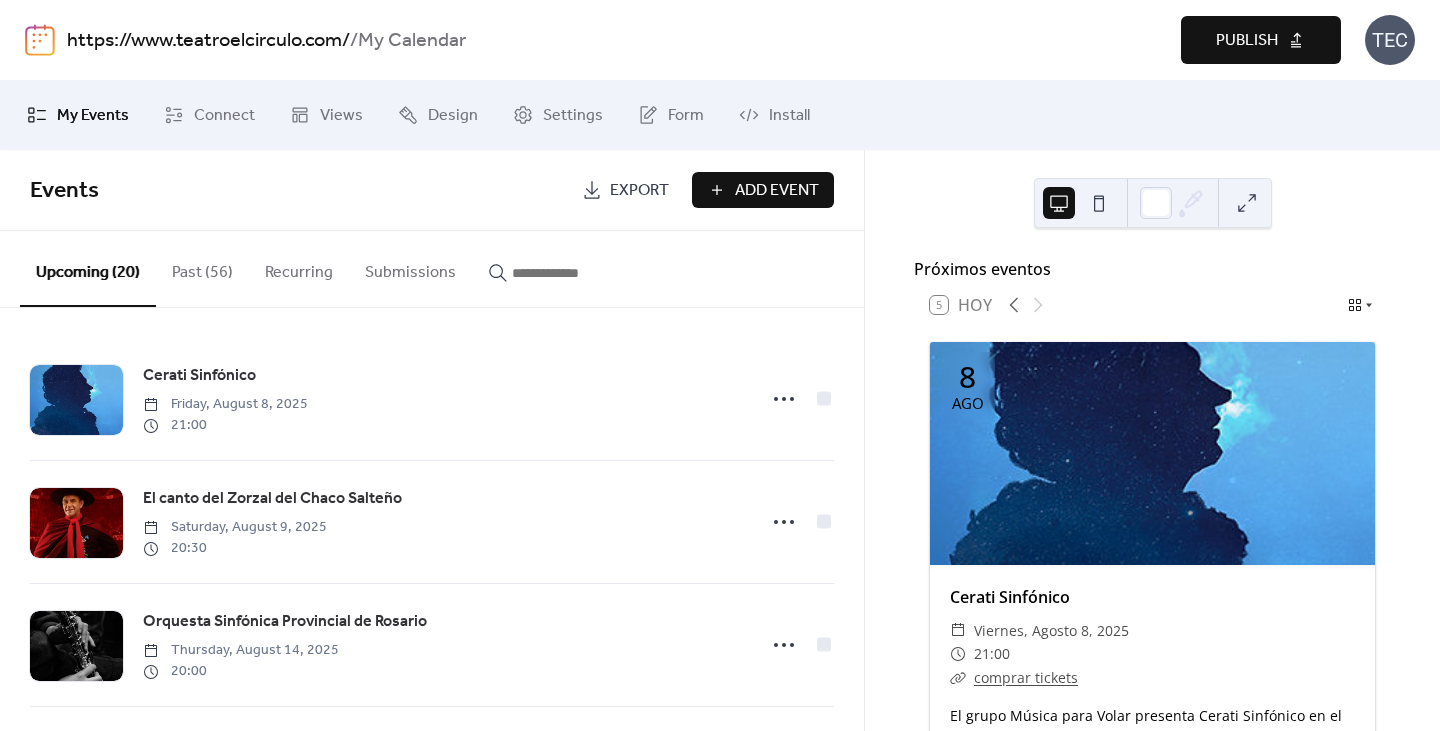 click on "Publish" at bounding box center (1247, 41) 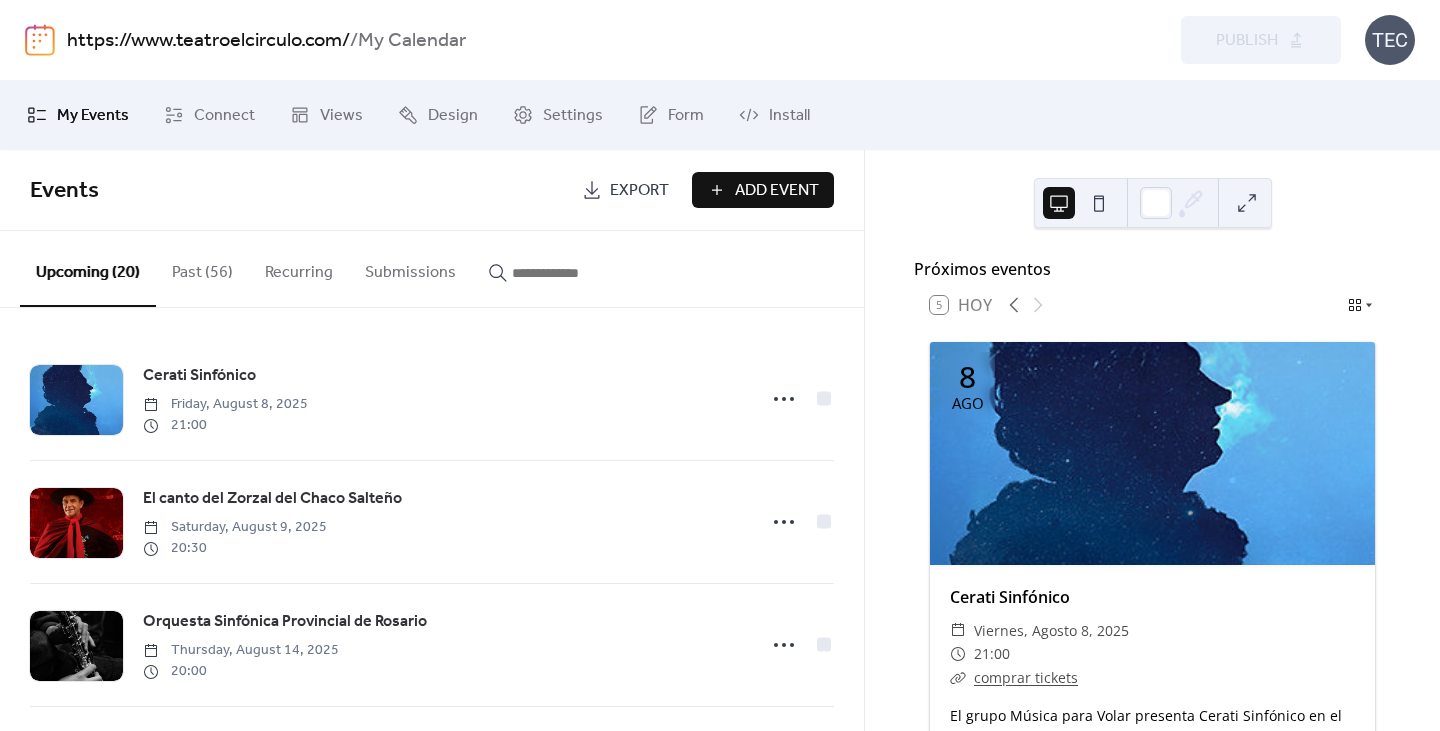 click on "Add Event" at bounding box center (777, 191) 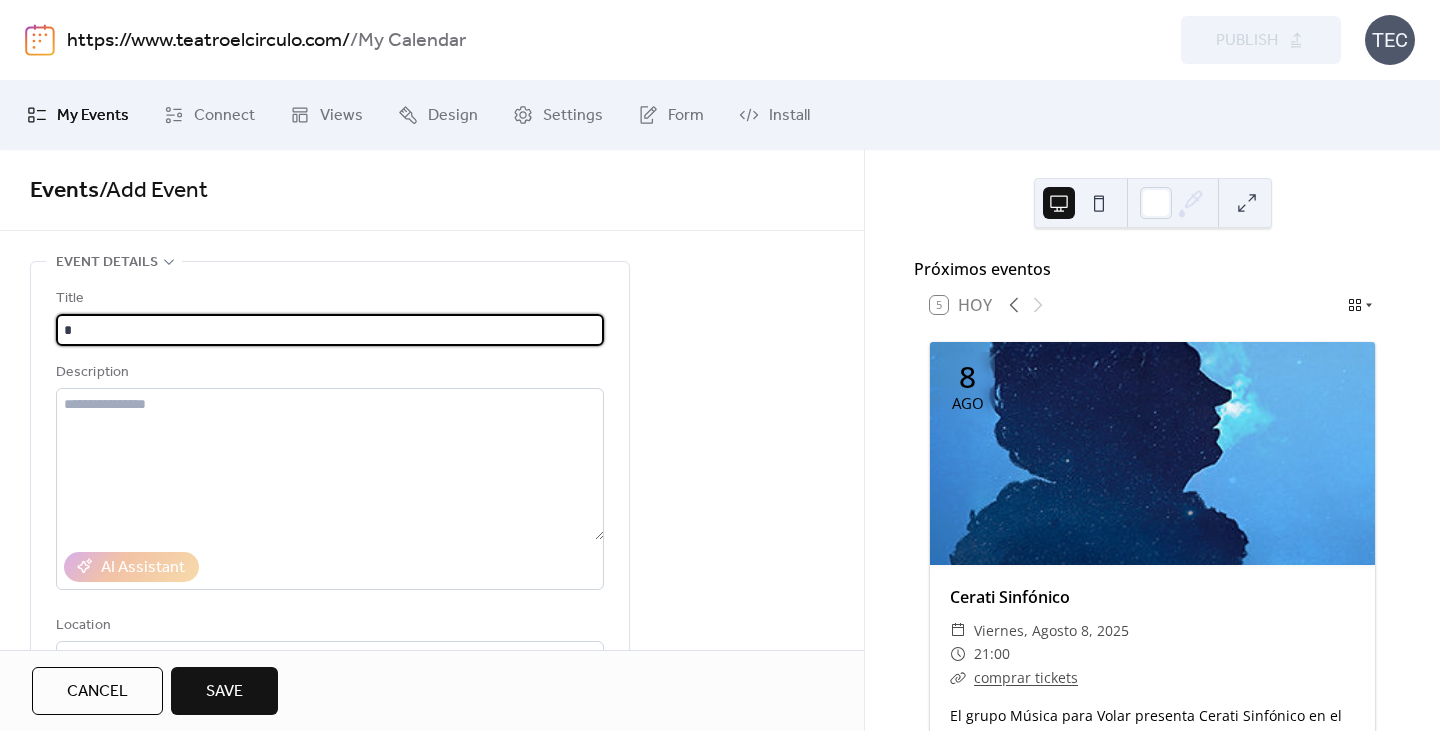 type on "*" 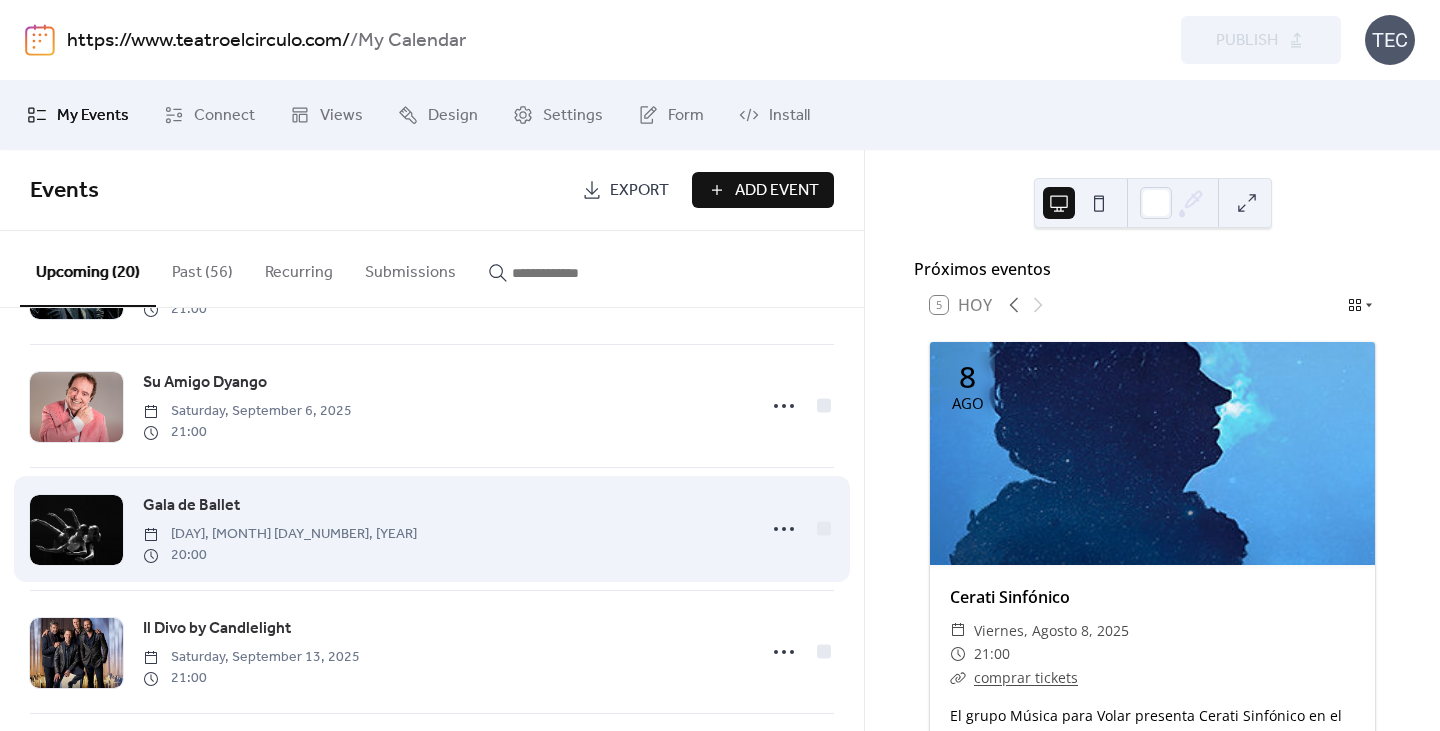 scroll, scrollTop: 1300, scrollLeft: 0, axis: vertical 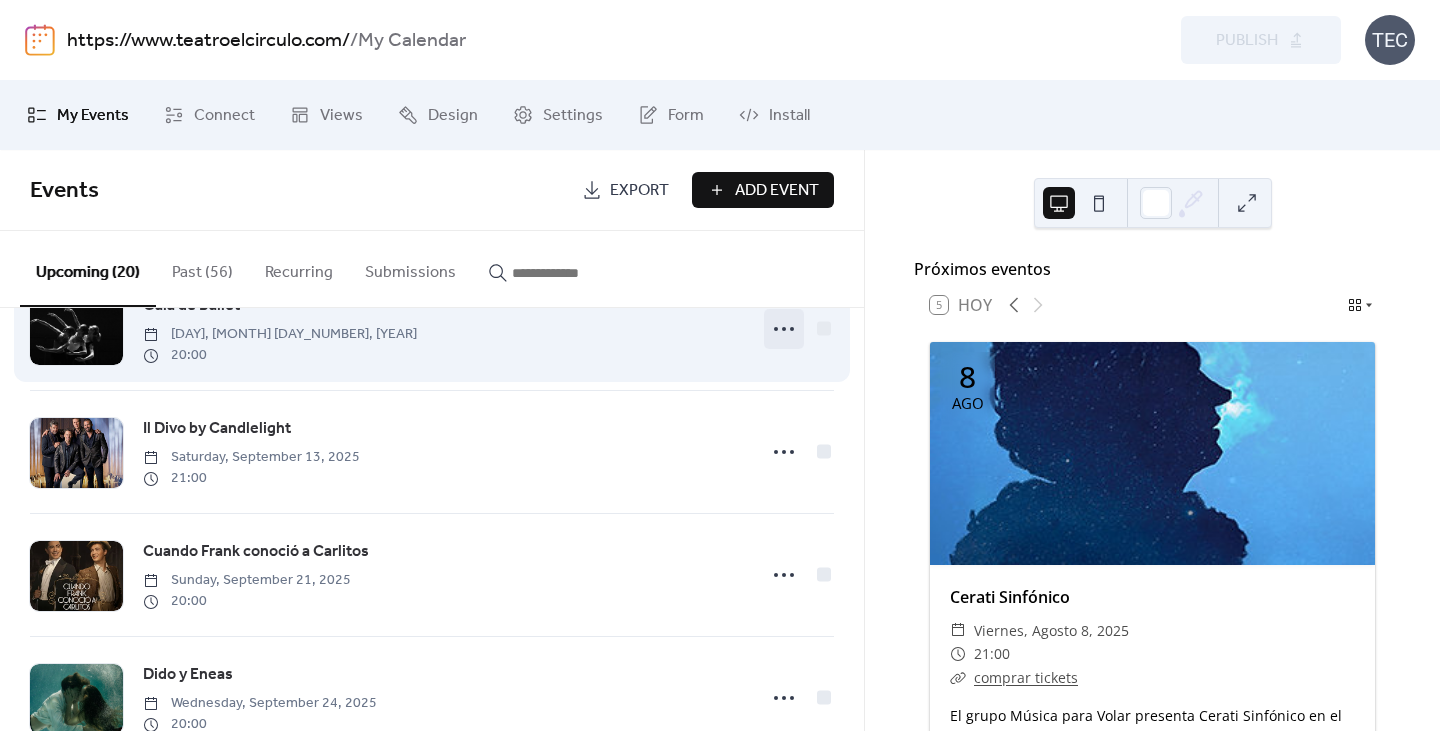click 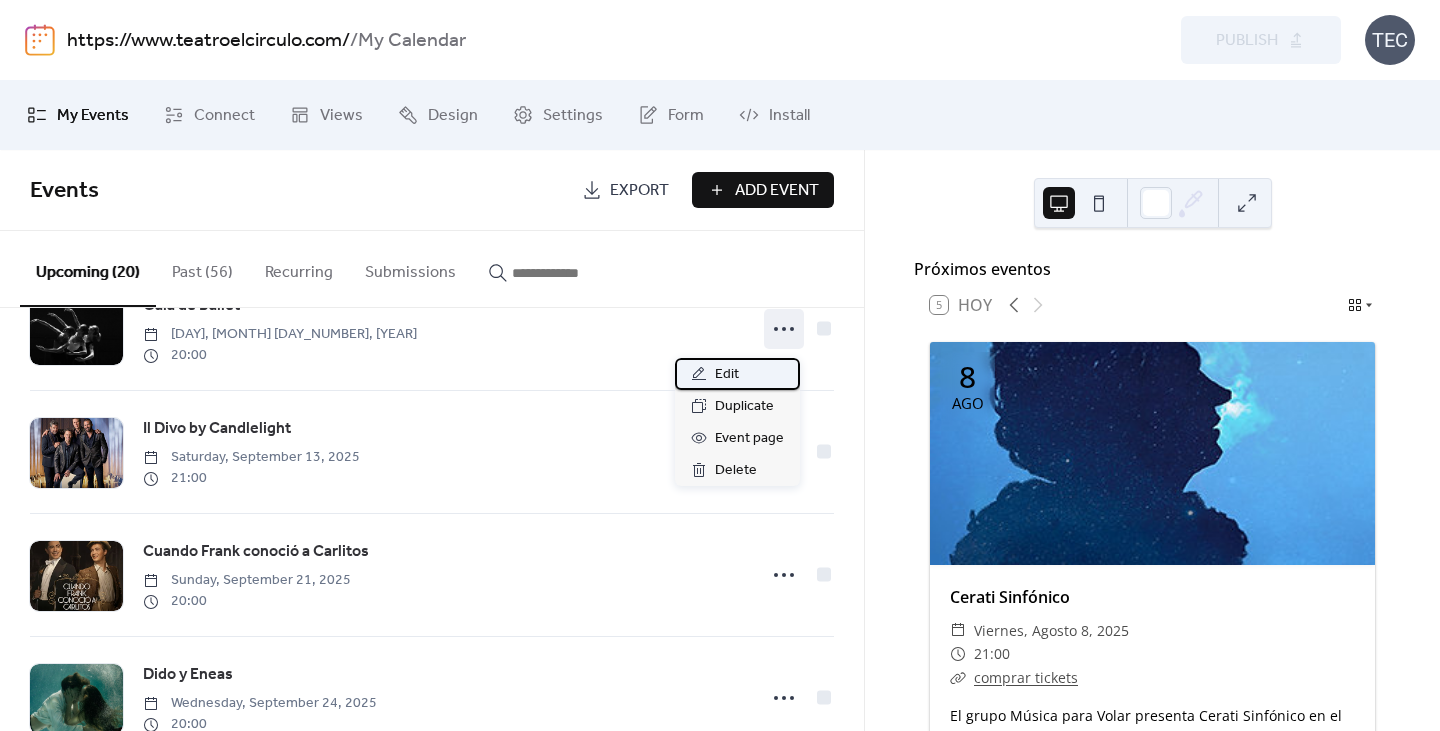 click on "Edit" at bounding box center [737, 374] 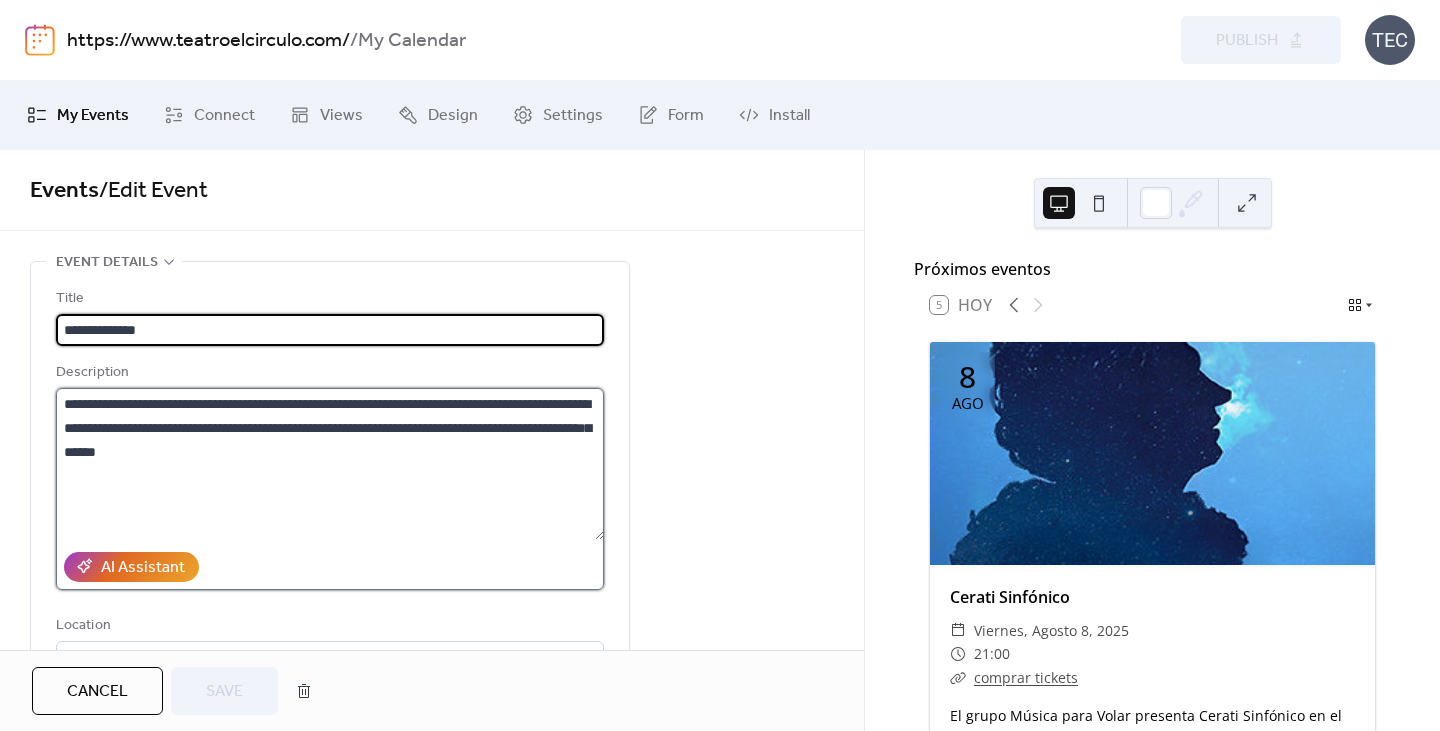 click on "**********" at bounding box center [330, 464] 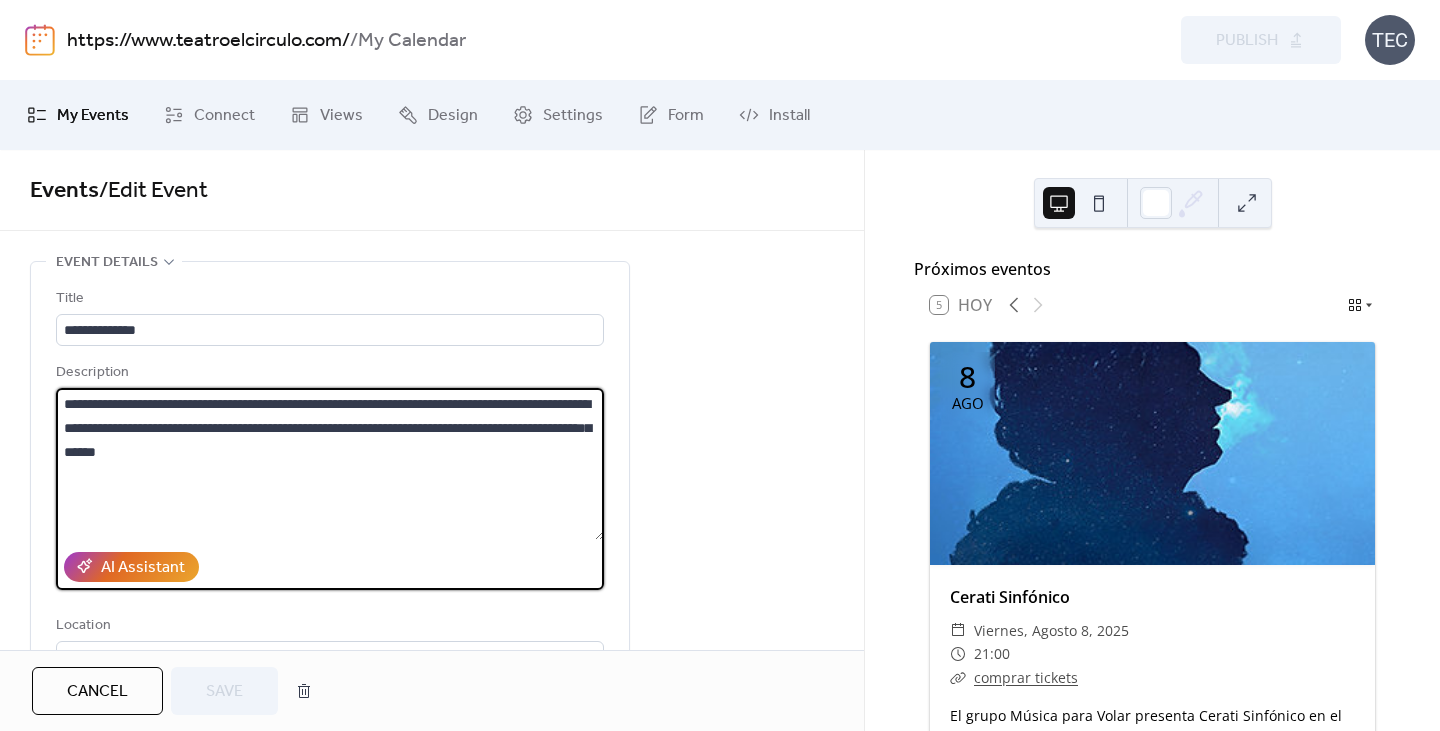 click on "**********" at bounding box center (330, 464) 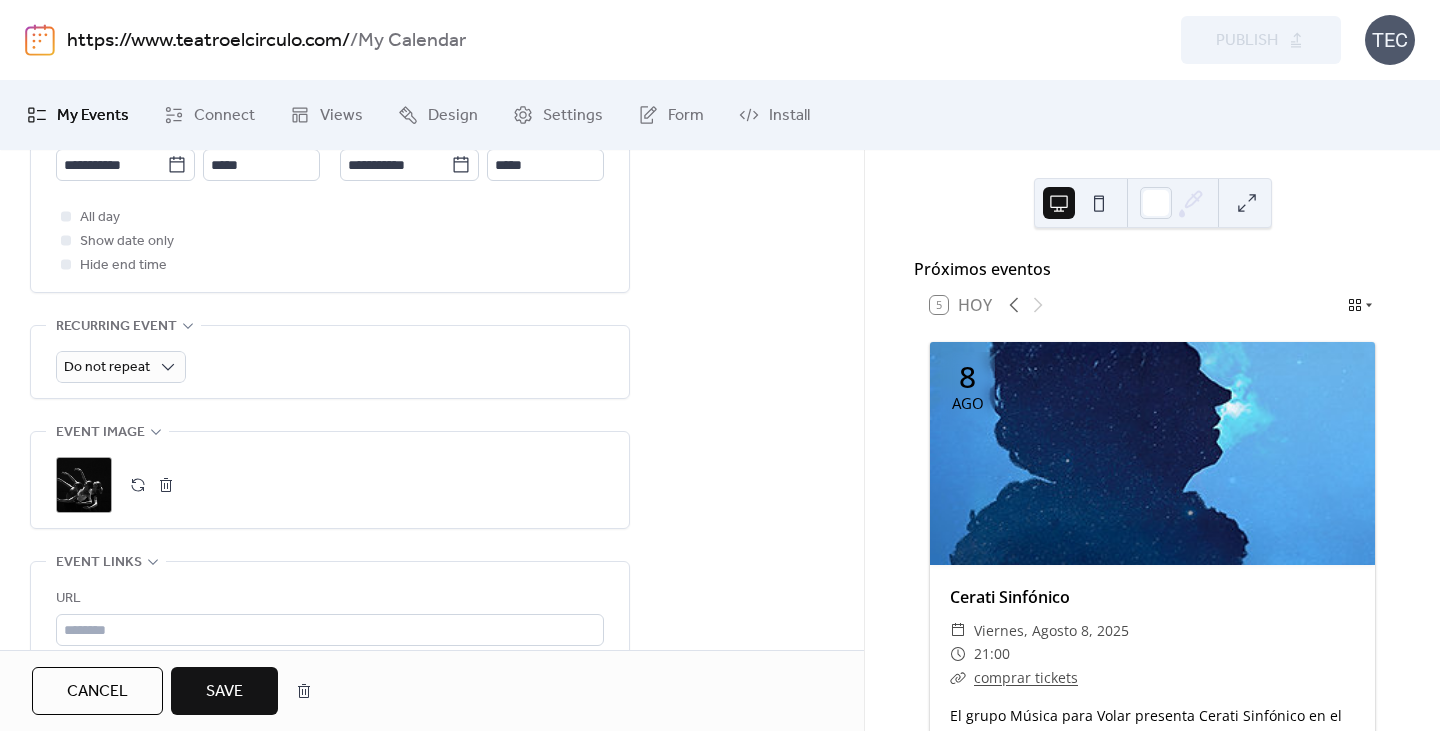 scroll, scrollTop: 900, scrollLeft: 0, axis: vertical 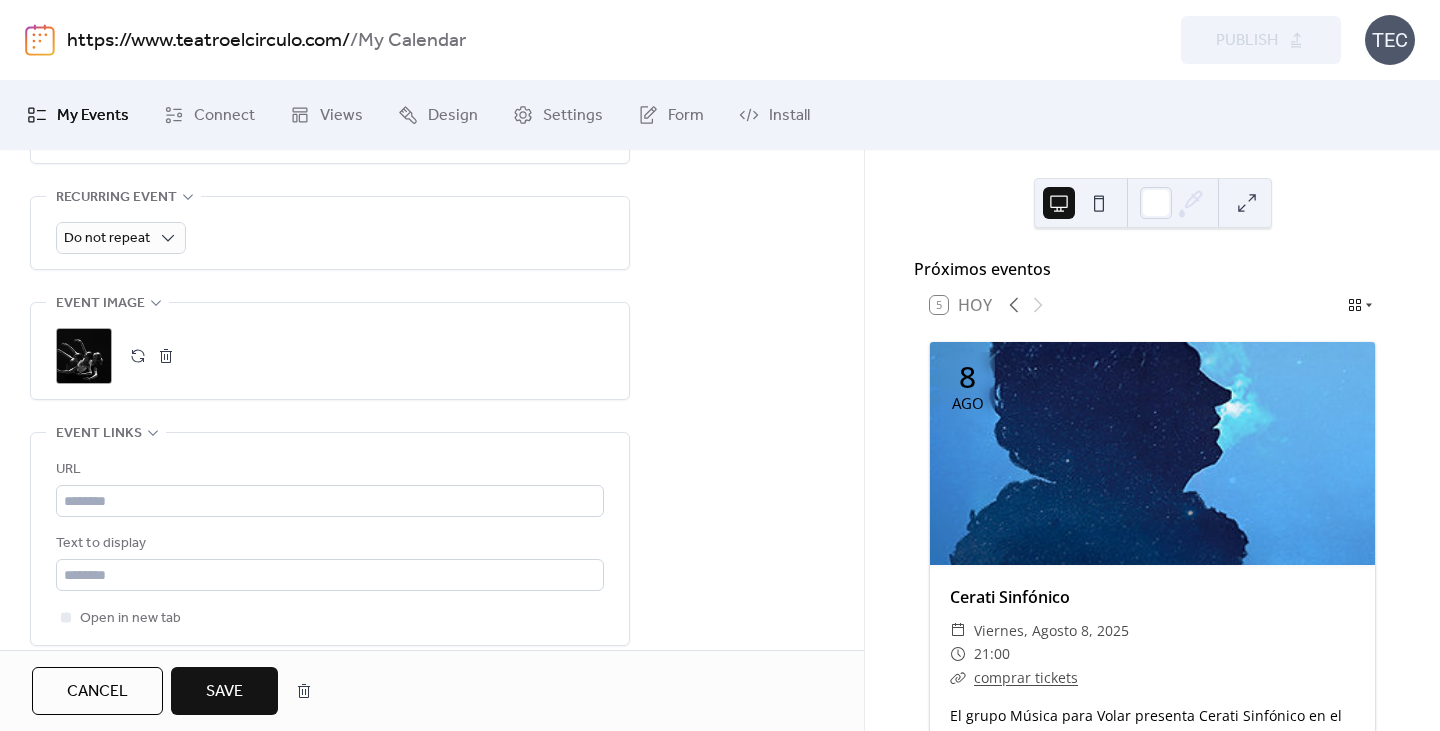 type on "**********" 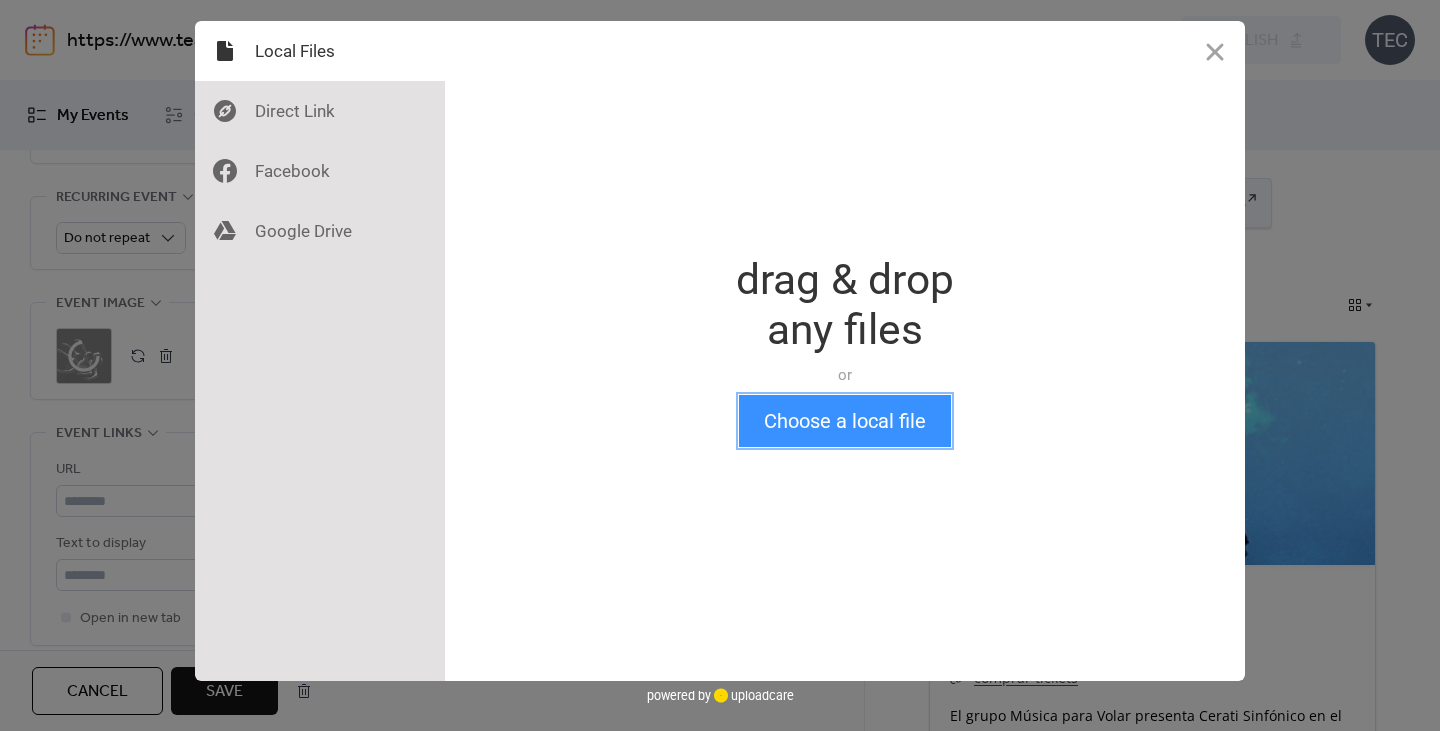 click on "Choose a local file" at bounding box center (845, 421) 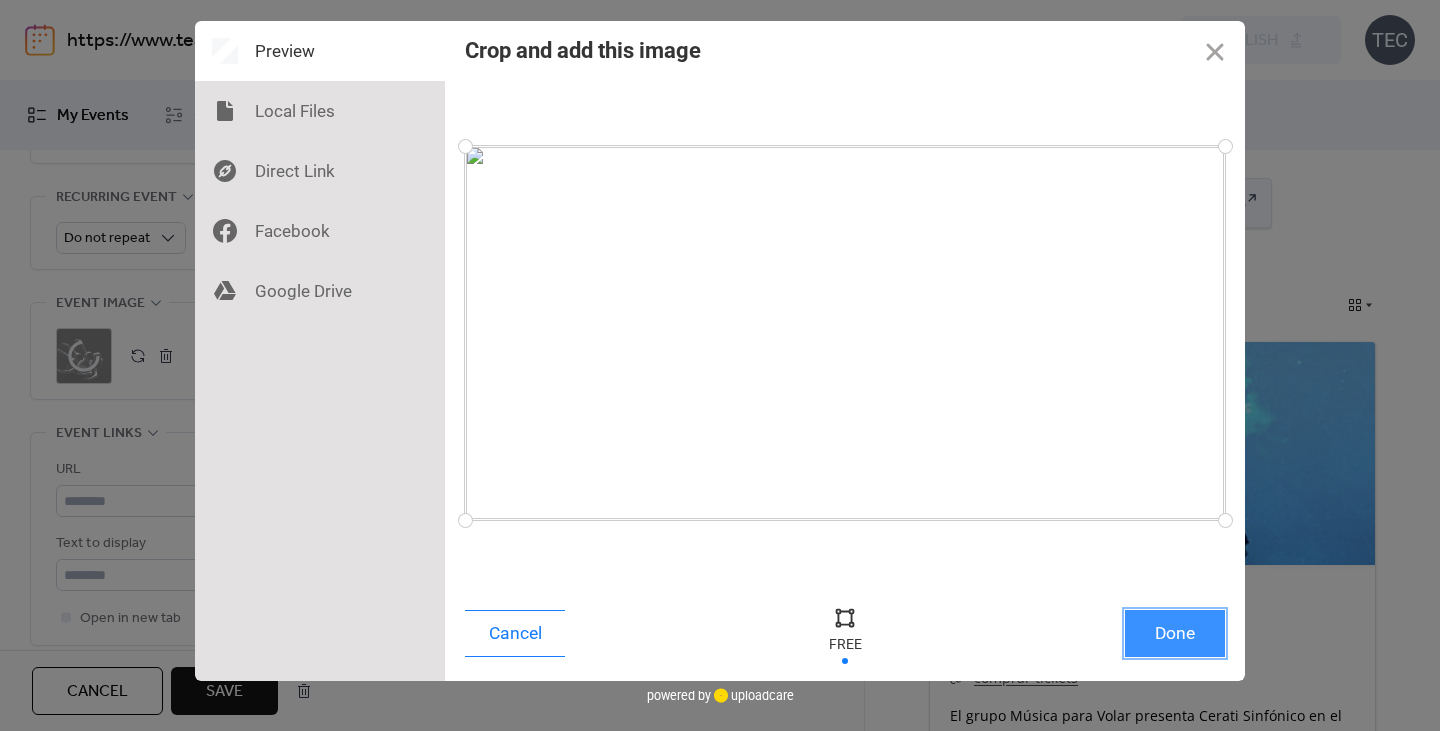 click on "Done" at bounding box center (1175, 633) 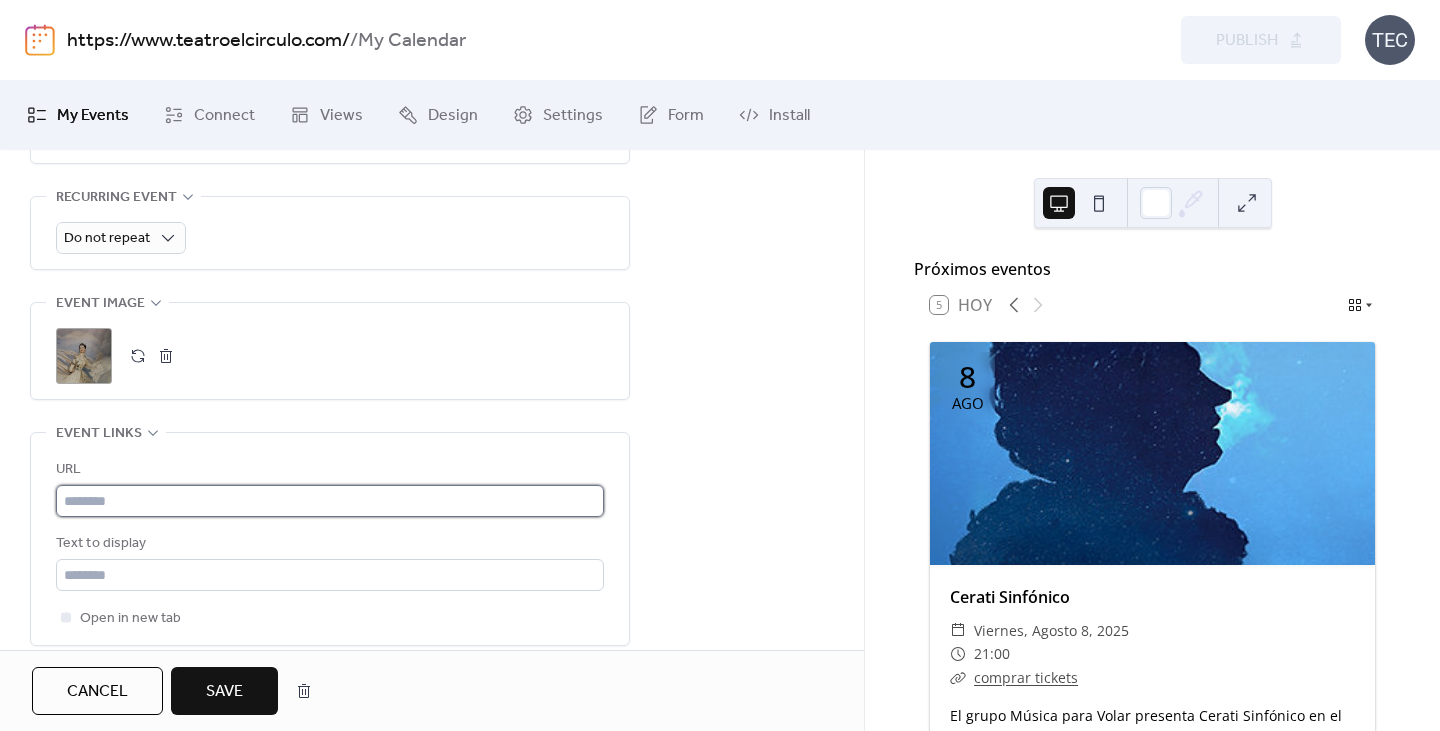 click at bounding box center (330, 501) 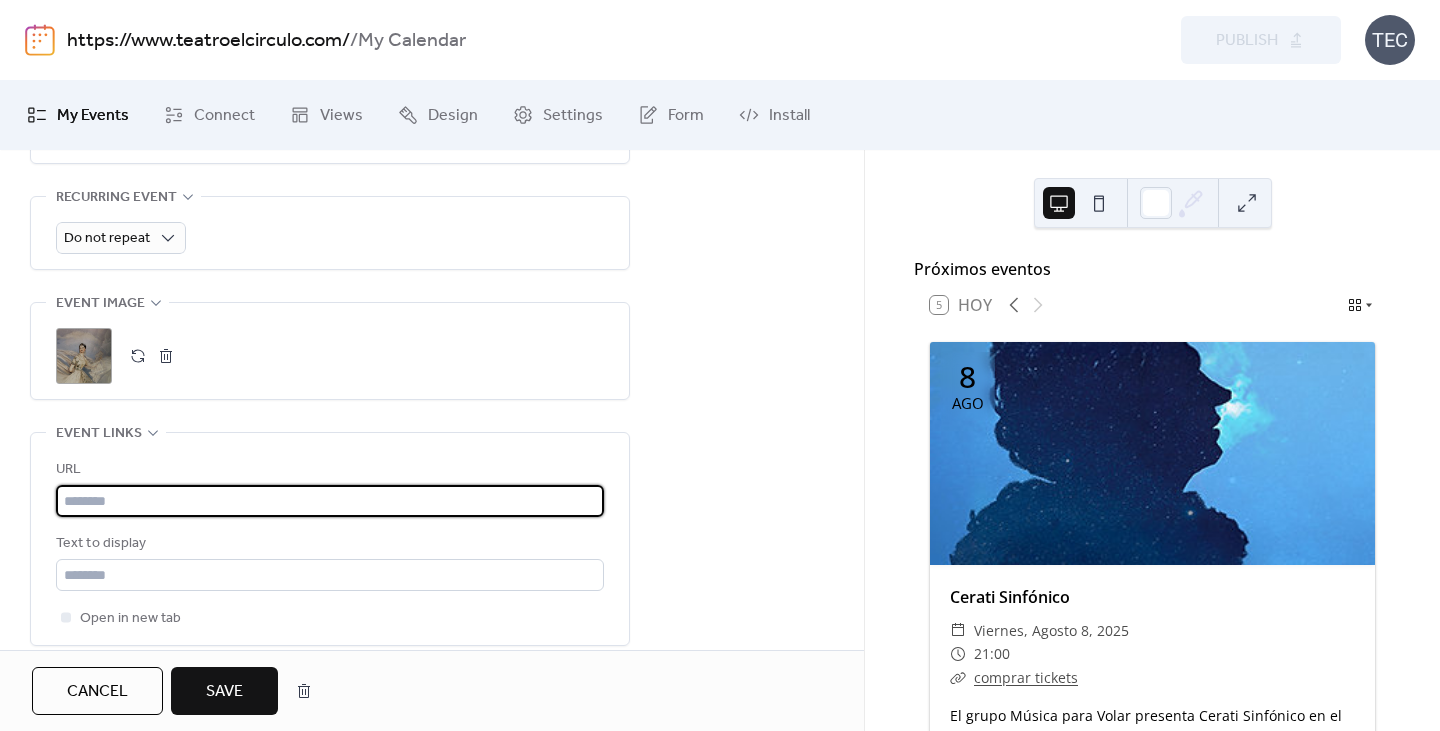 paste on "**********" 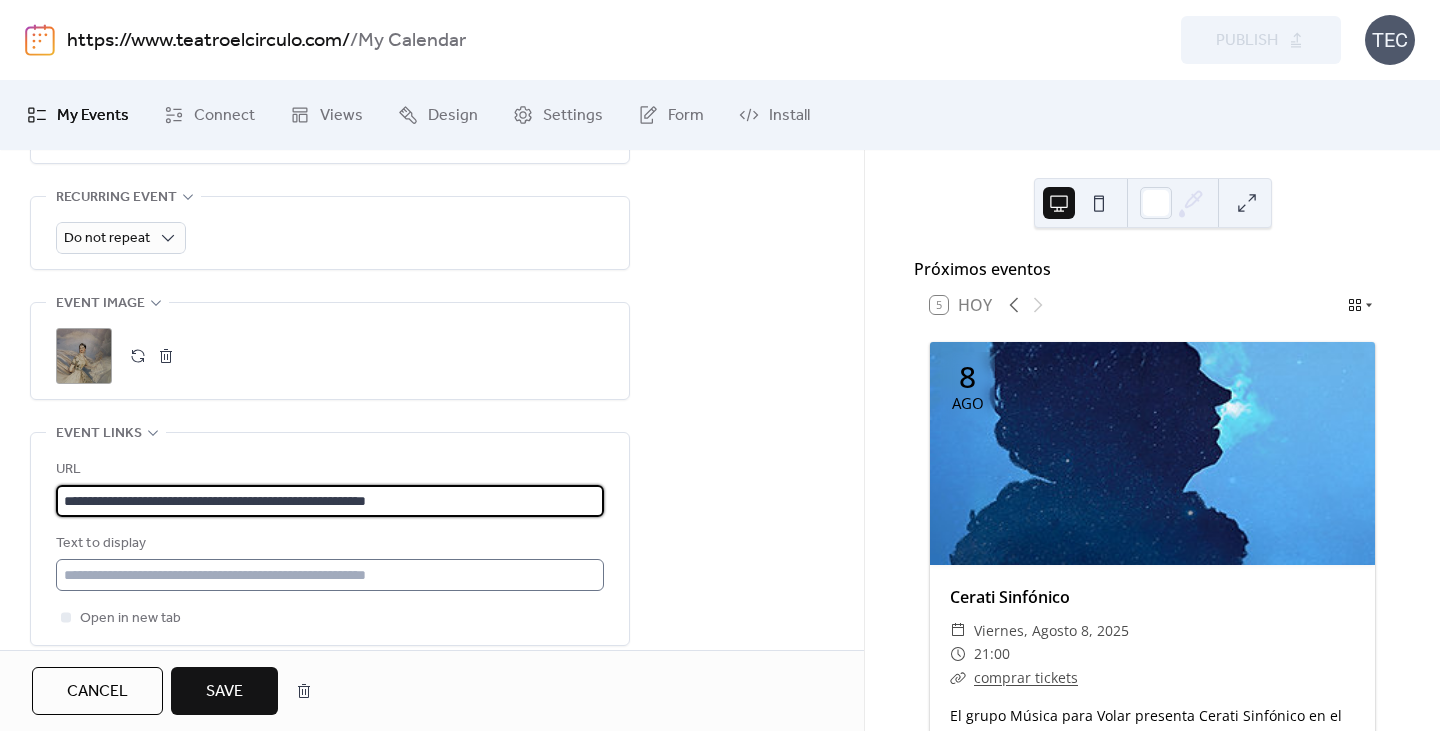 type on "**********" 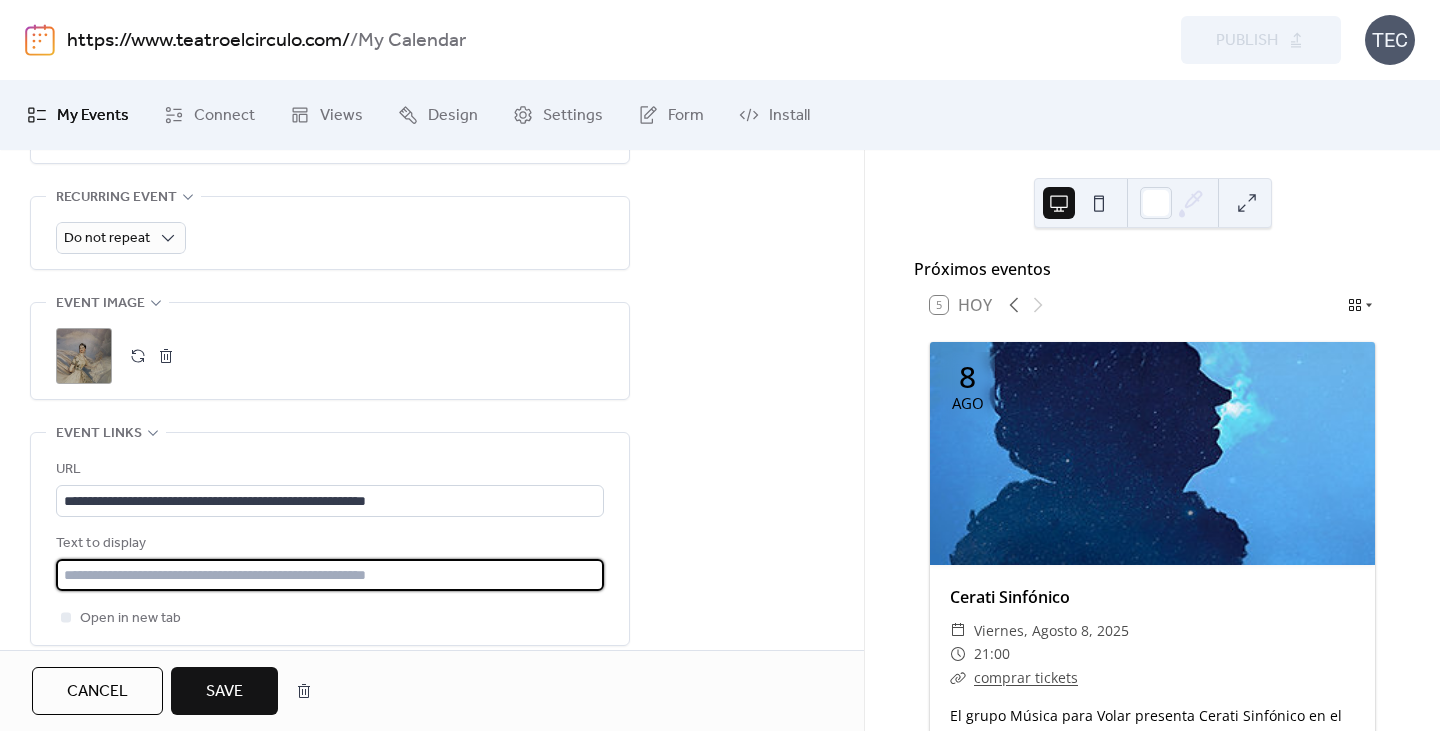 click at bounding box center [330, 575] 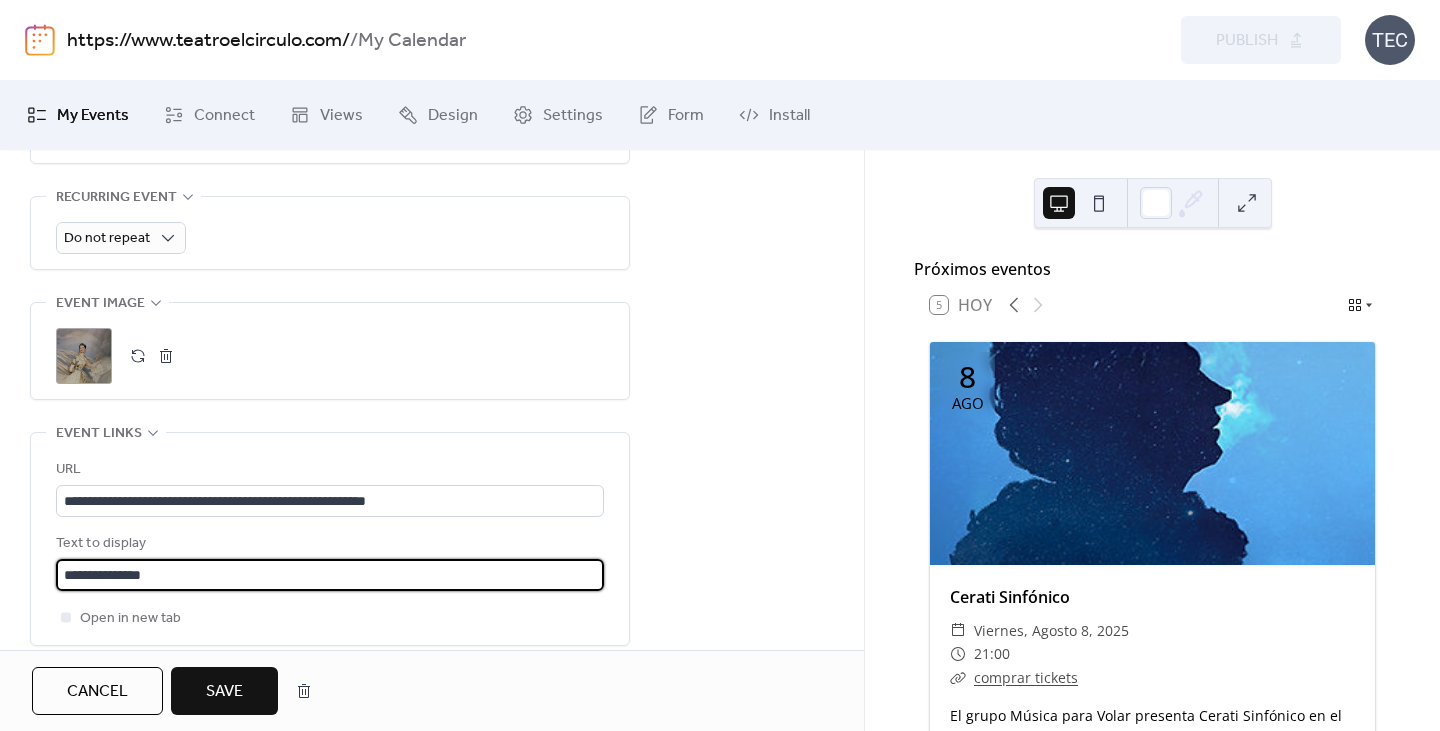 type on "**********" 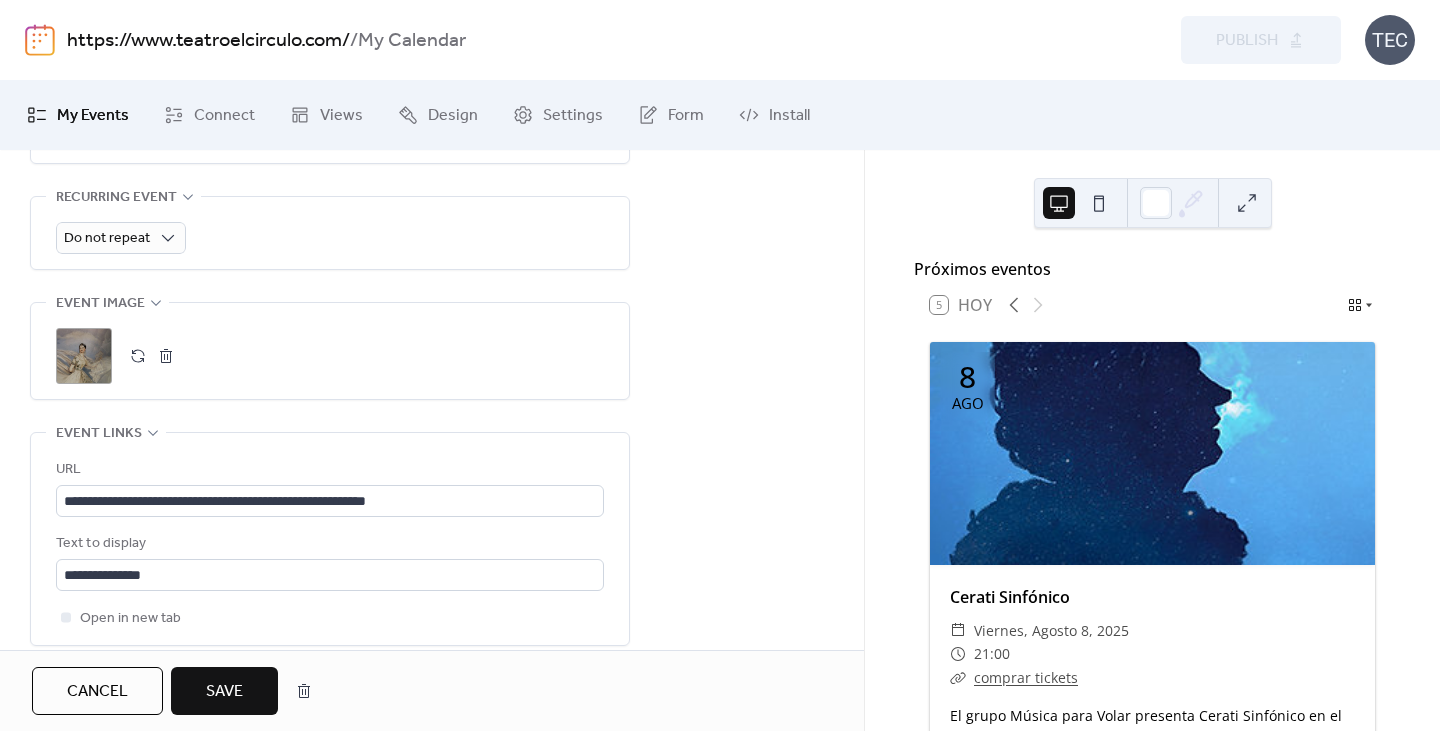 click on "Save" at bounding box center [224, 691] 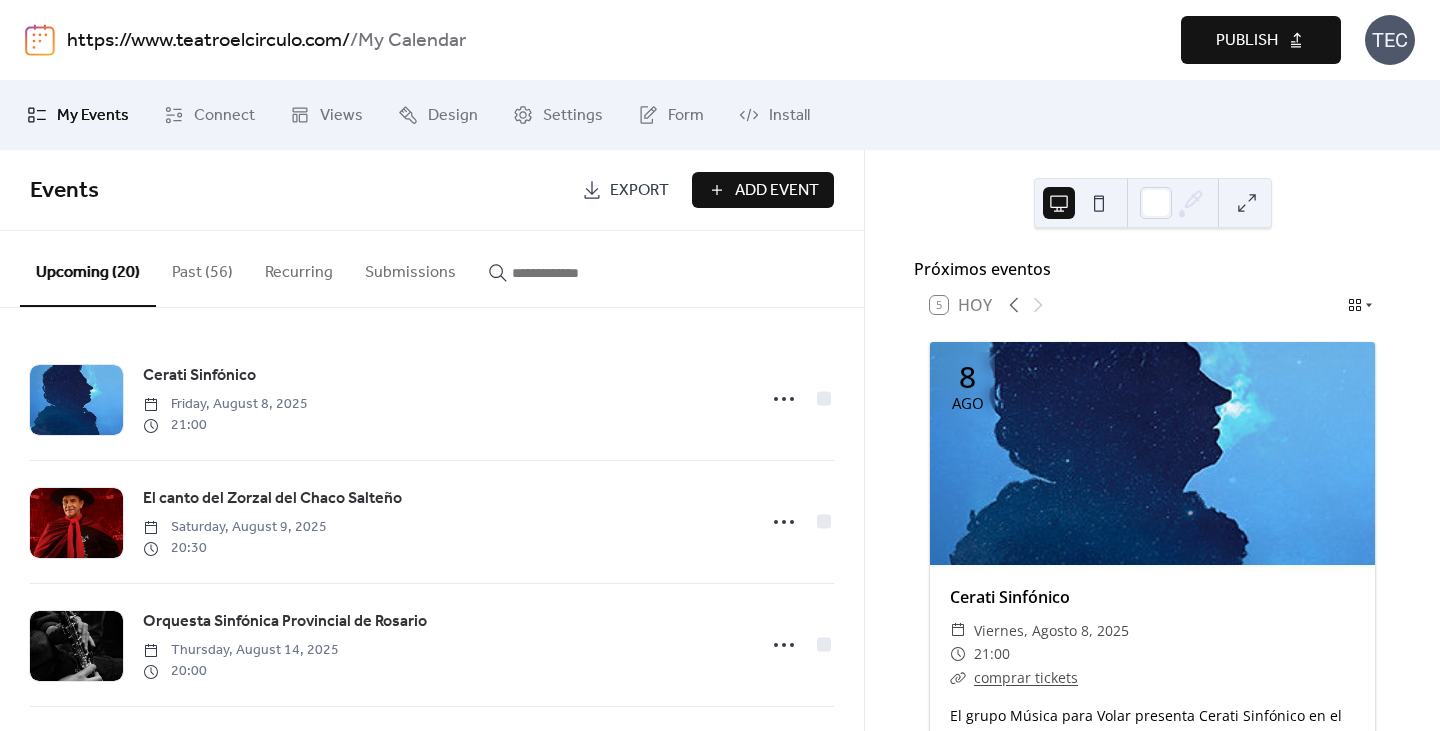 click on "Publish" at bounding box center (1247, 41) 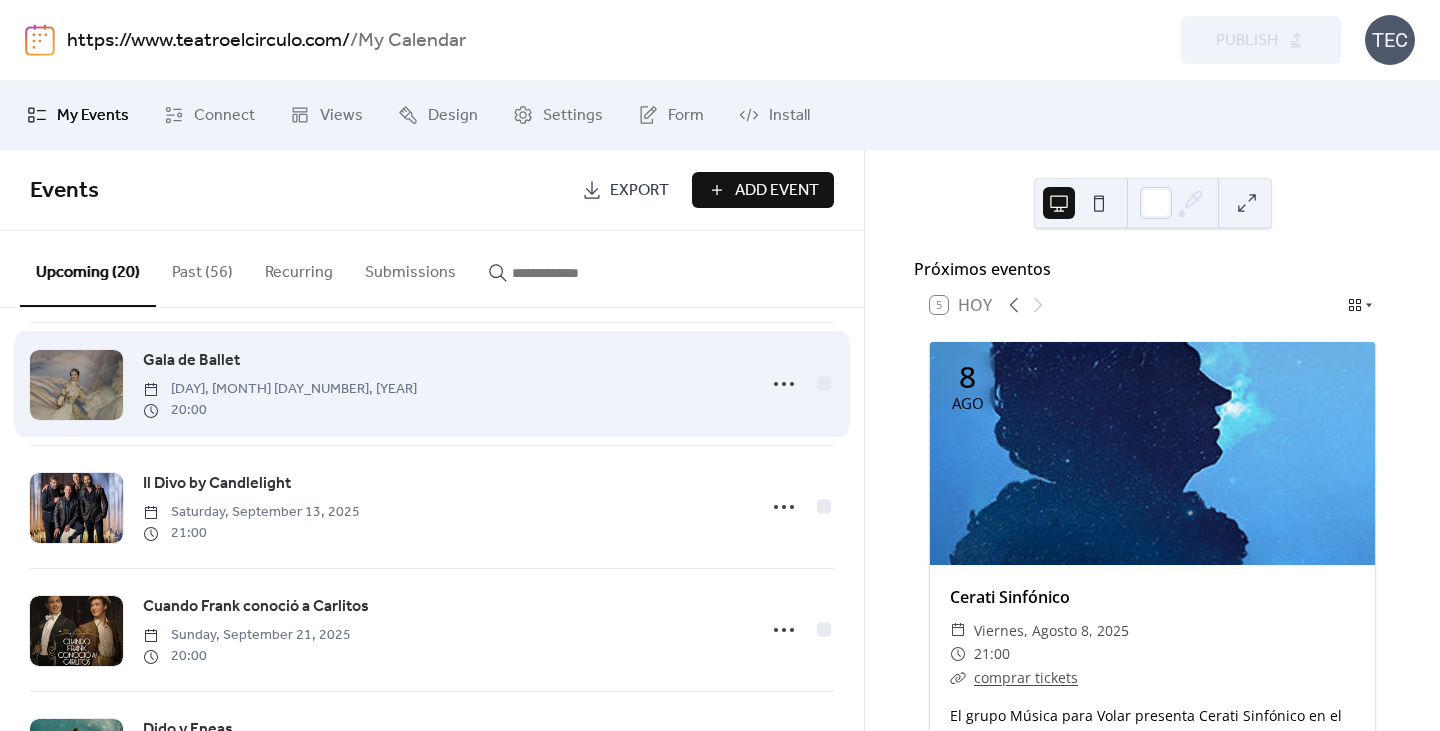 scroll, scrollTop: 1200, scrollLeft: 0, axis: vertical 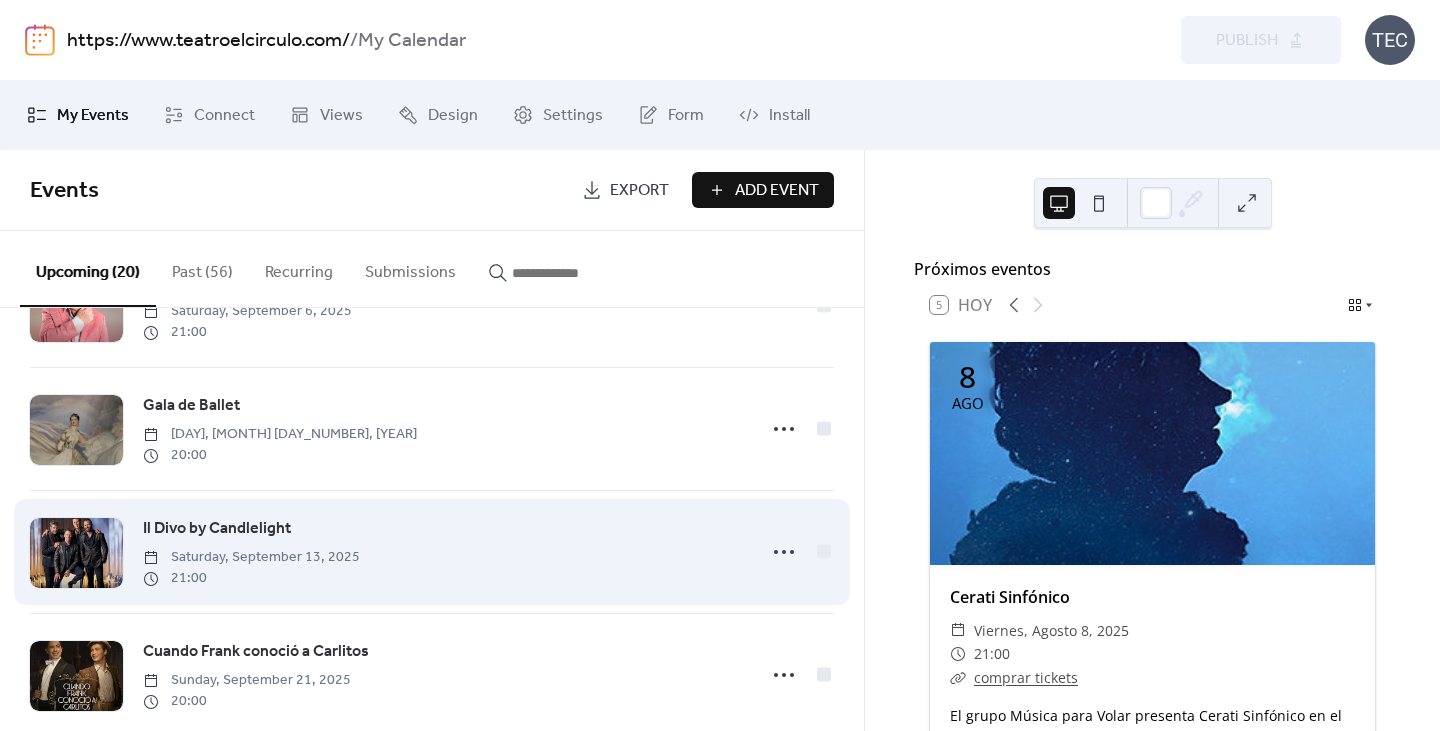 click on "Il Divo by Candlelight [DAY], [MONTH] [DAY_NUMBER], [YEAR] [TIME]" at bounding box center (443, 552) 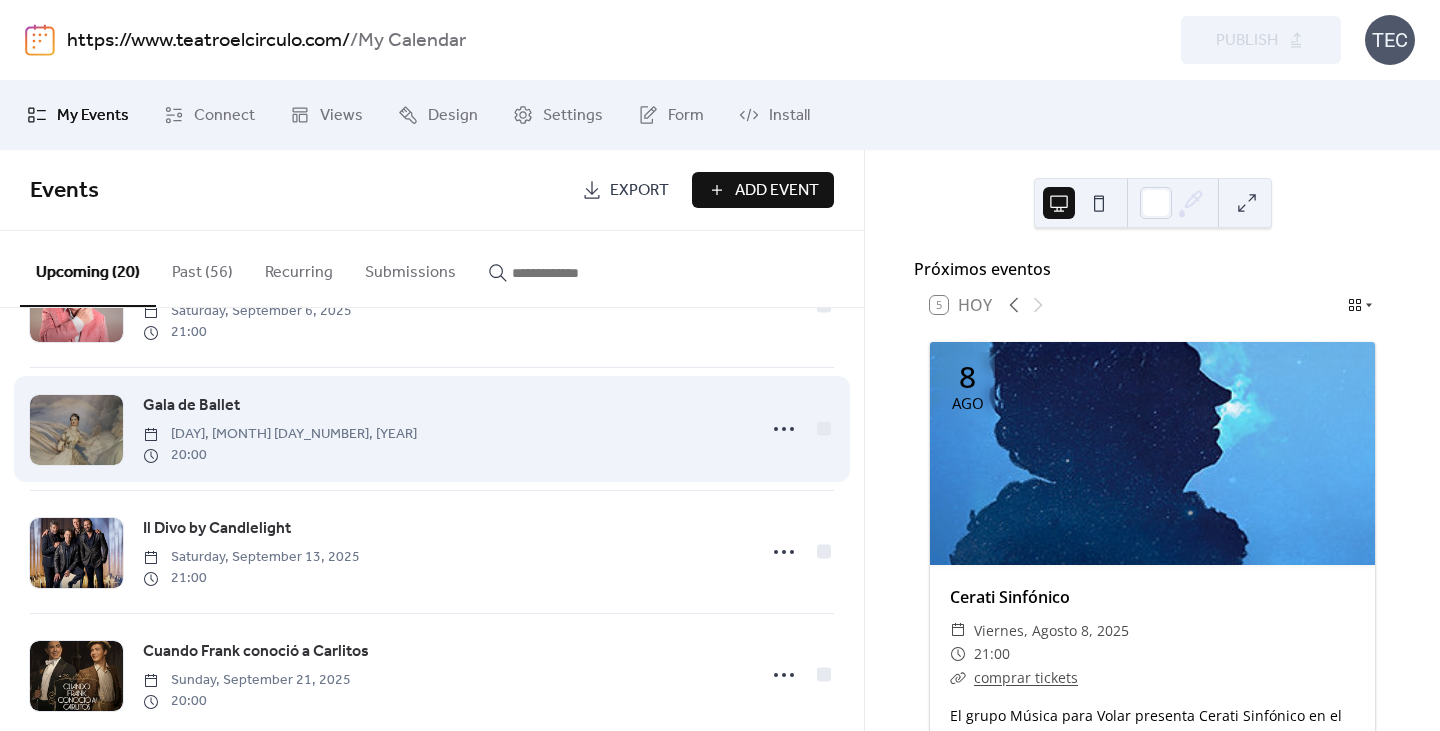 click on "Gala de Ballet [DAY], [MONTH] [DAY_NUMBER], [YEAR] [TIME]" at bounding box center [443, 429] 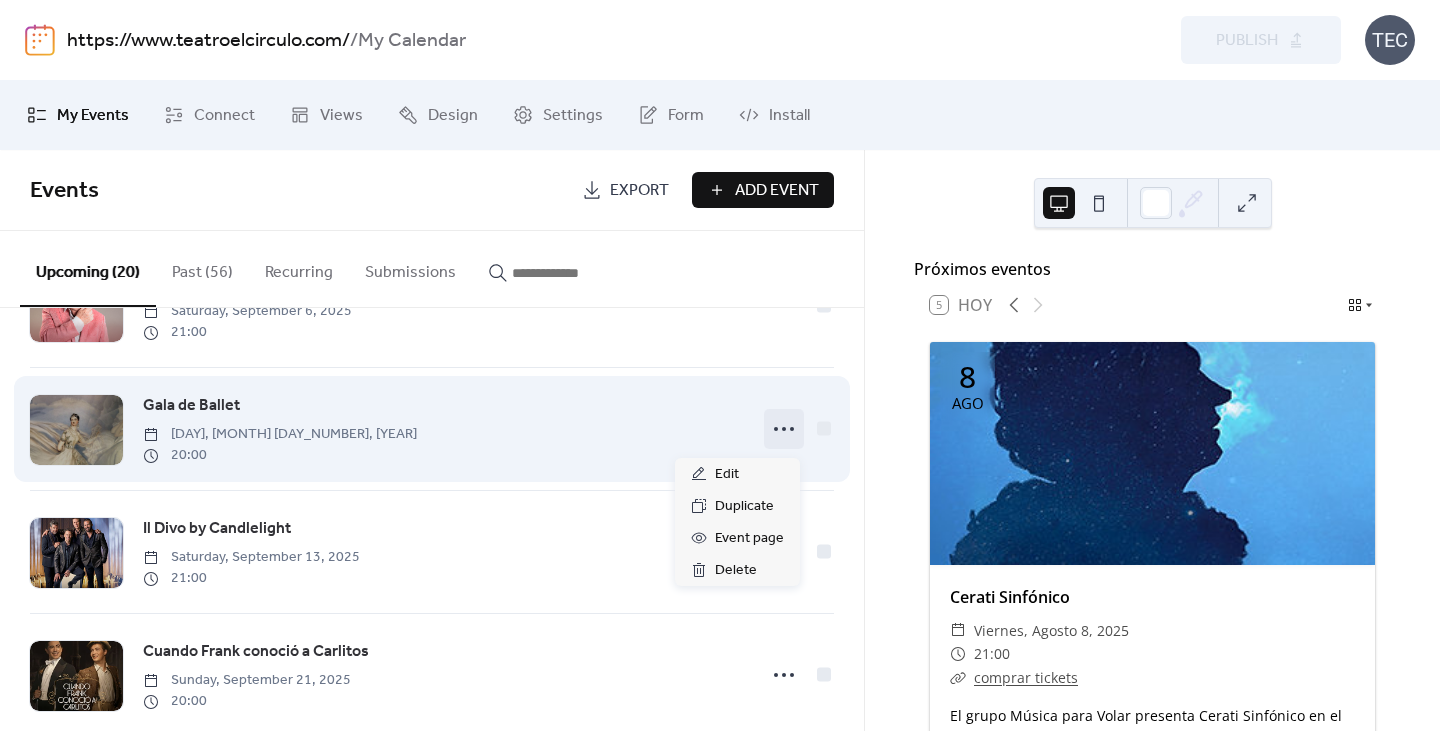 click 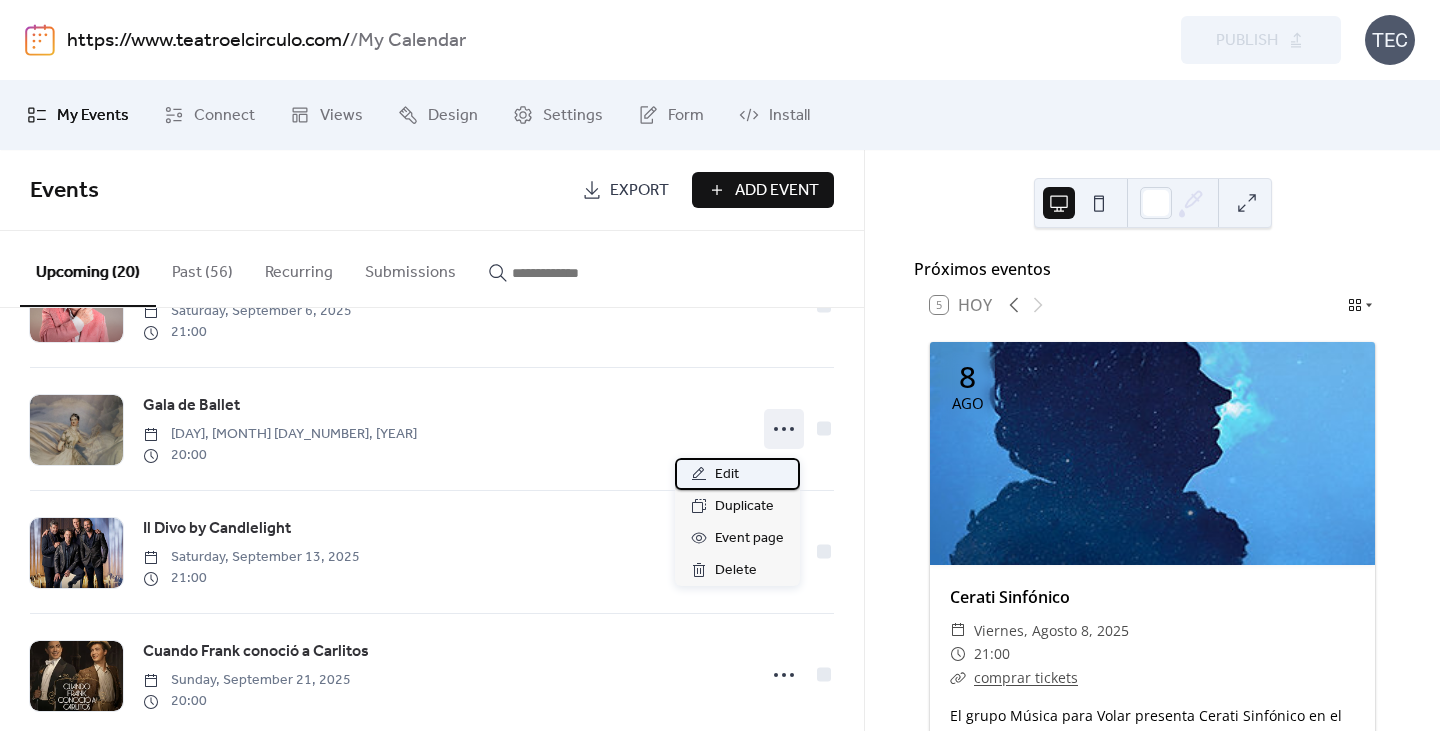 click on "Edit" at bounding box center (737, 474) 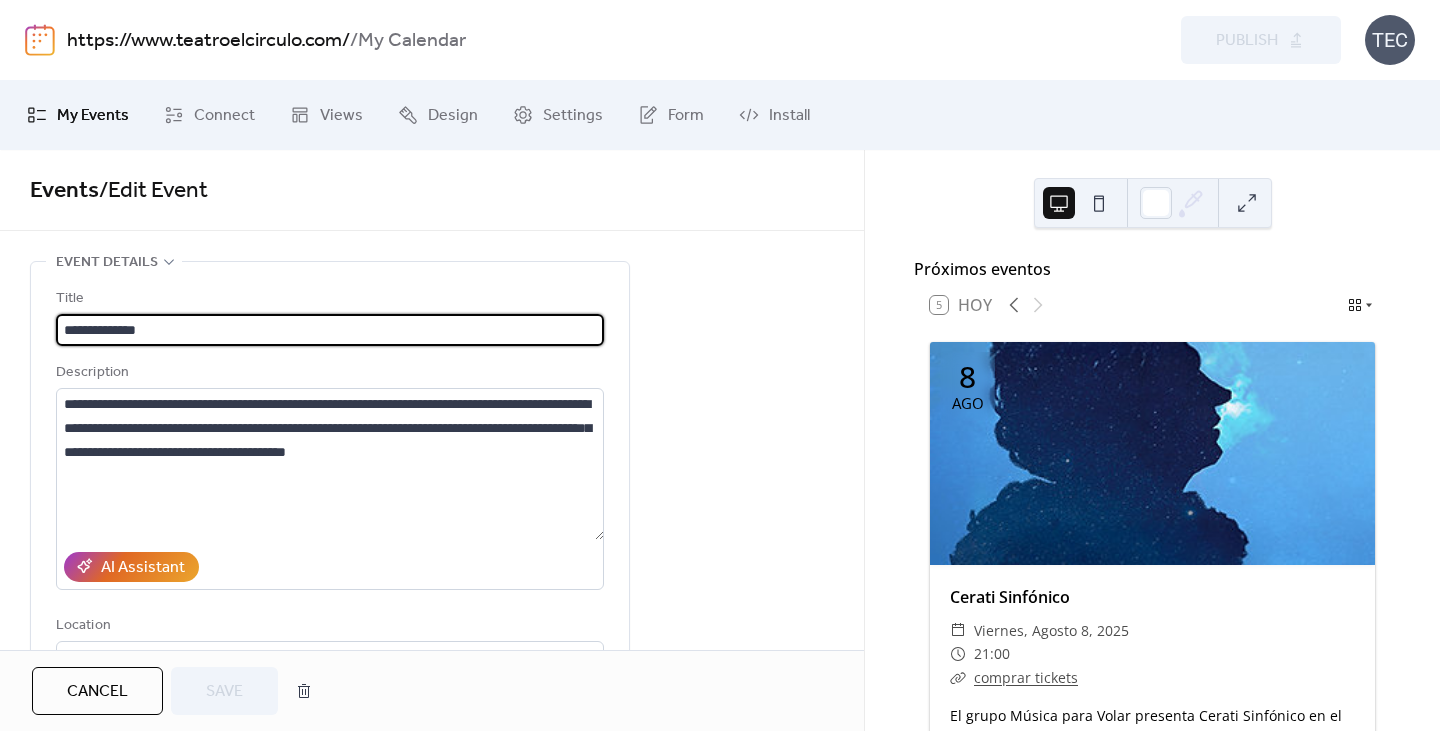 click on "Cancel" at bounding box center (97, 691) 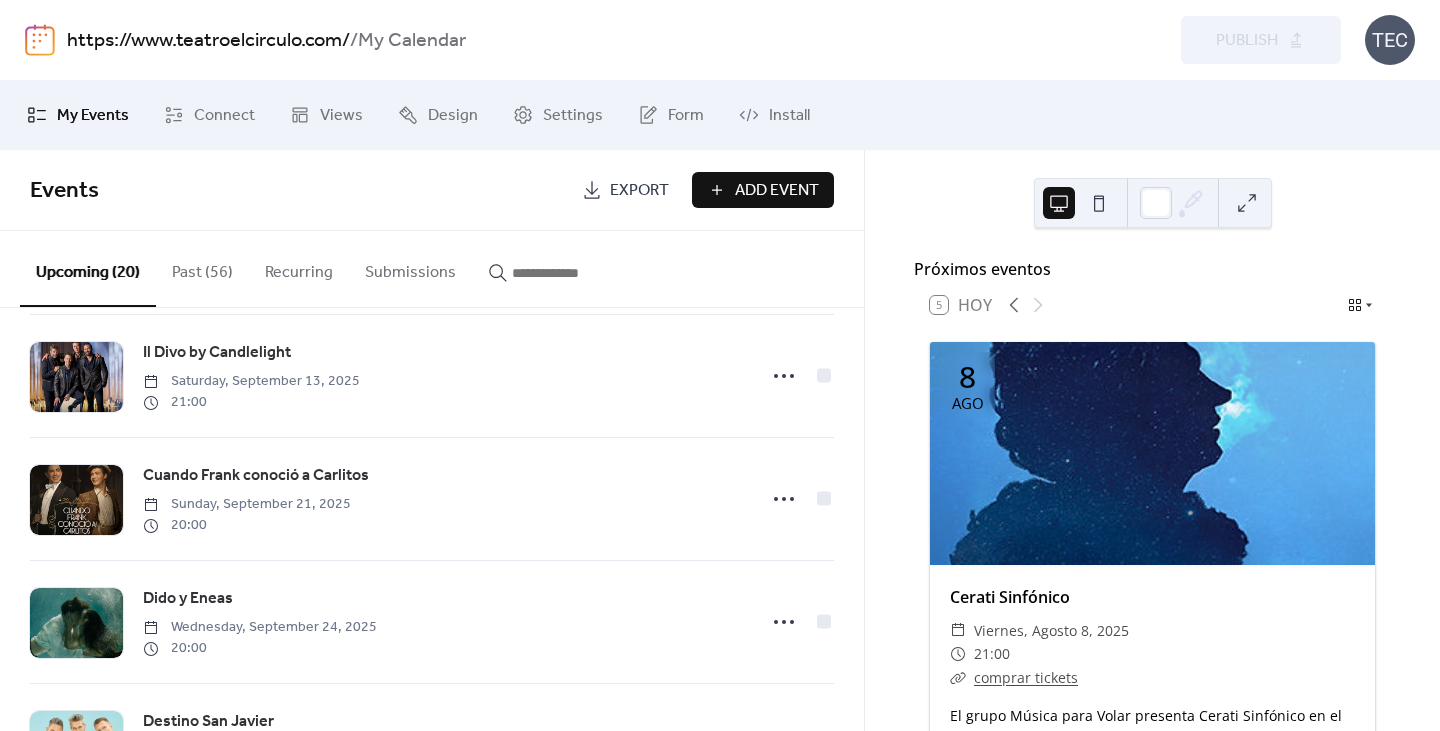 scroll, scrollTop: 1500, scrollLeft: 0, axis: vertical 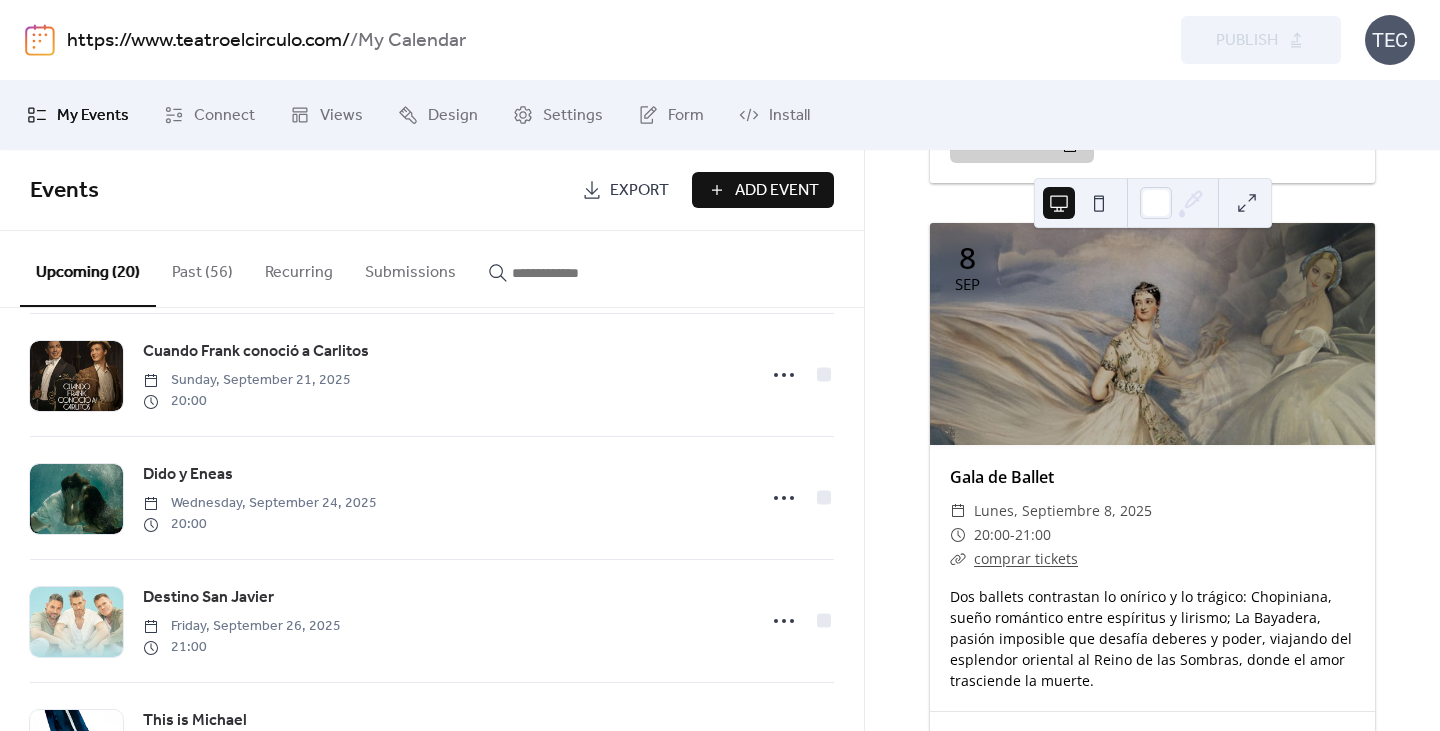 click on "comprar tickets" at bounding box center [1026, 558] 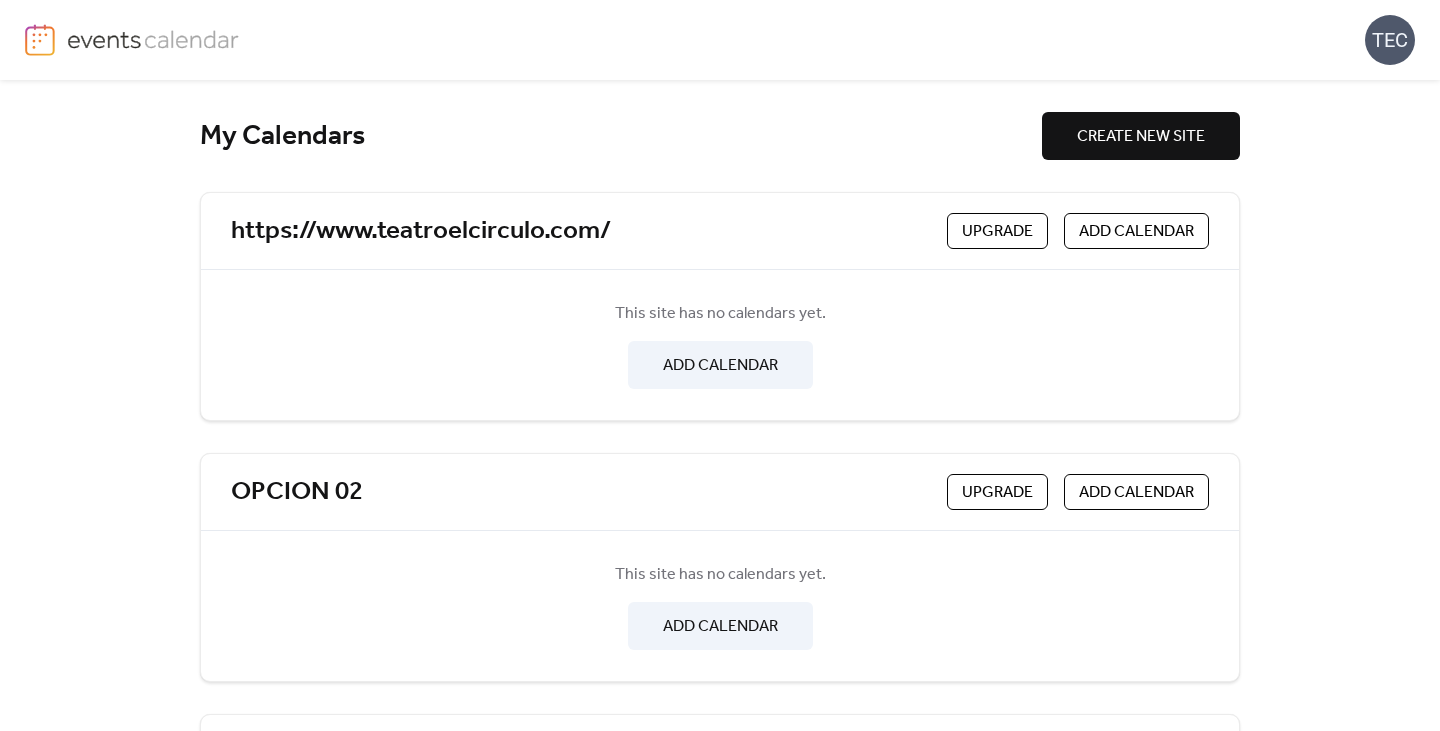 scroll, scrollTop: 0, scrollLeft: 0, axis: both 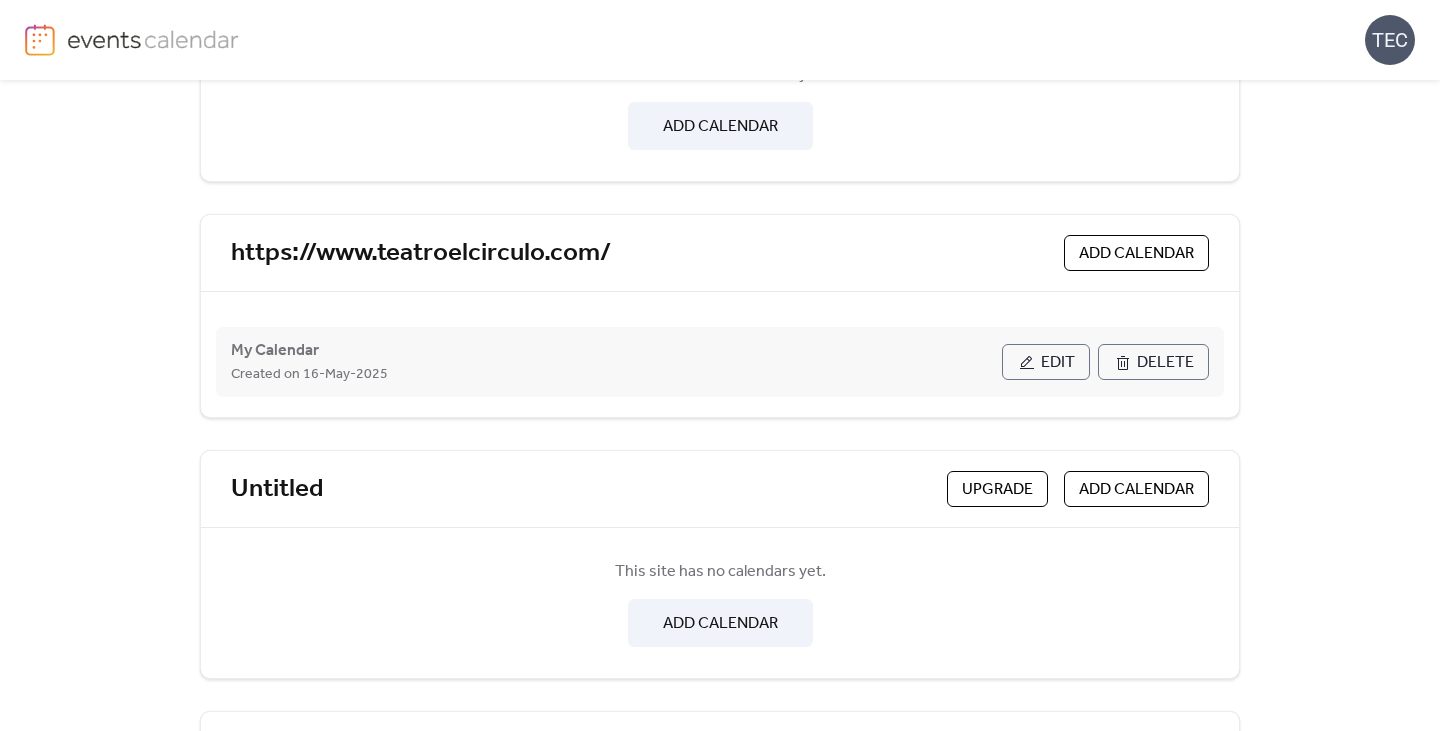 click on "Edit" at bounding box center (1046, 362) 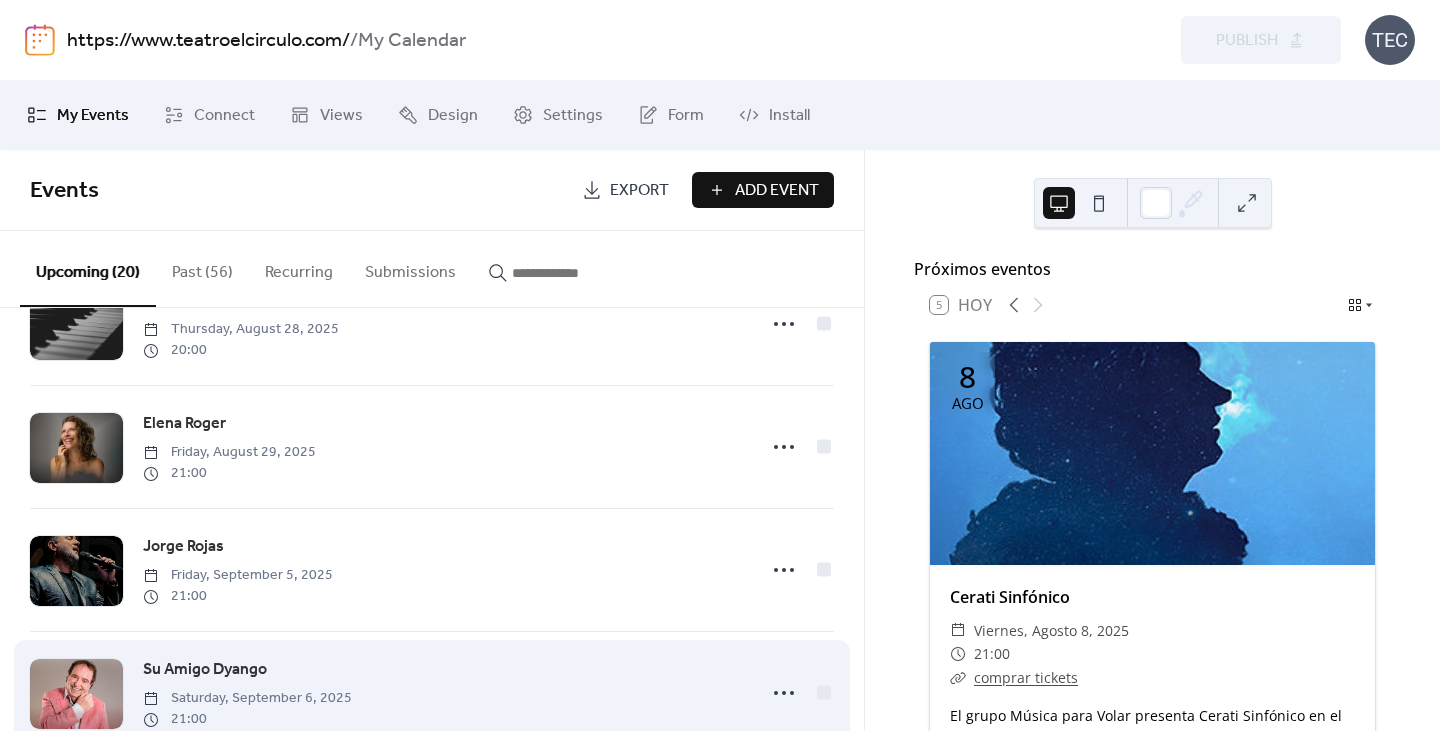scroll, scrollTop: 806, scrollLeft: 0, axis: vertical 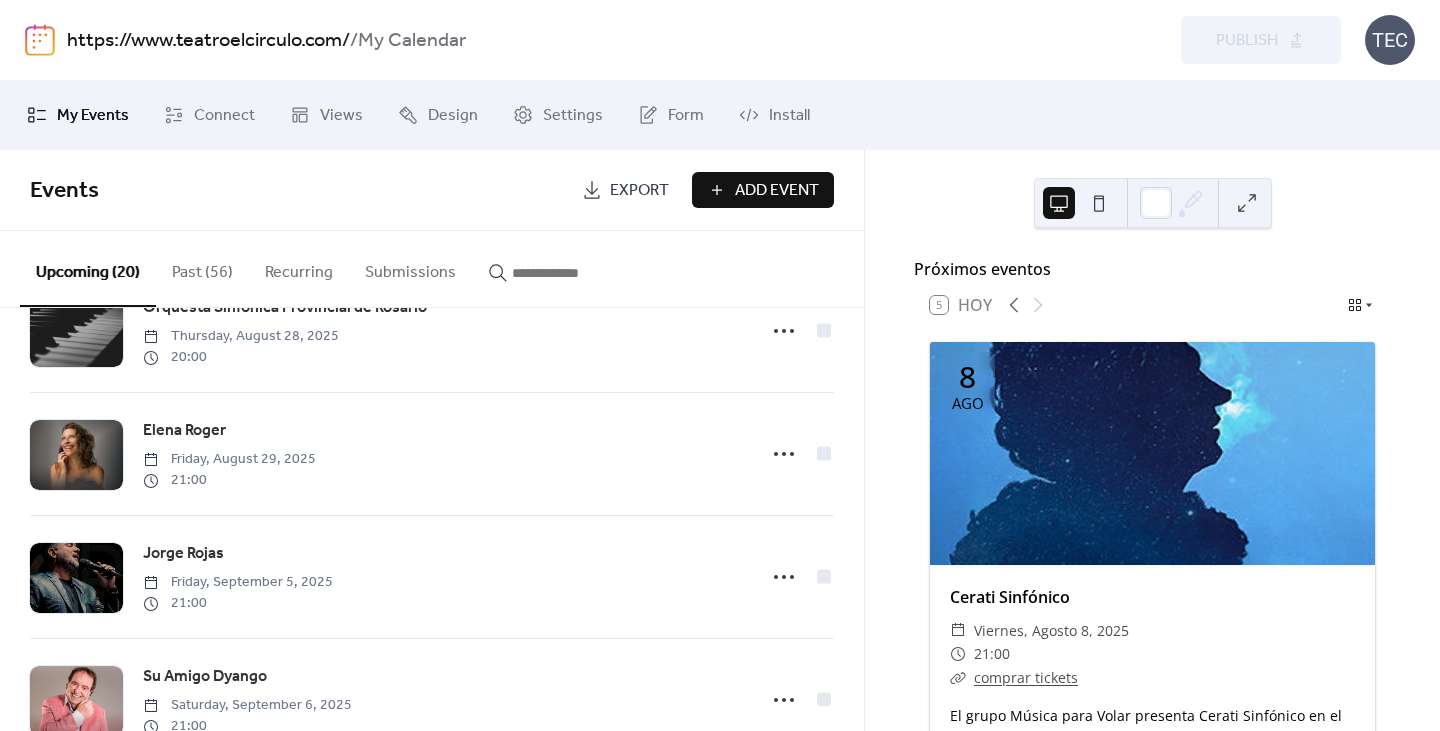 click on "Add Event" at bounding box center (777, 191) 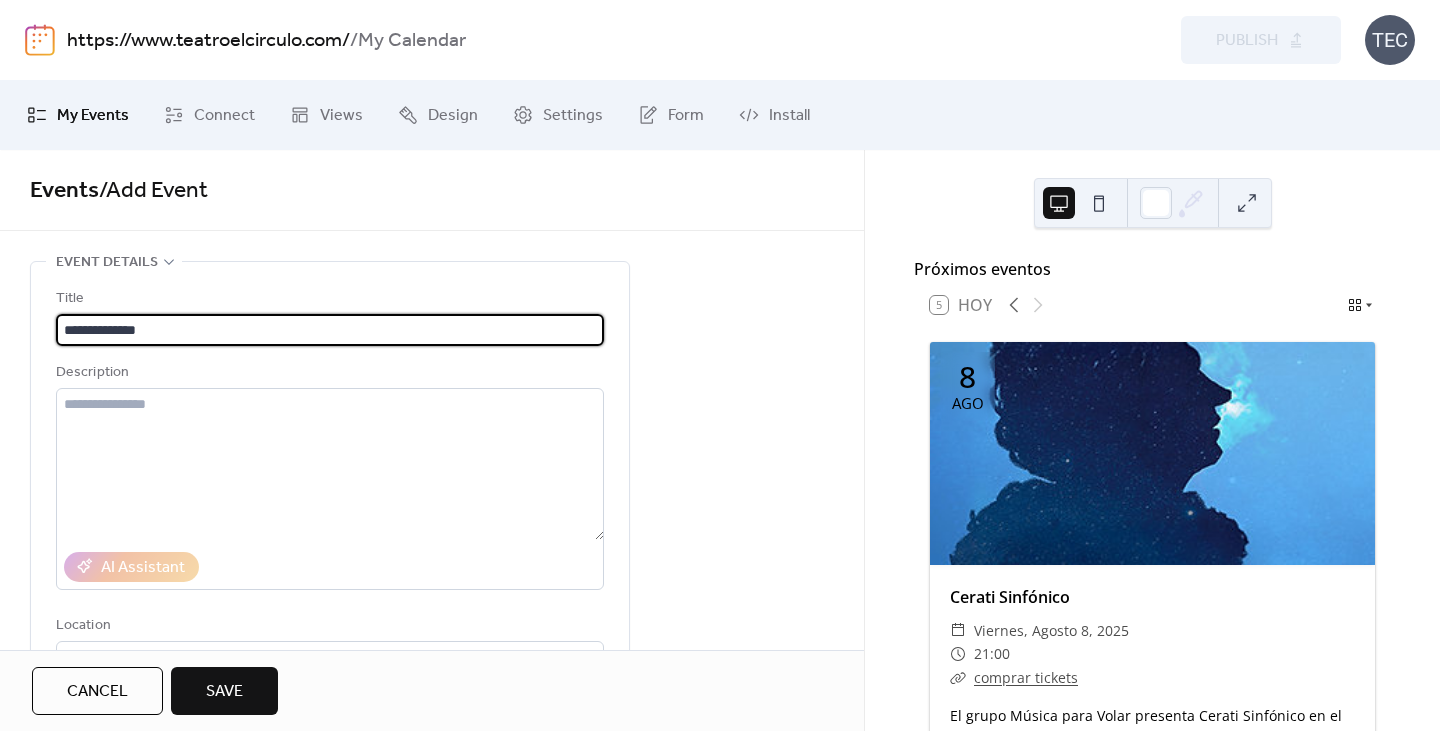 type on "**********" 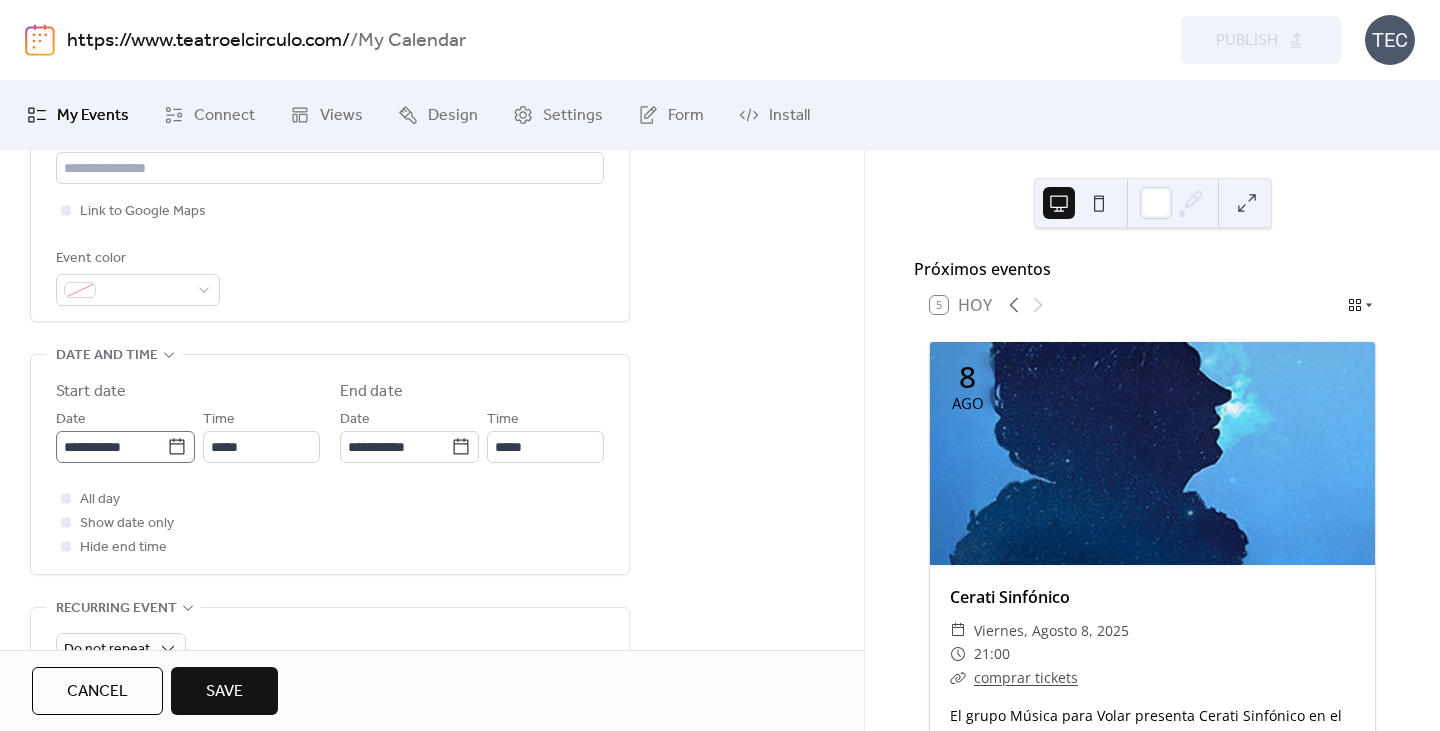 scroll, scrollTop: 500, scrollLeft: 0, axis: vertical 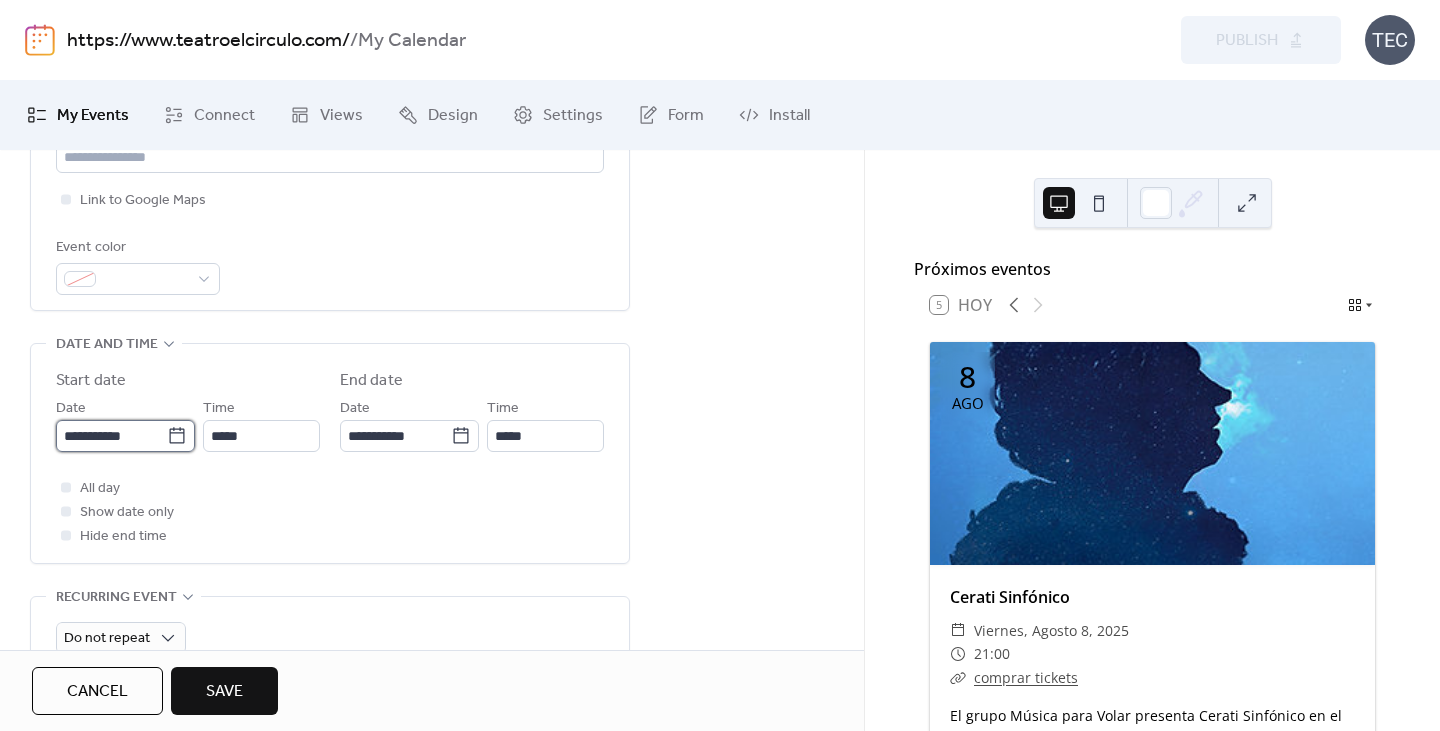 click on "**********" at bounding box center [111, 436] 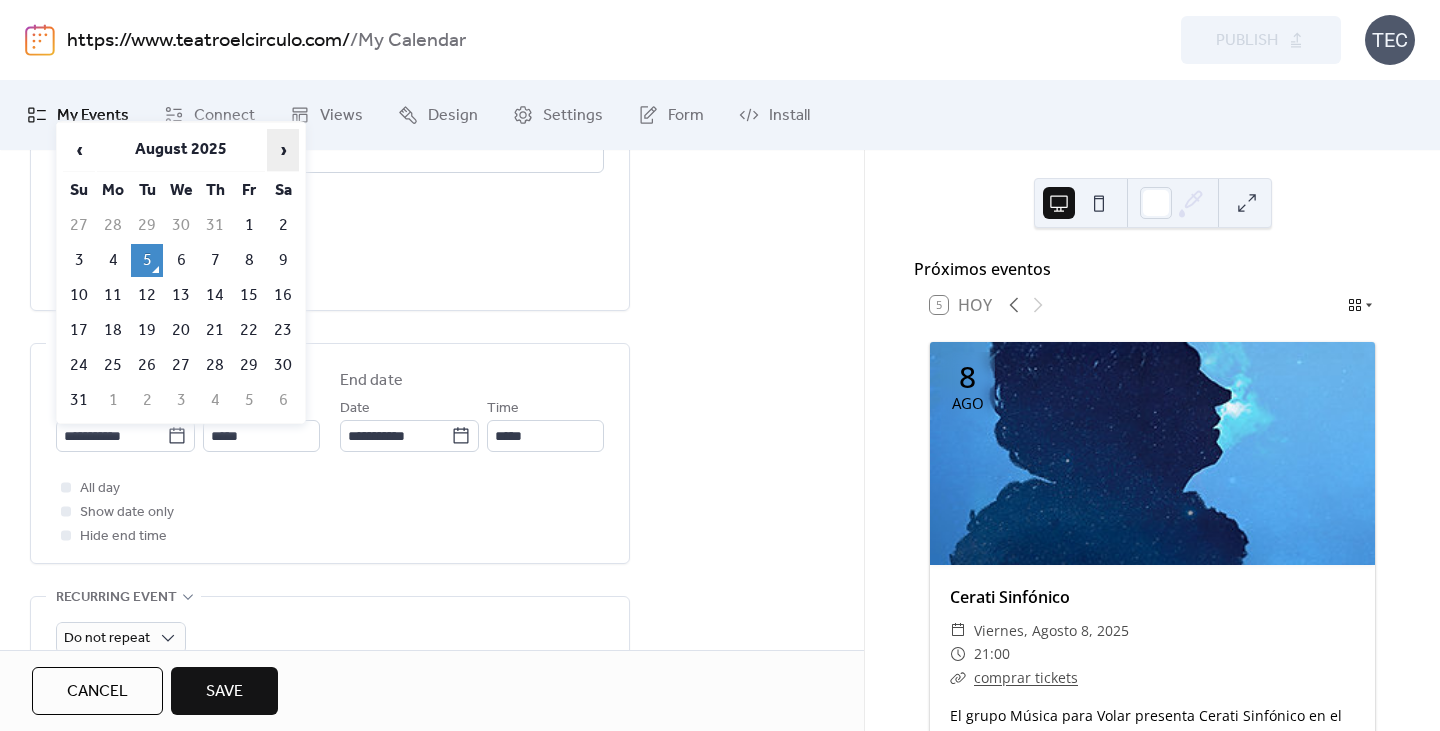 click on "›" at bounding box center [283, 150] 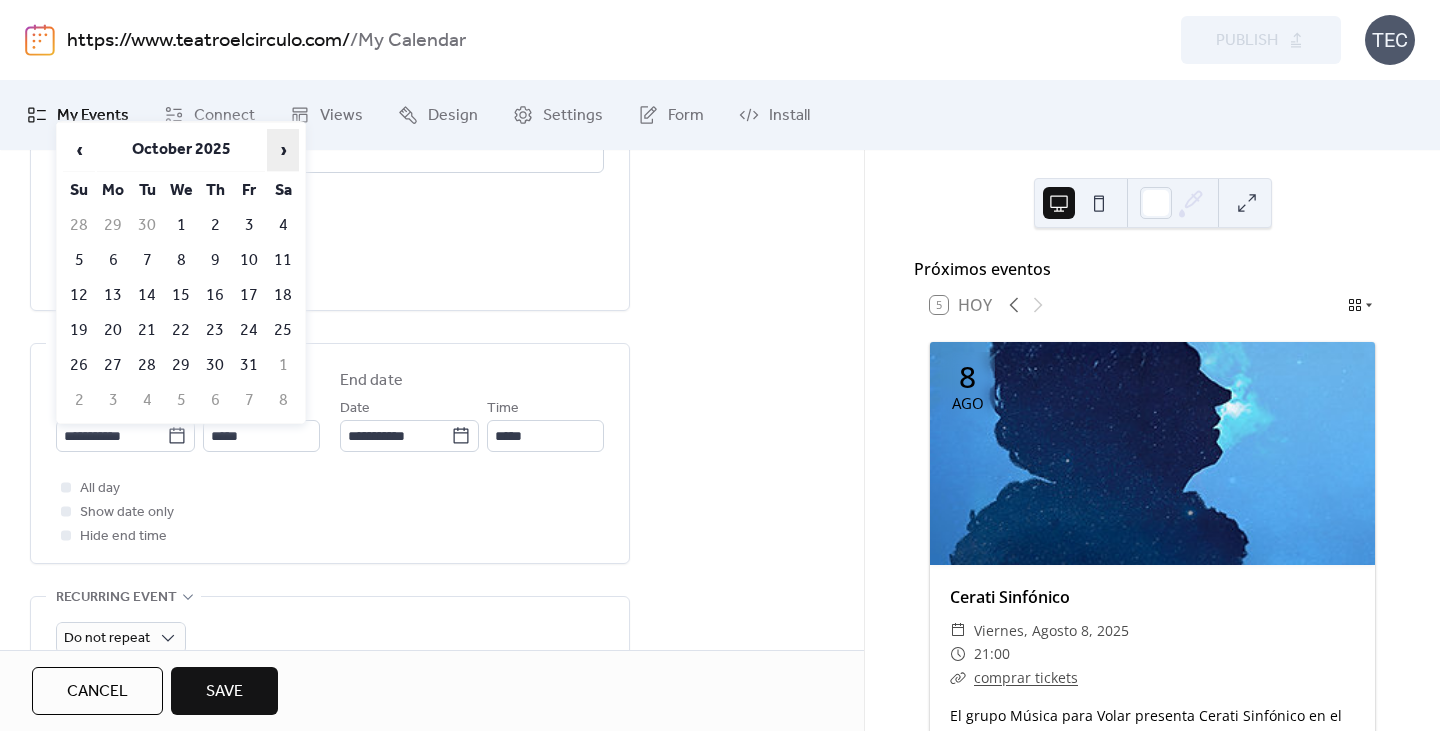 click on "›" at bounding box center (283, 150) 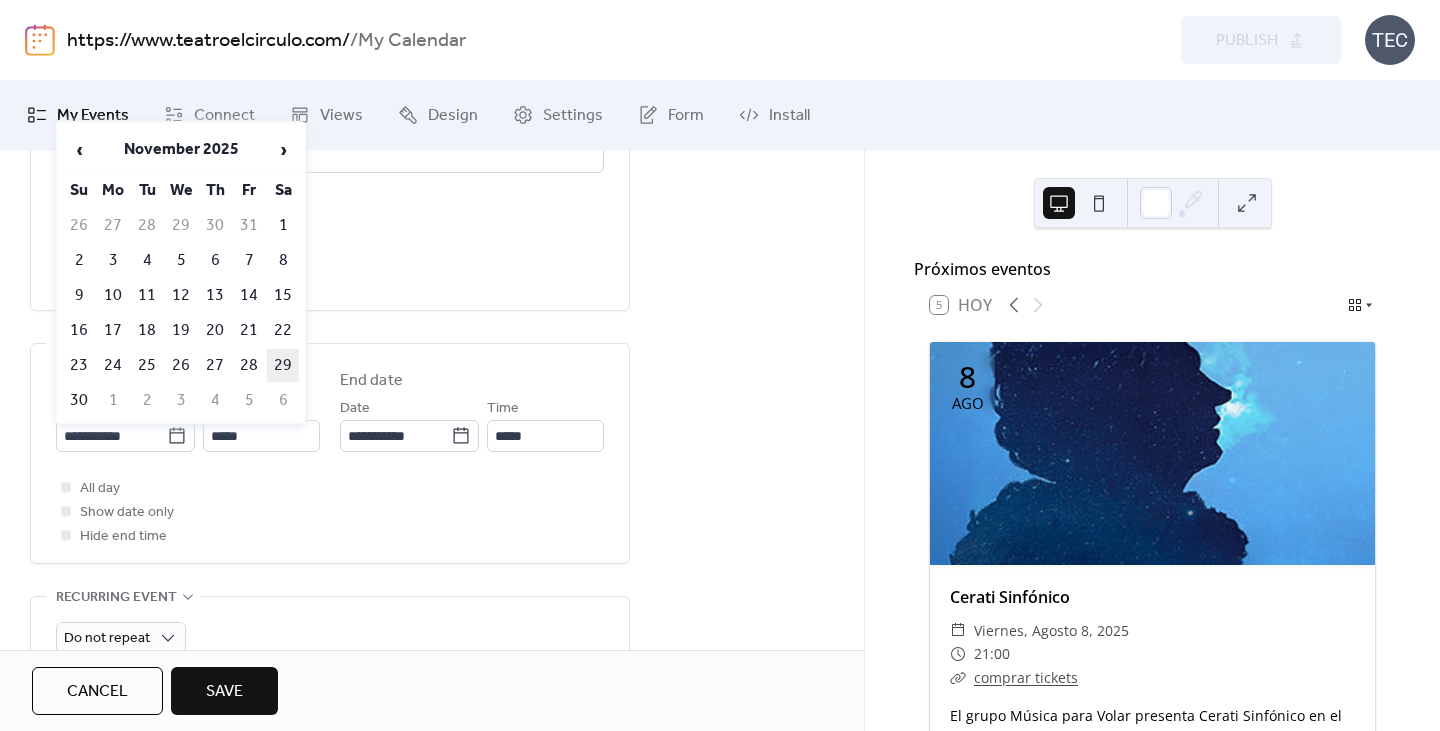 click on "29" at bounding box center (283, 365) 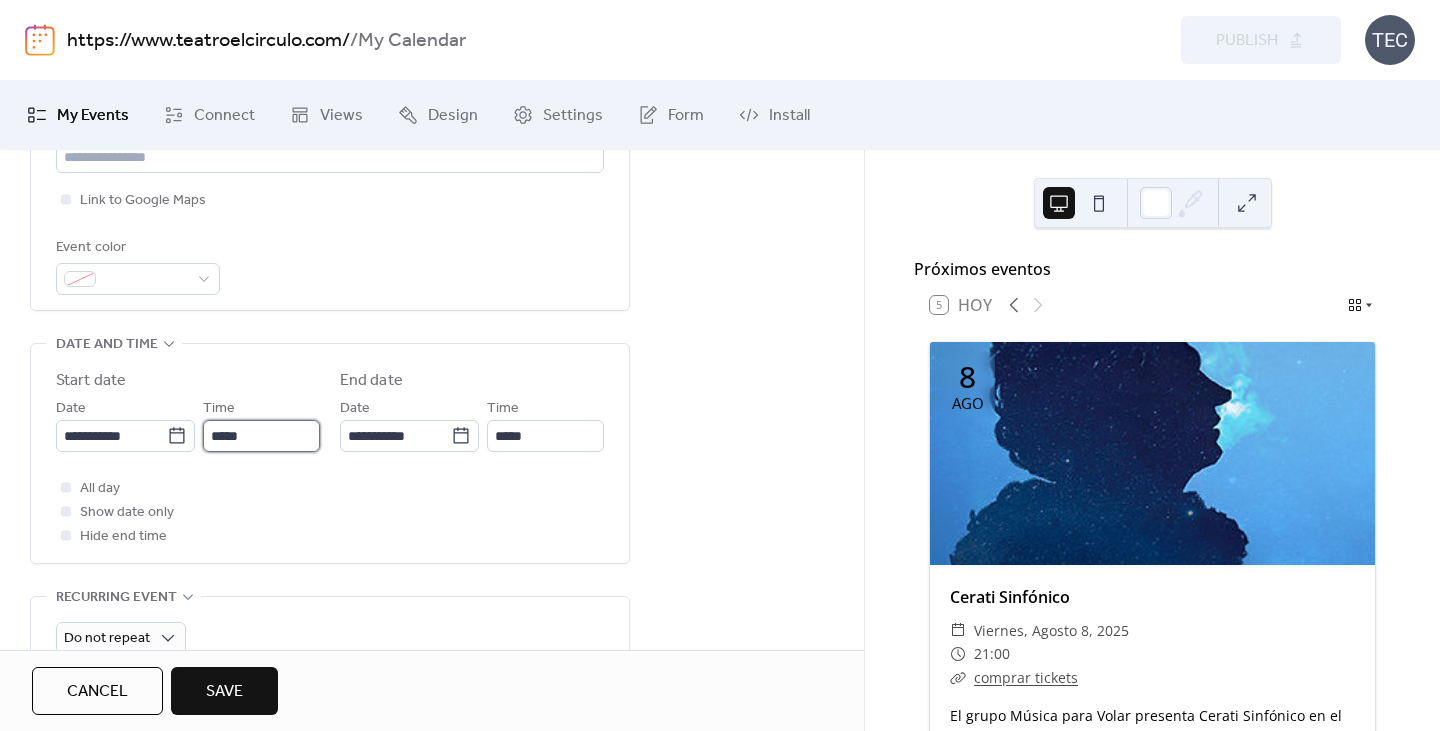 click on "*****" at bounding box center (261, 436) 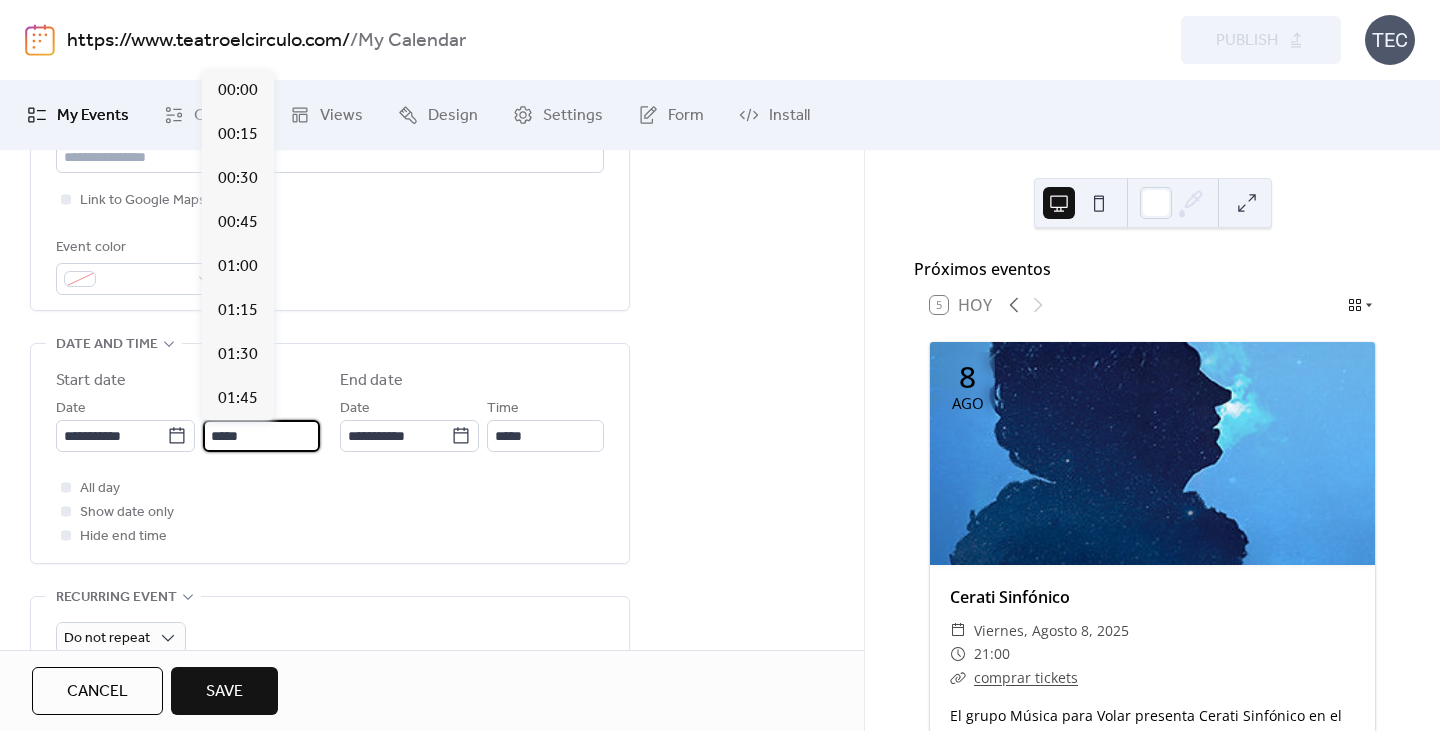 click on "*****" at bounding box center [261, 436] 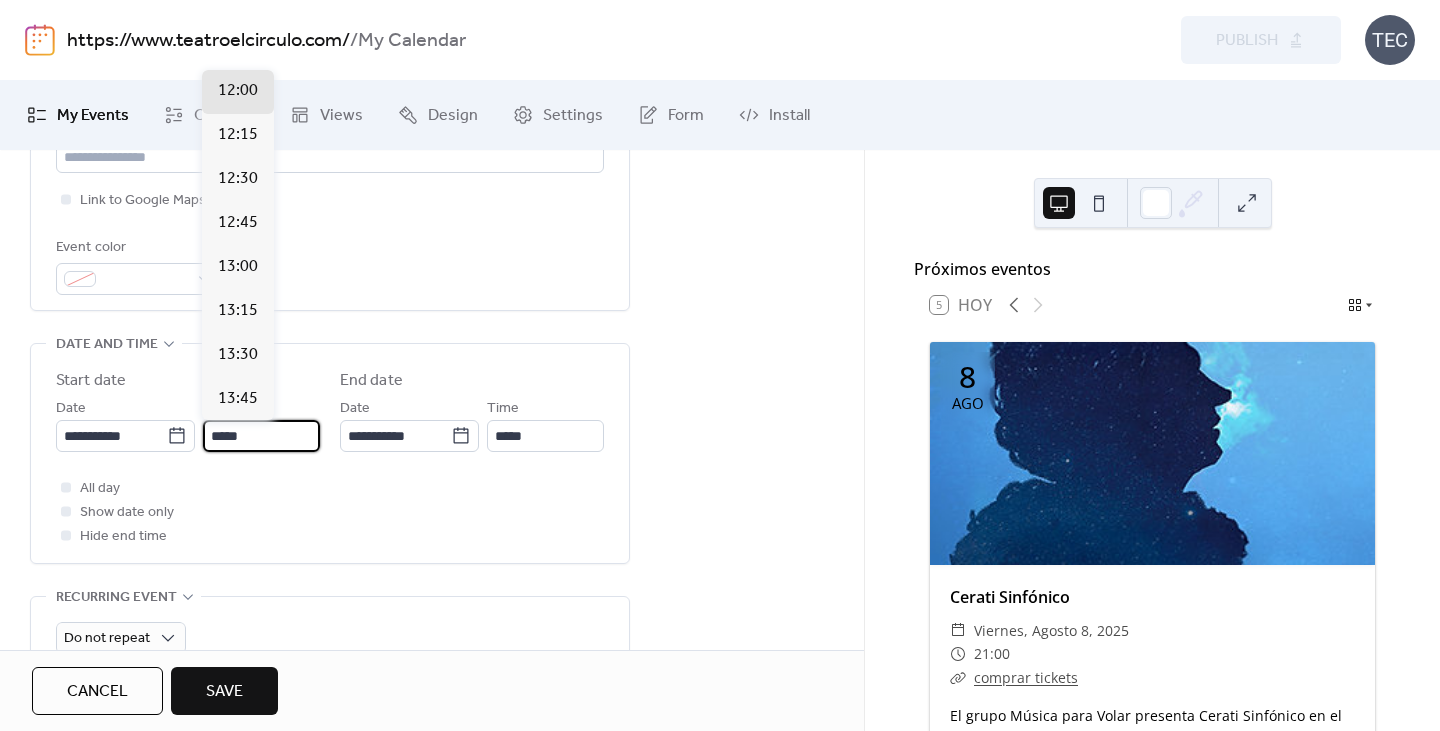 click on "*****" at bounding box center [261, 436] 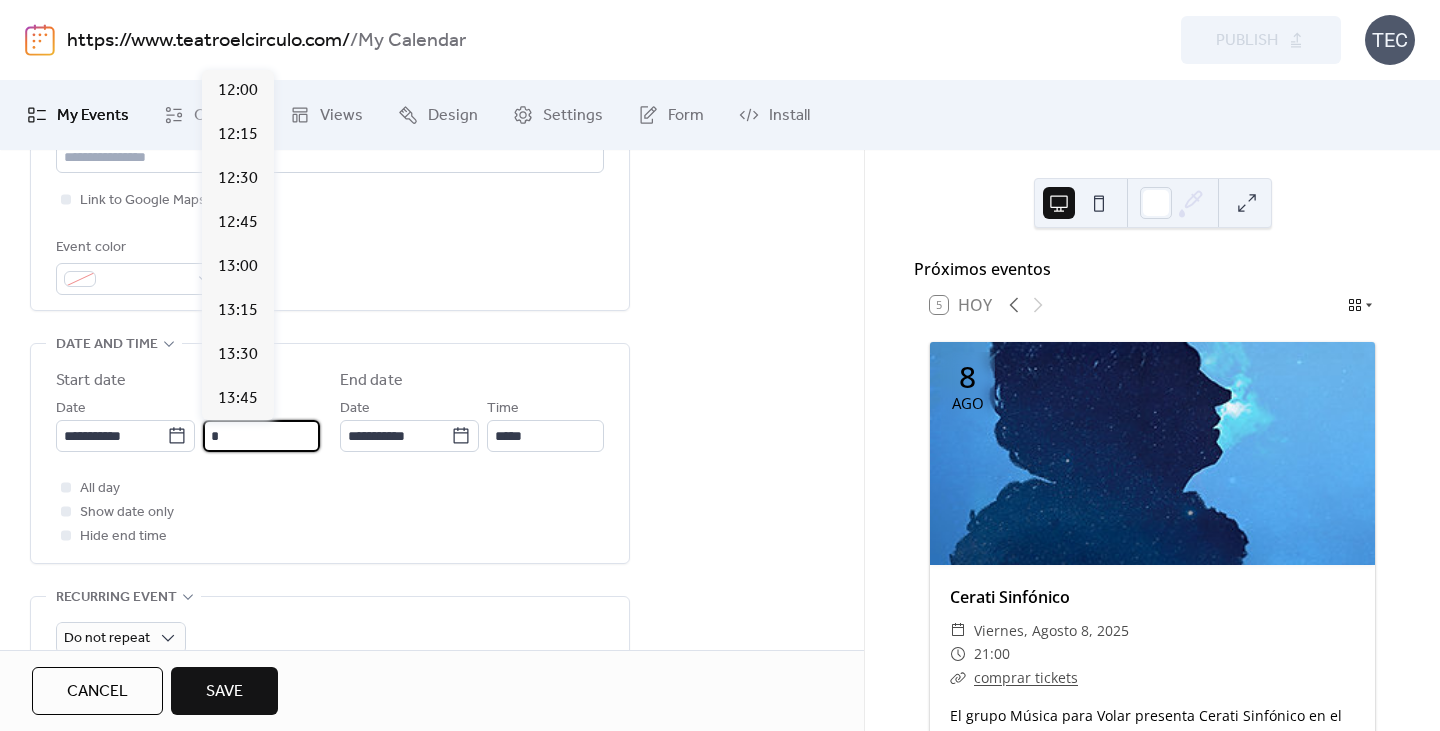 scroll, scrollTop: 3696, scrollLeft: 0, axis: vertical 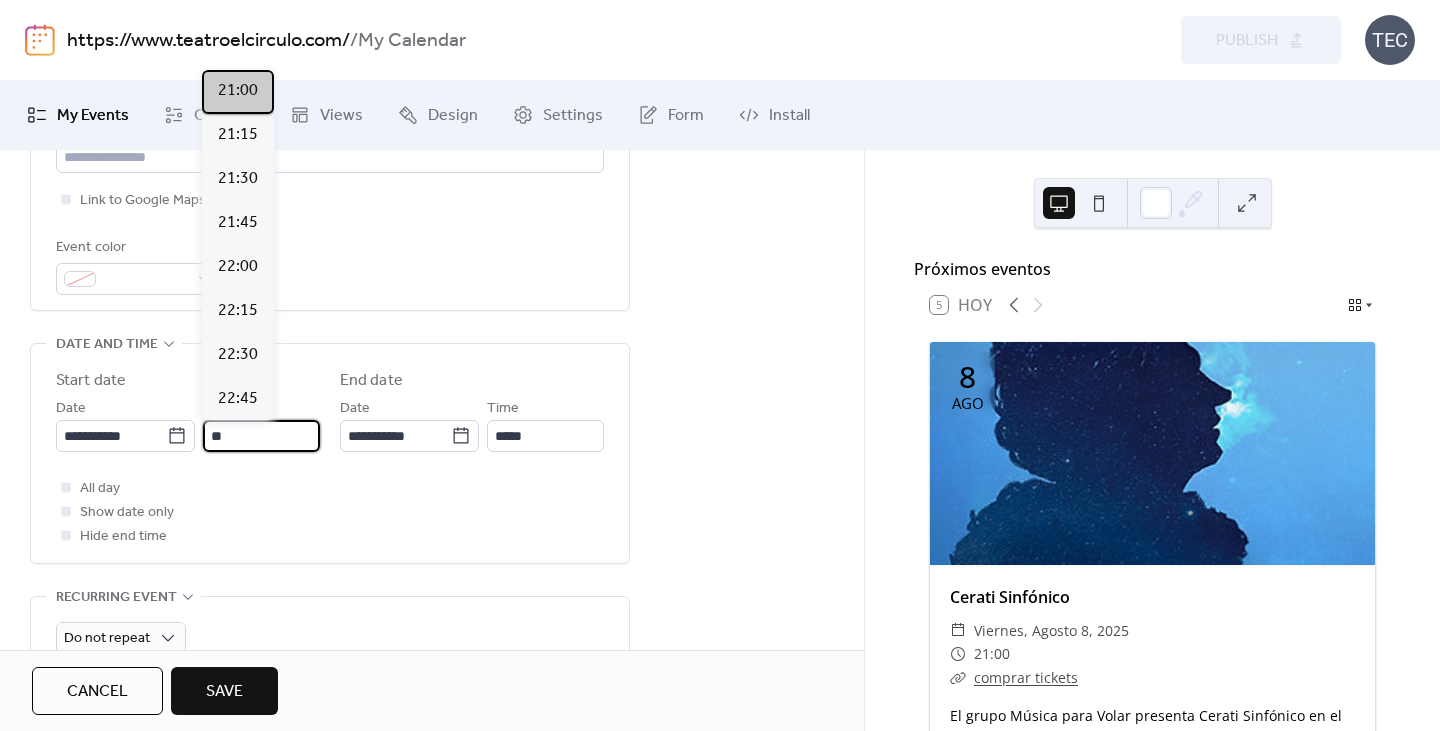 click on "21:00" at bounding box center (238, 92) 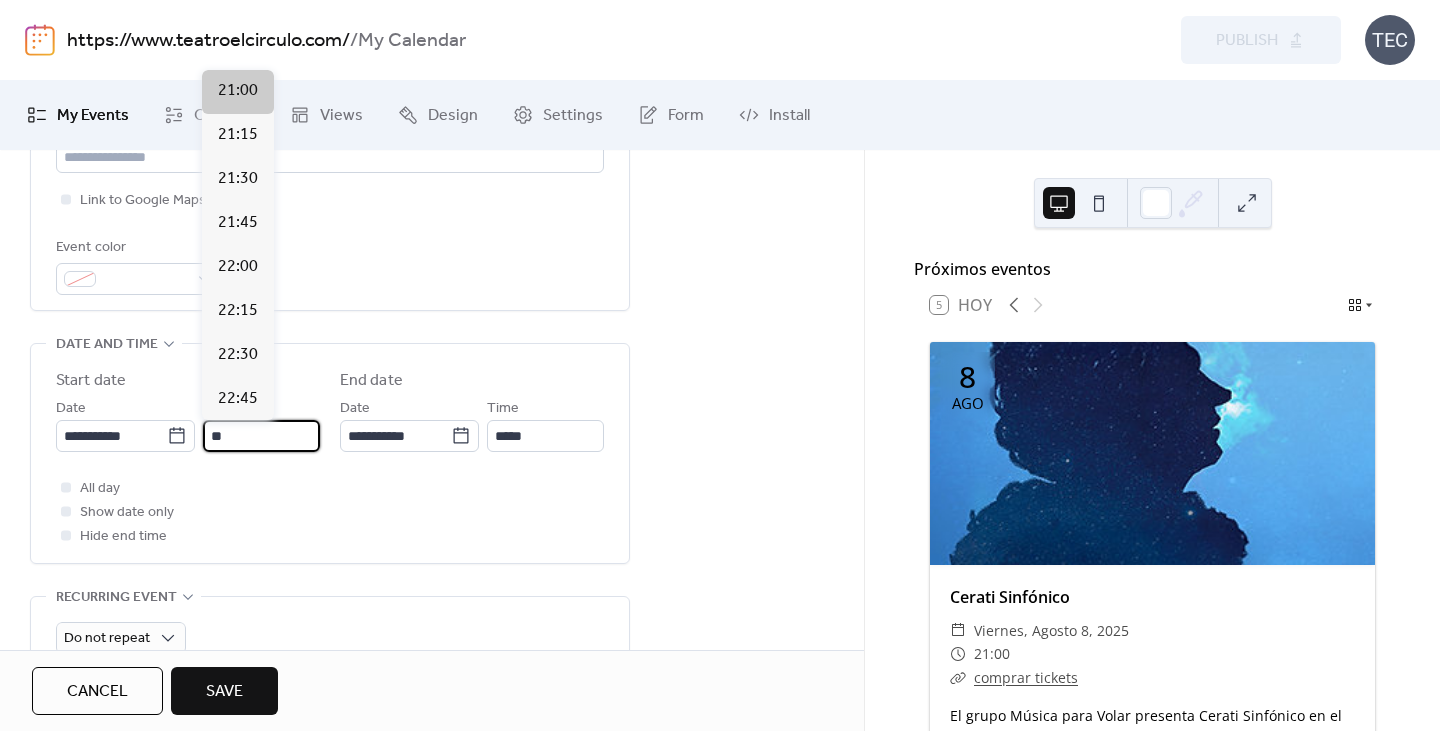type on "*****" 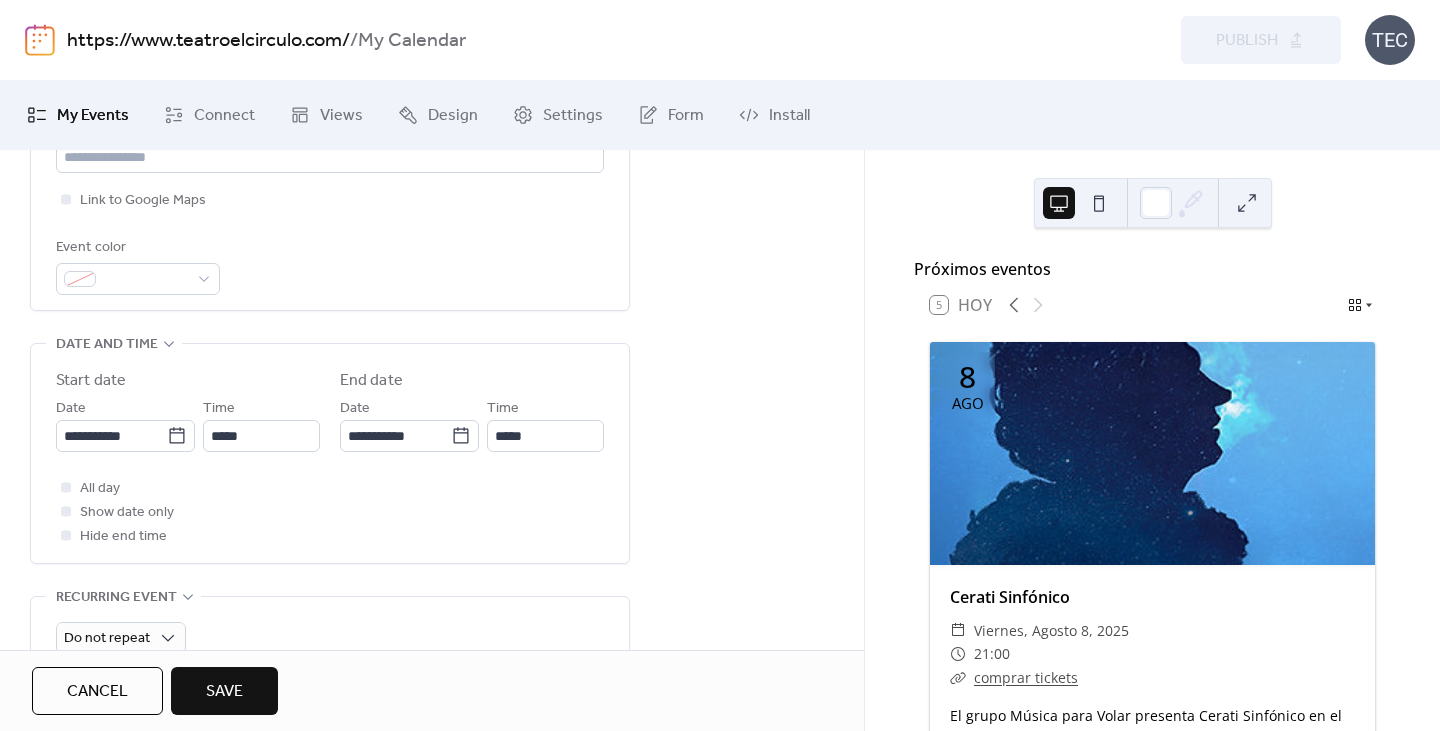 scroll, scrollTop: 890, scrollLeft: 0, axis: vertical 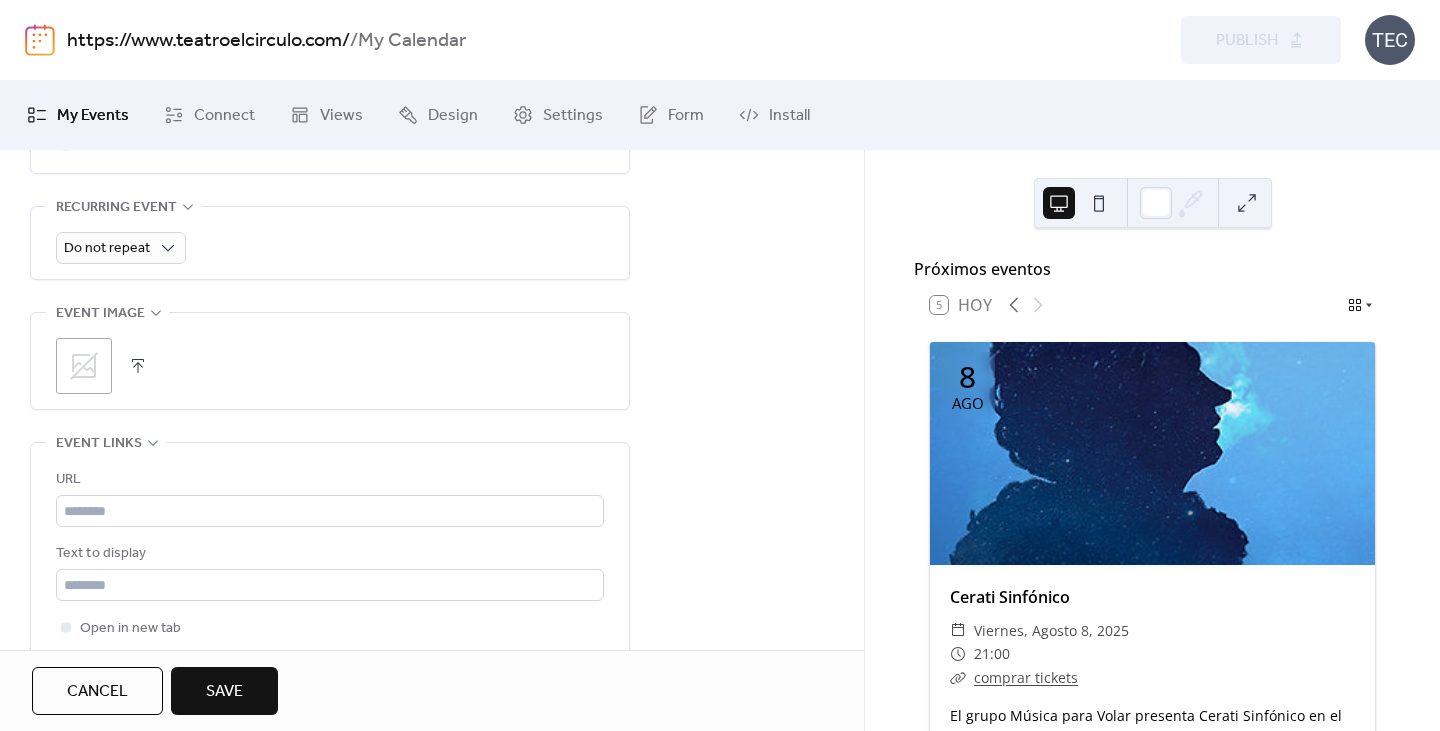 click on ";" at bounding box center (330, 366) 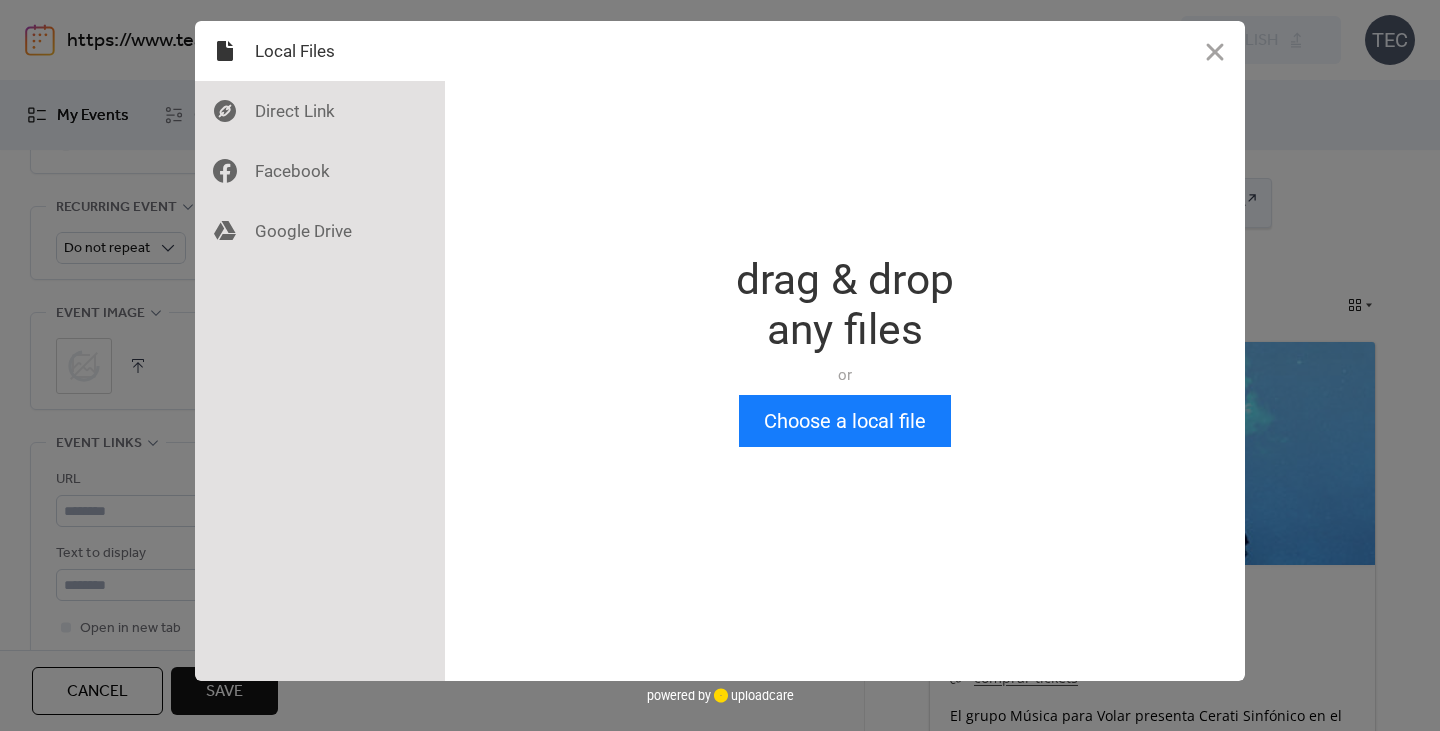 click on "drag & drop any files or" at bounding box center (845, 320) 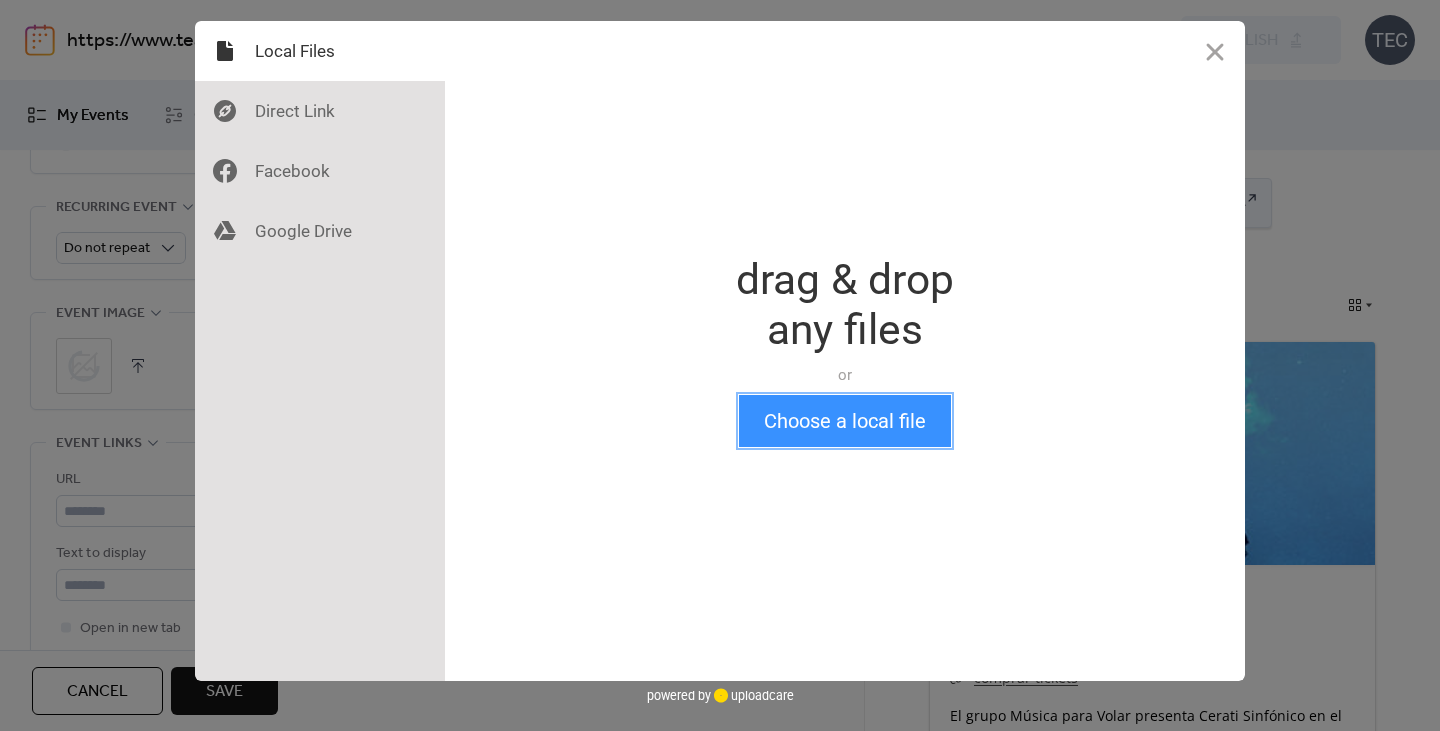 click on "Choose a local file" at bounding box center [845, 421] 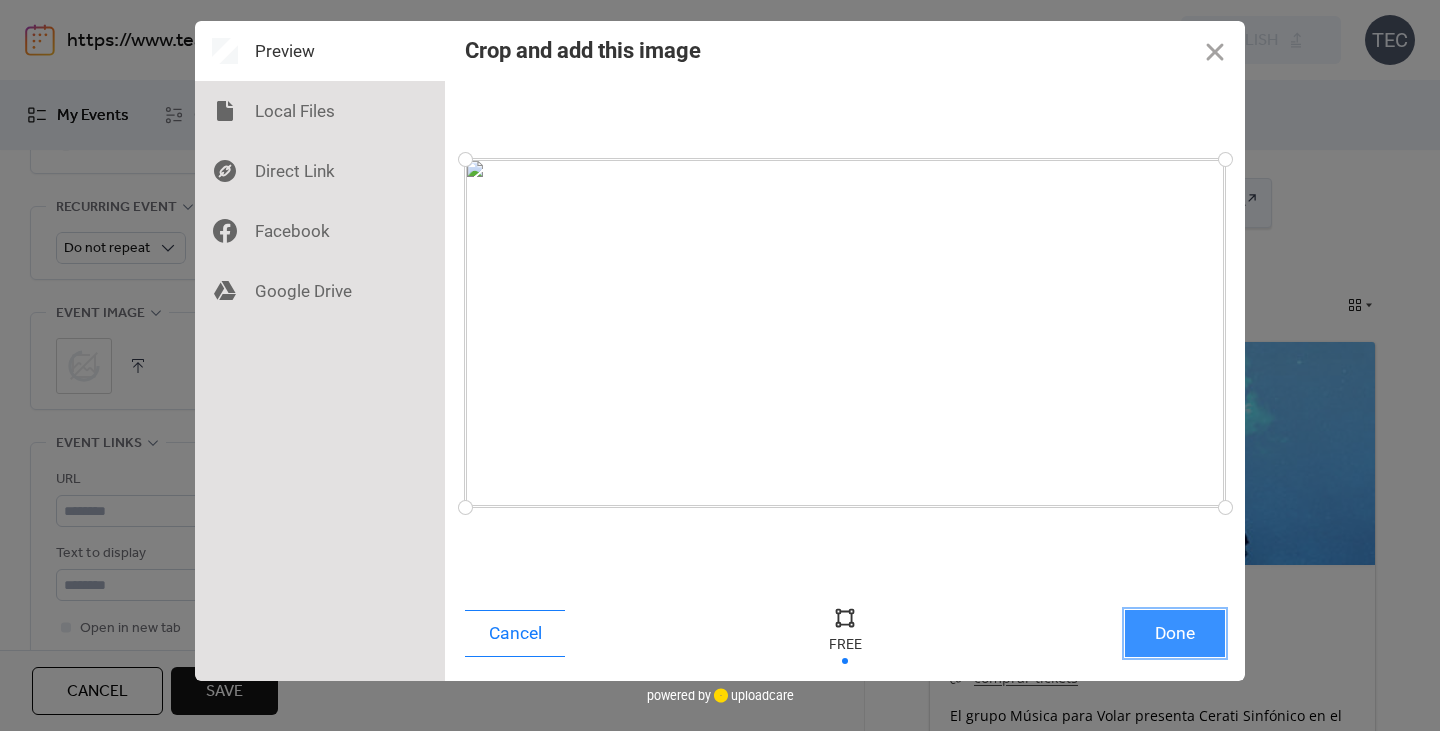 click on "Done" at bounding box center [1175, 633] 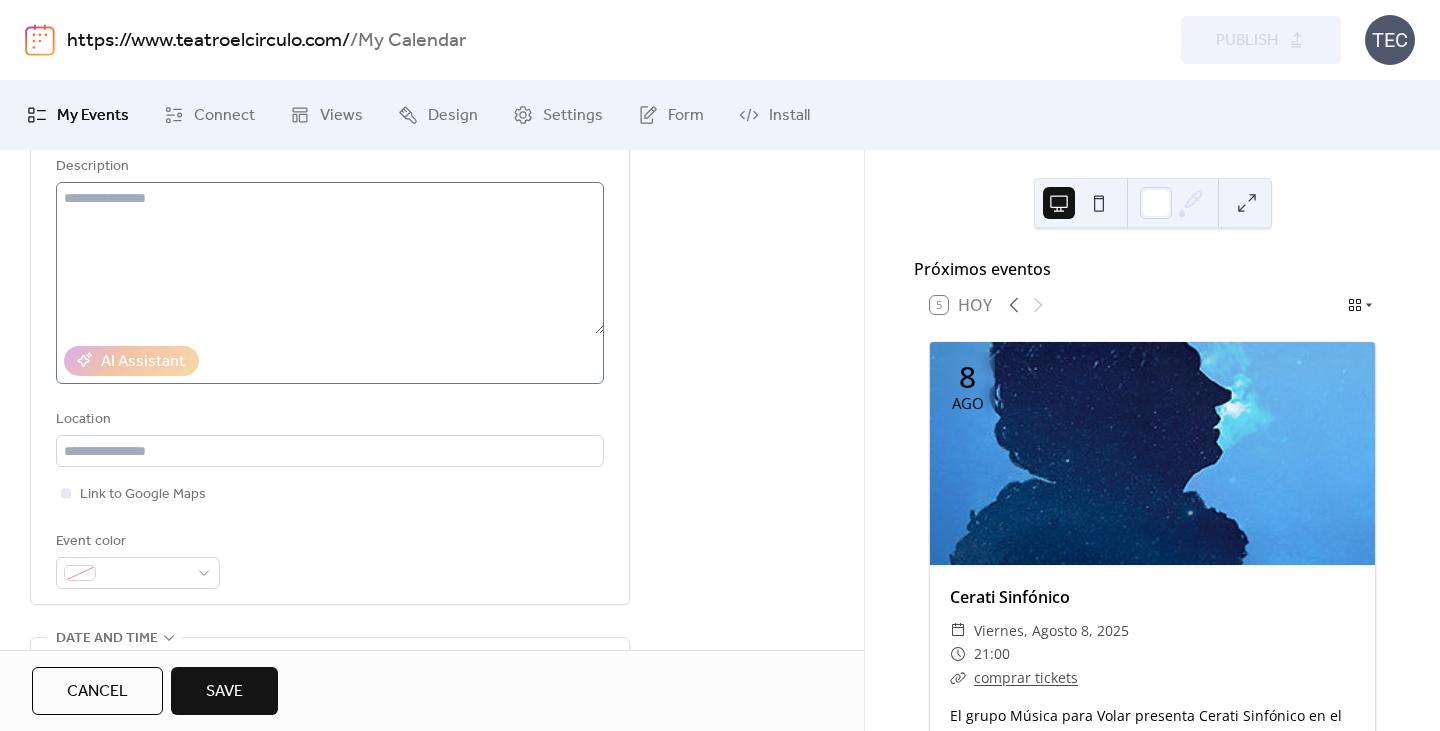 scroll, scrollTop: 190, scrollLeft: 0, axis: vertical 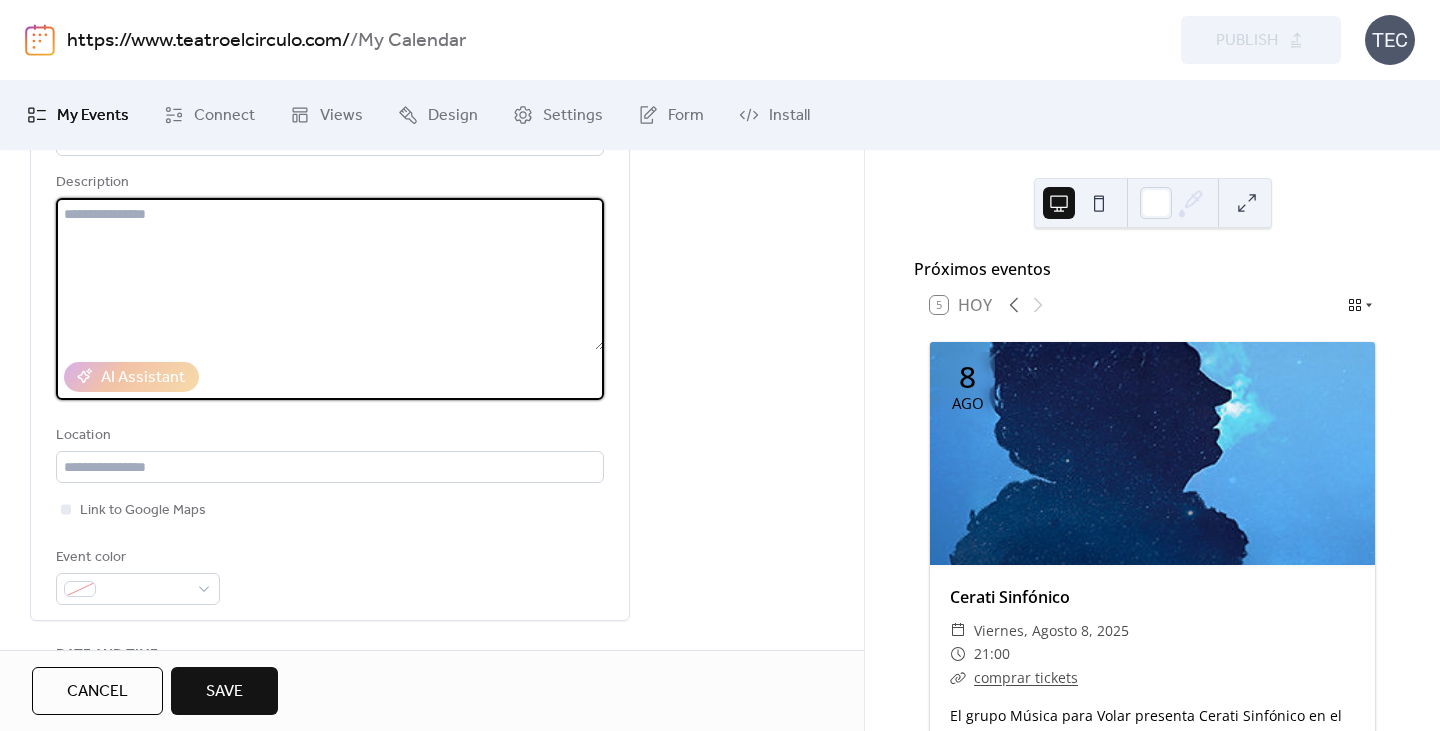 click at bounding box center [330, 274] 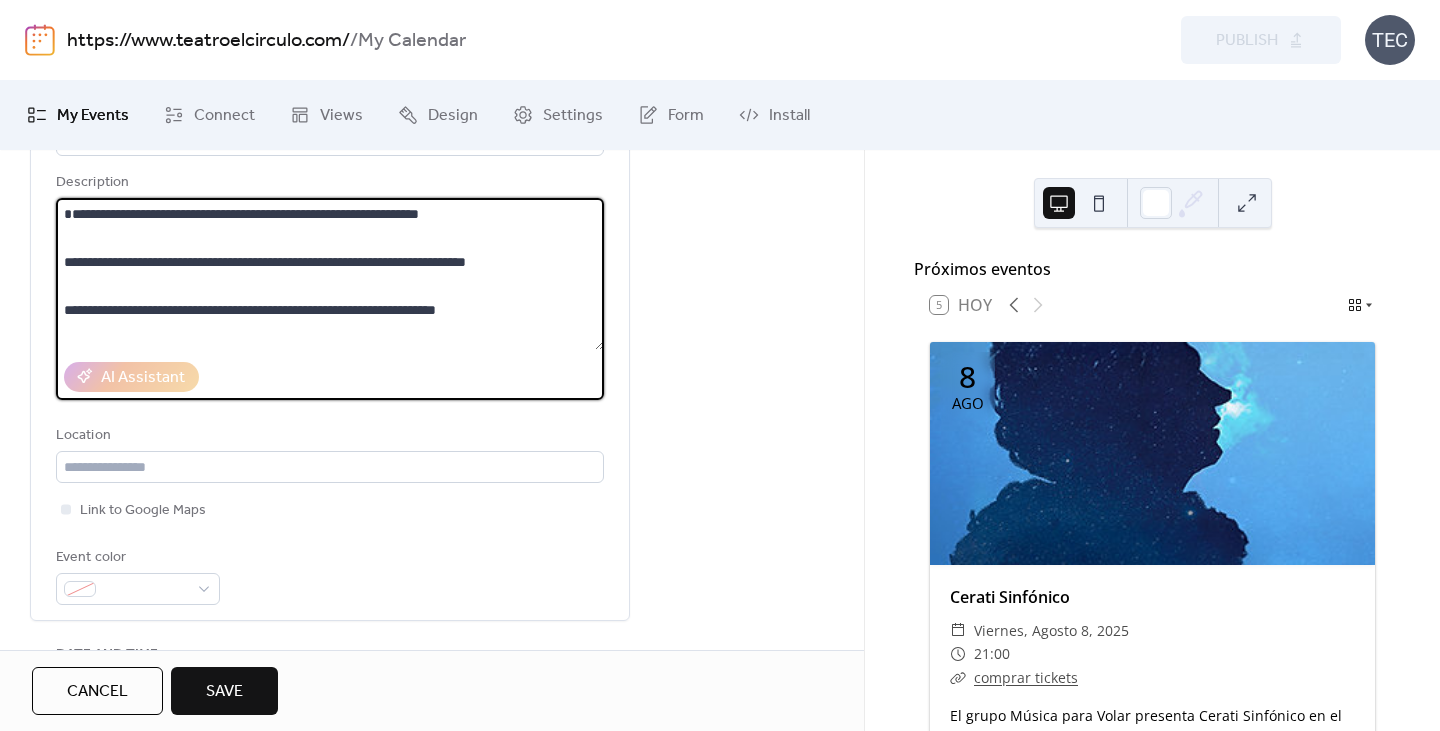 scroll, scrollTop: 69, scrollLeft: 0, axis: vertical 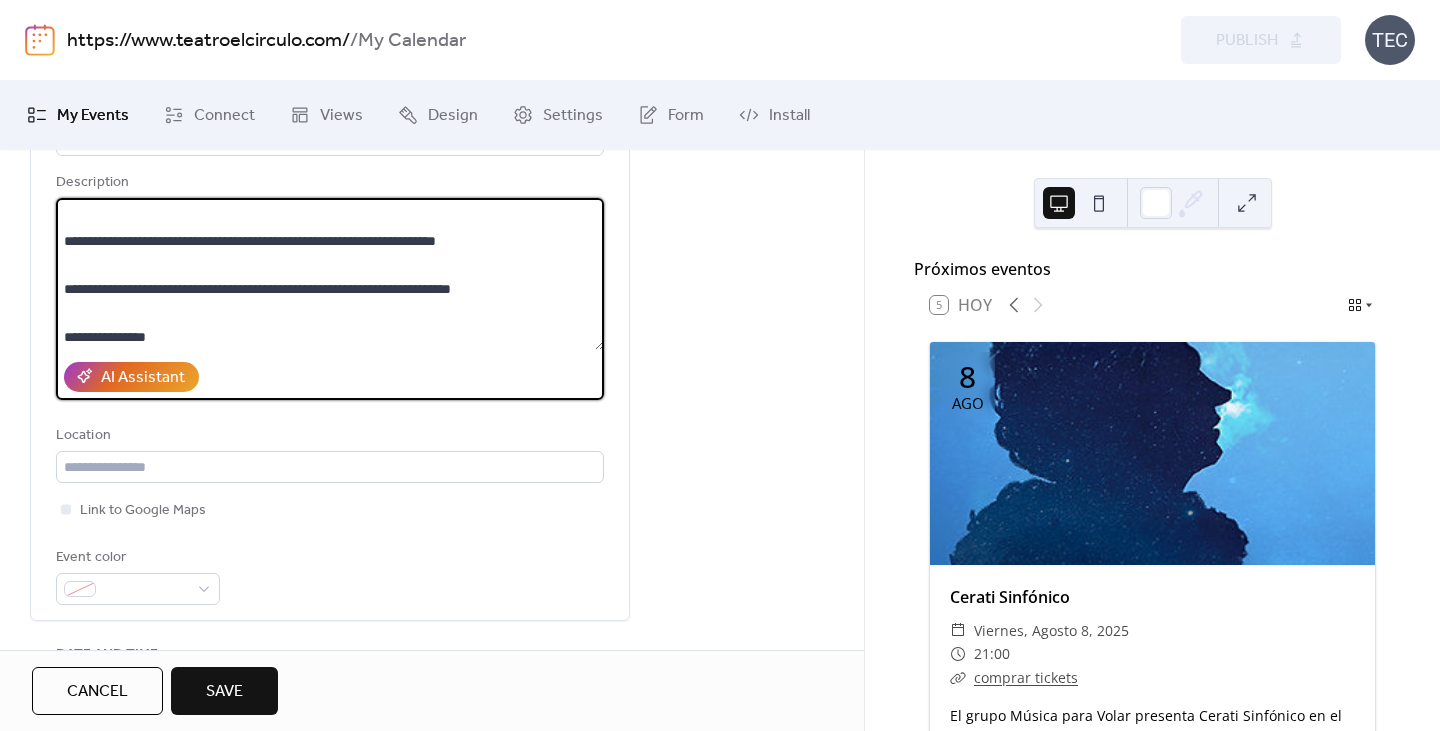 click on "**********" at bounding box center (330, 274) 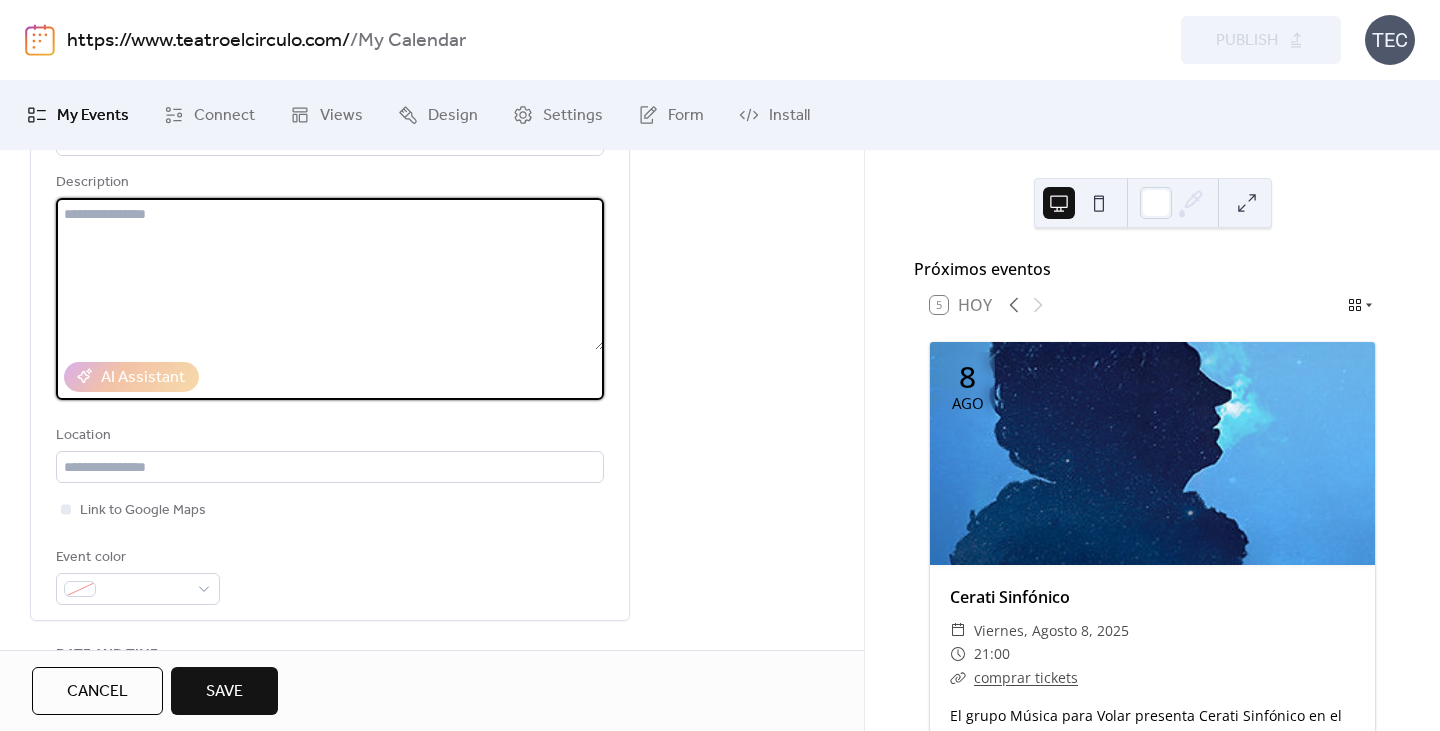 scroll, scrollTop: 0, scrollLeft: 0, axis: both 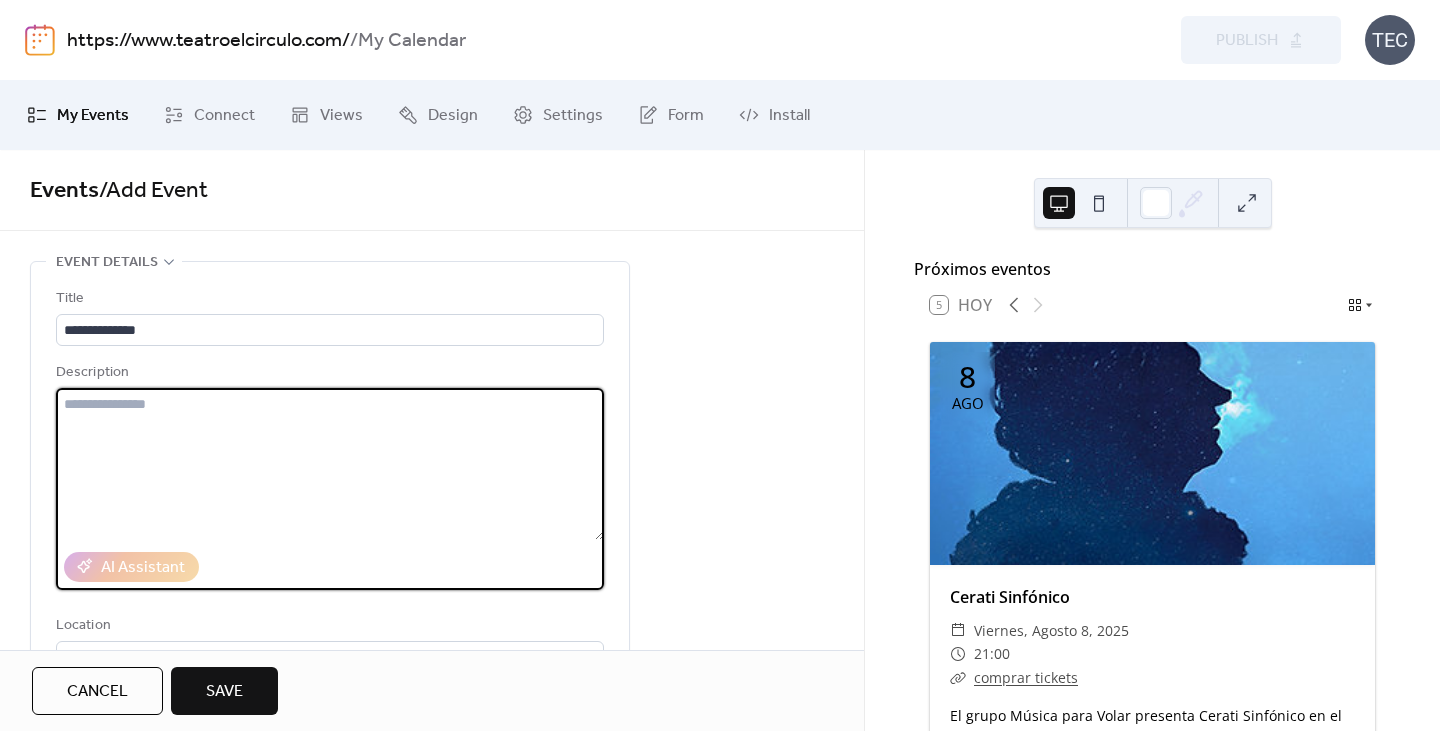 paste on "**********" 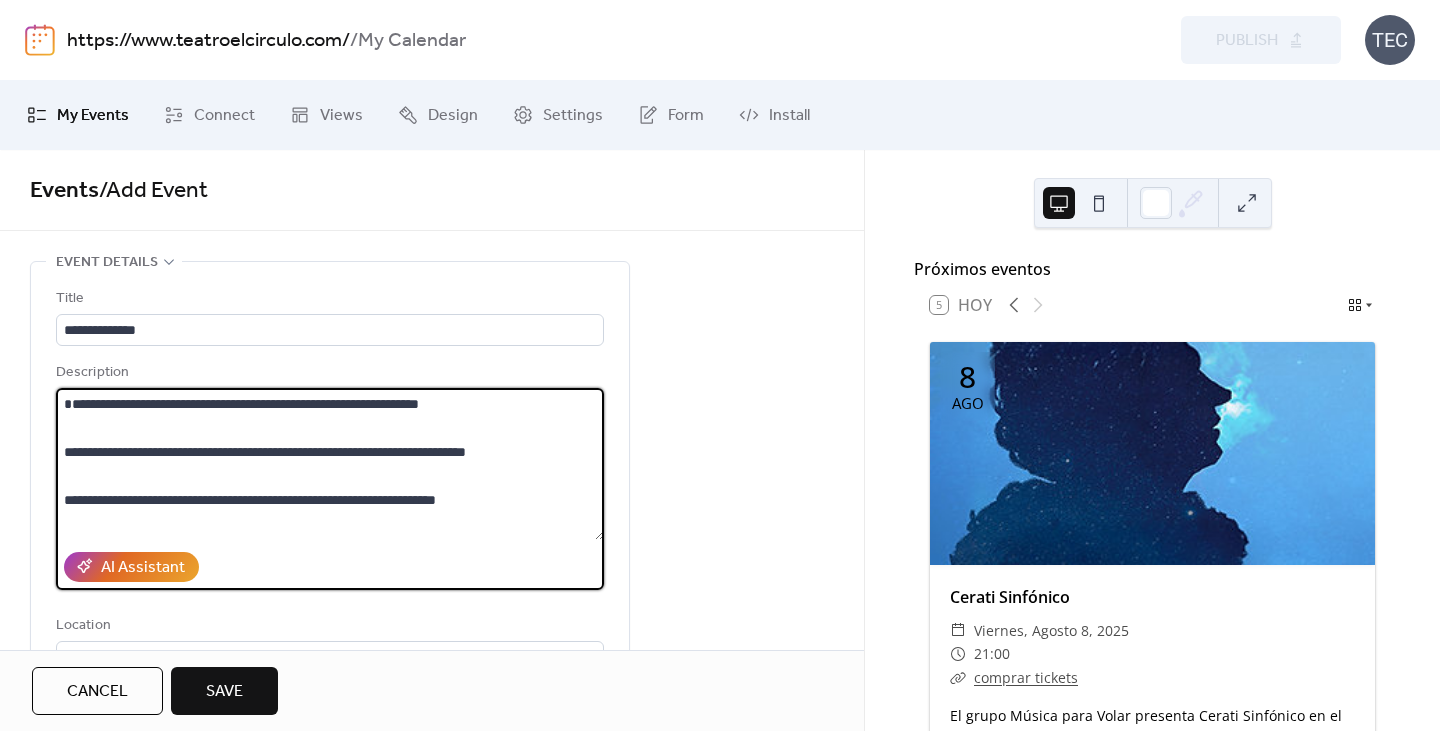 scroll, scrollTop: 69, scrollLeft: 0, axis: vertical 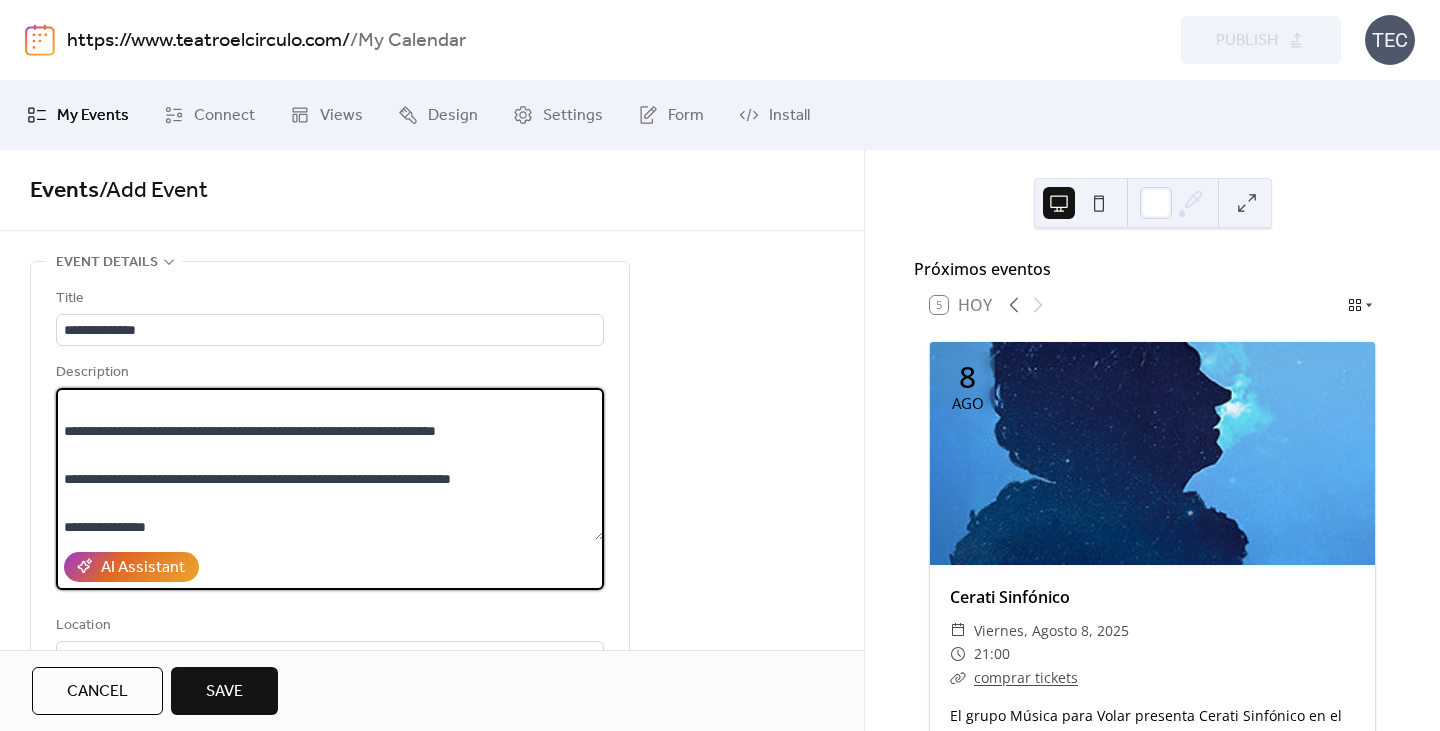 click on "**********" at bounding box center (330, 464) 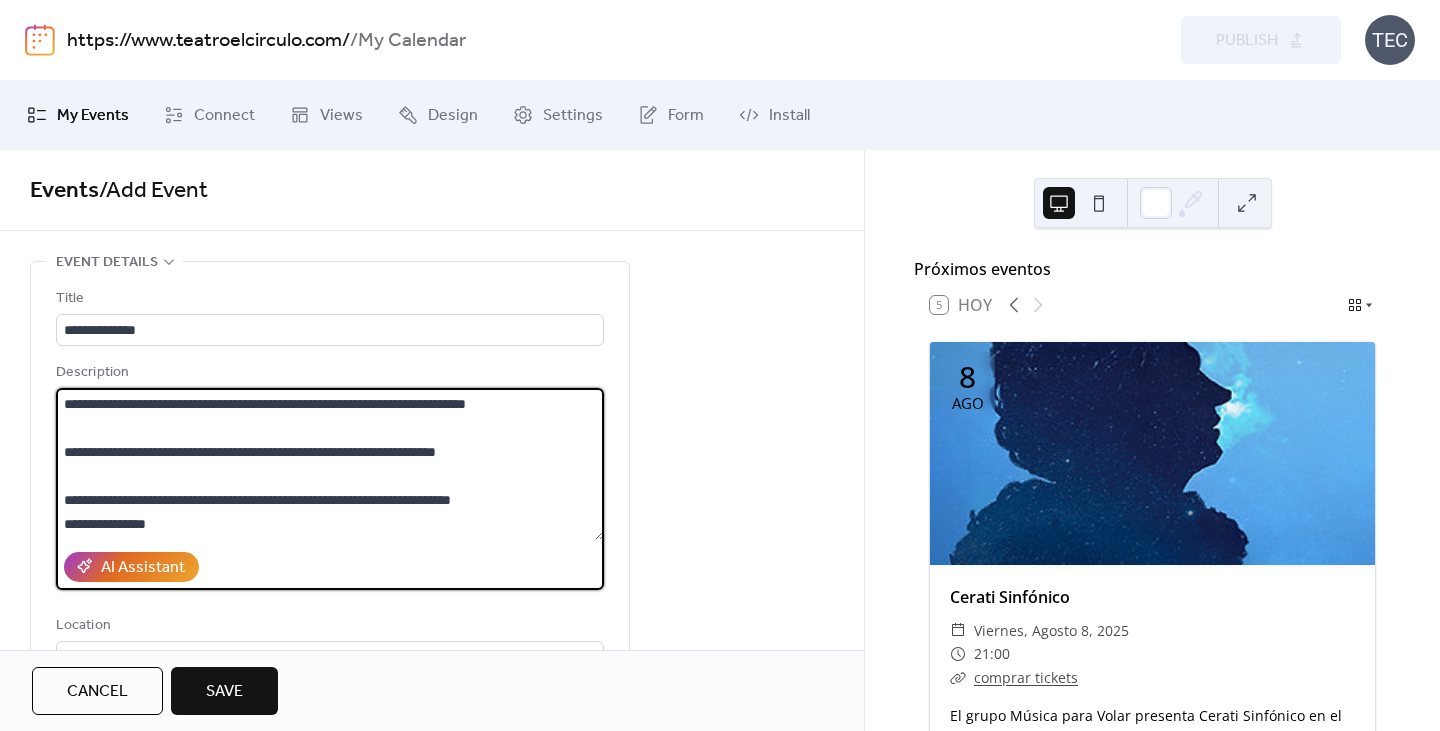 scroll, scrollTop: 48, scrollLeft: 0, axis: vertical 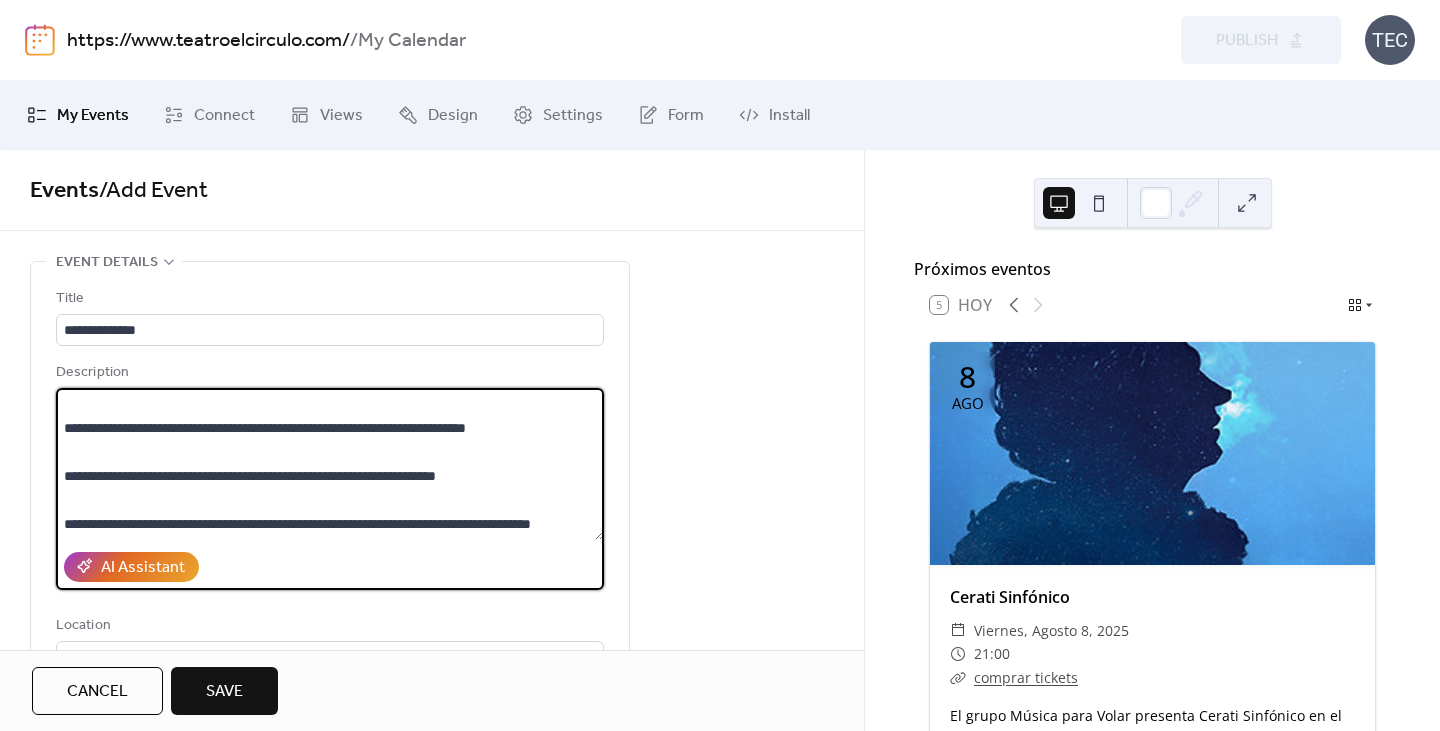 click on "**********" at bounding box center (330, 464) 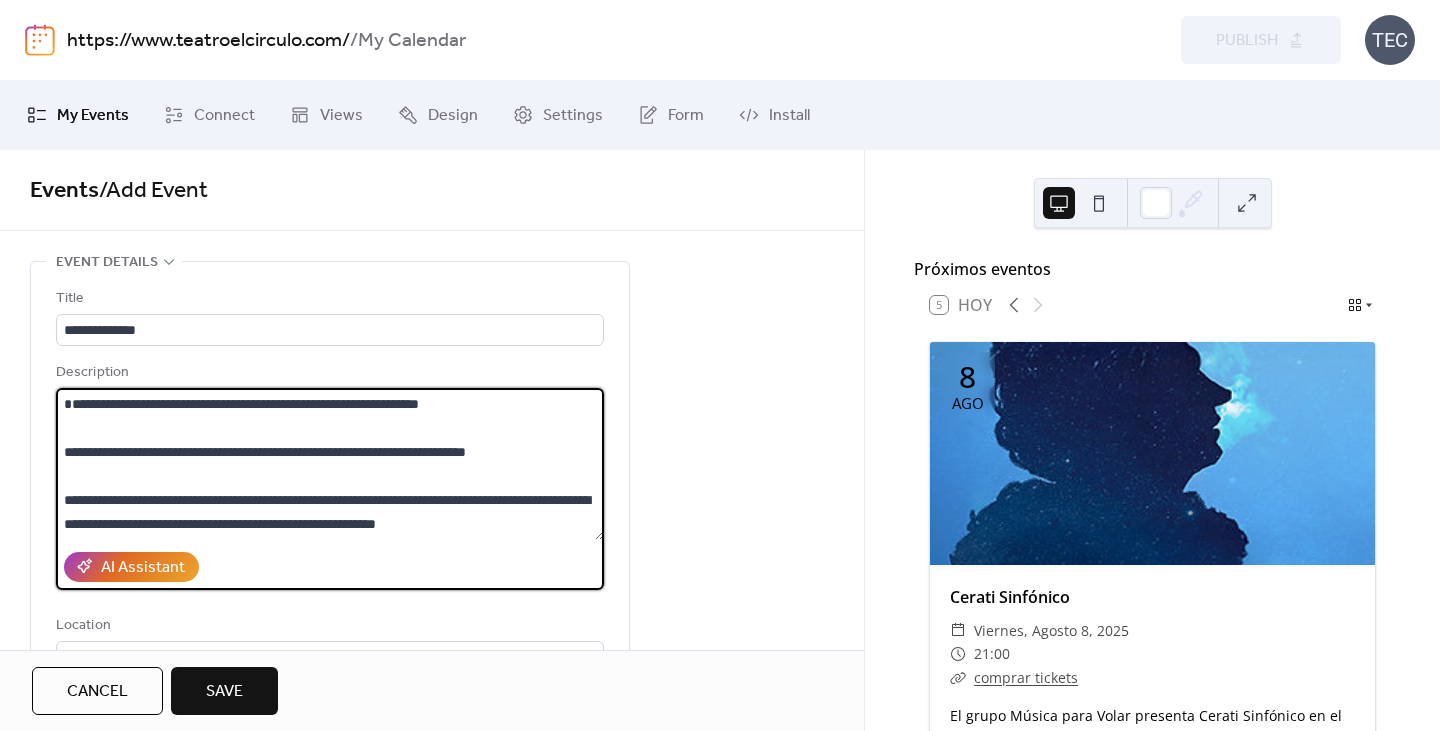 scroll, scrollTop: 0, scrollLeft: 0, axis: both 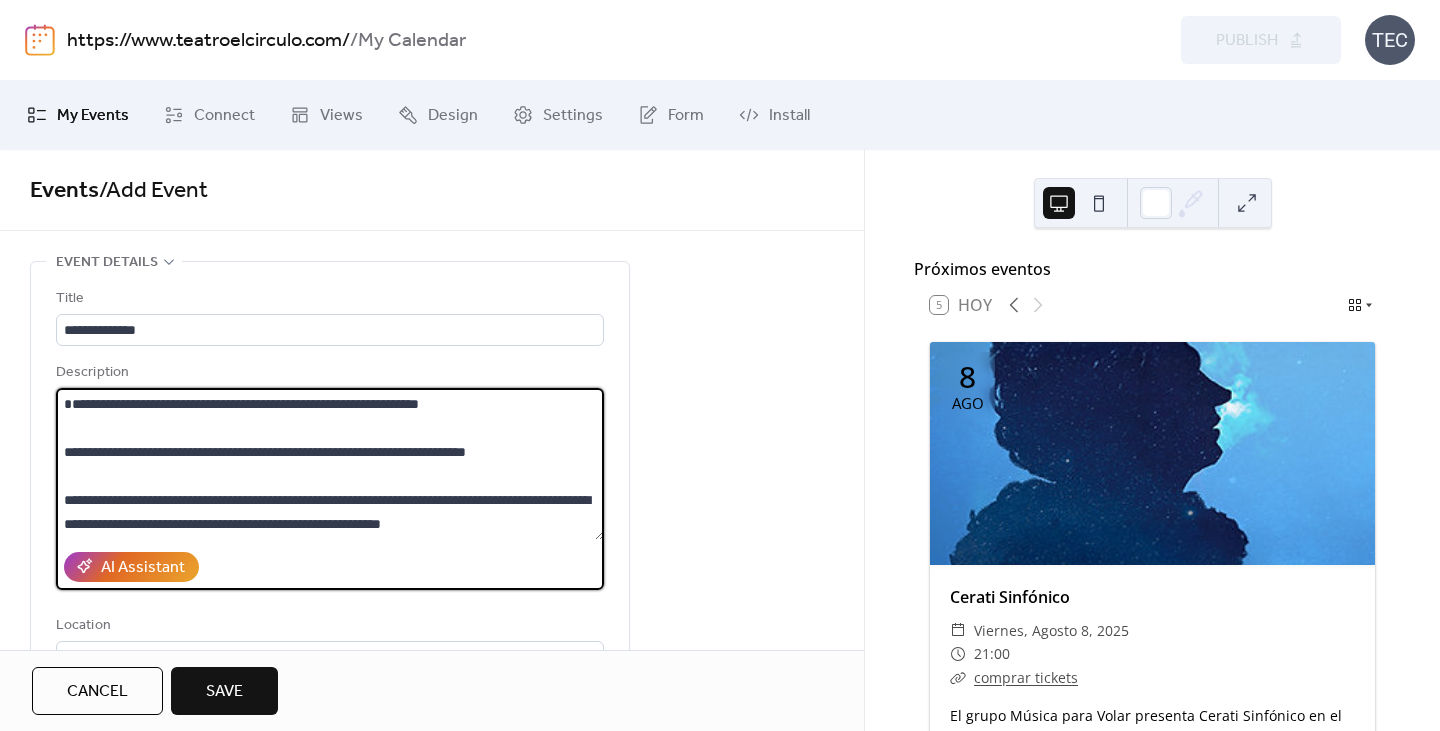 click on "**********" at bounding box center [330, 464] 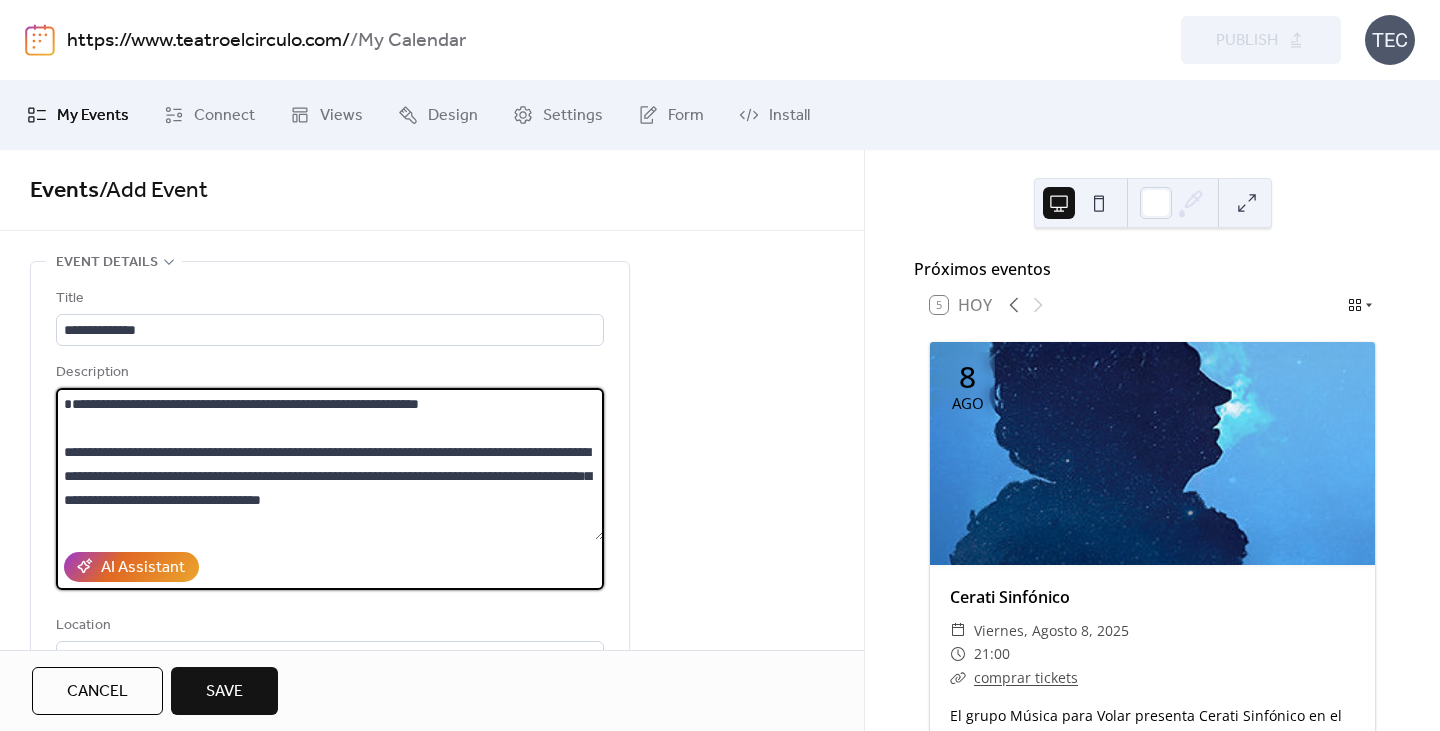 click on "**********" at bounding box center [330, 464] 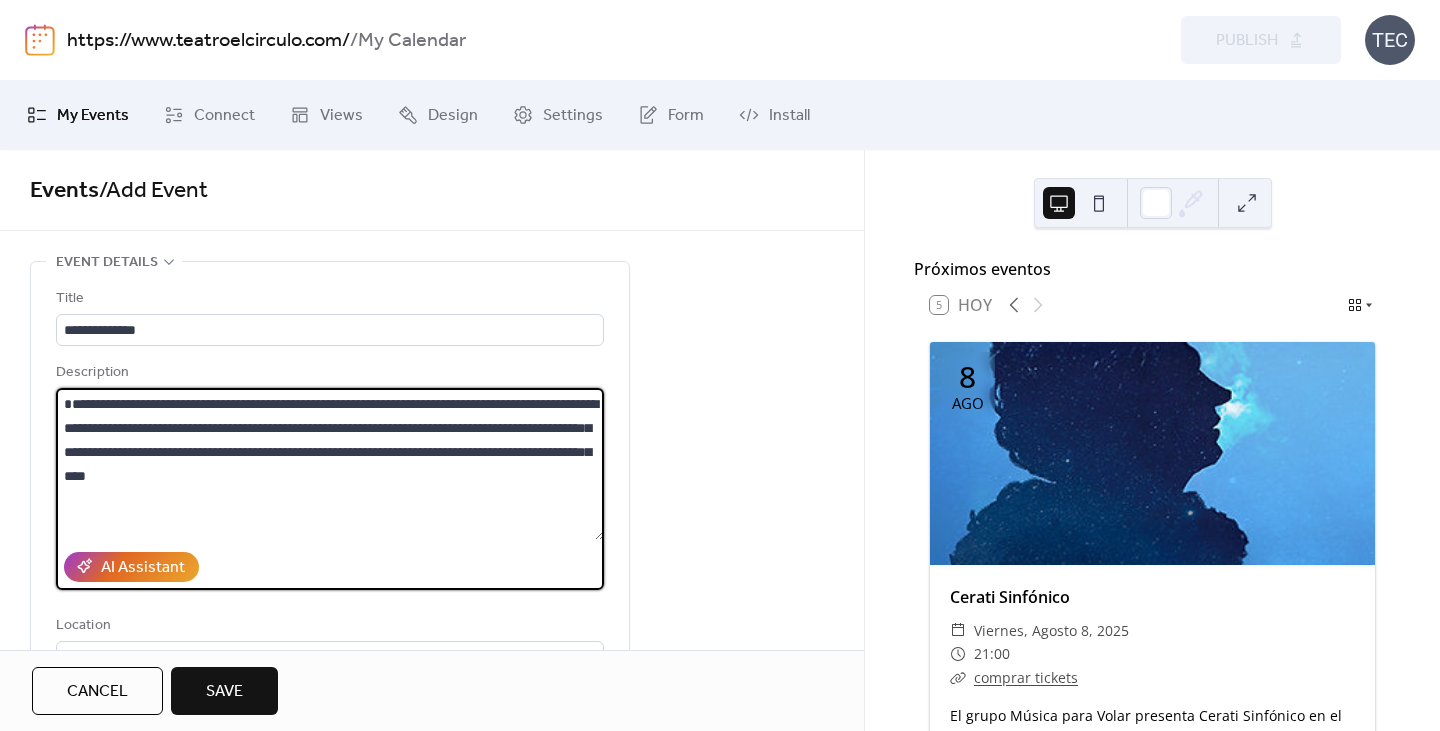 click on "**********" at bounding box center (330, 464) 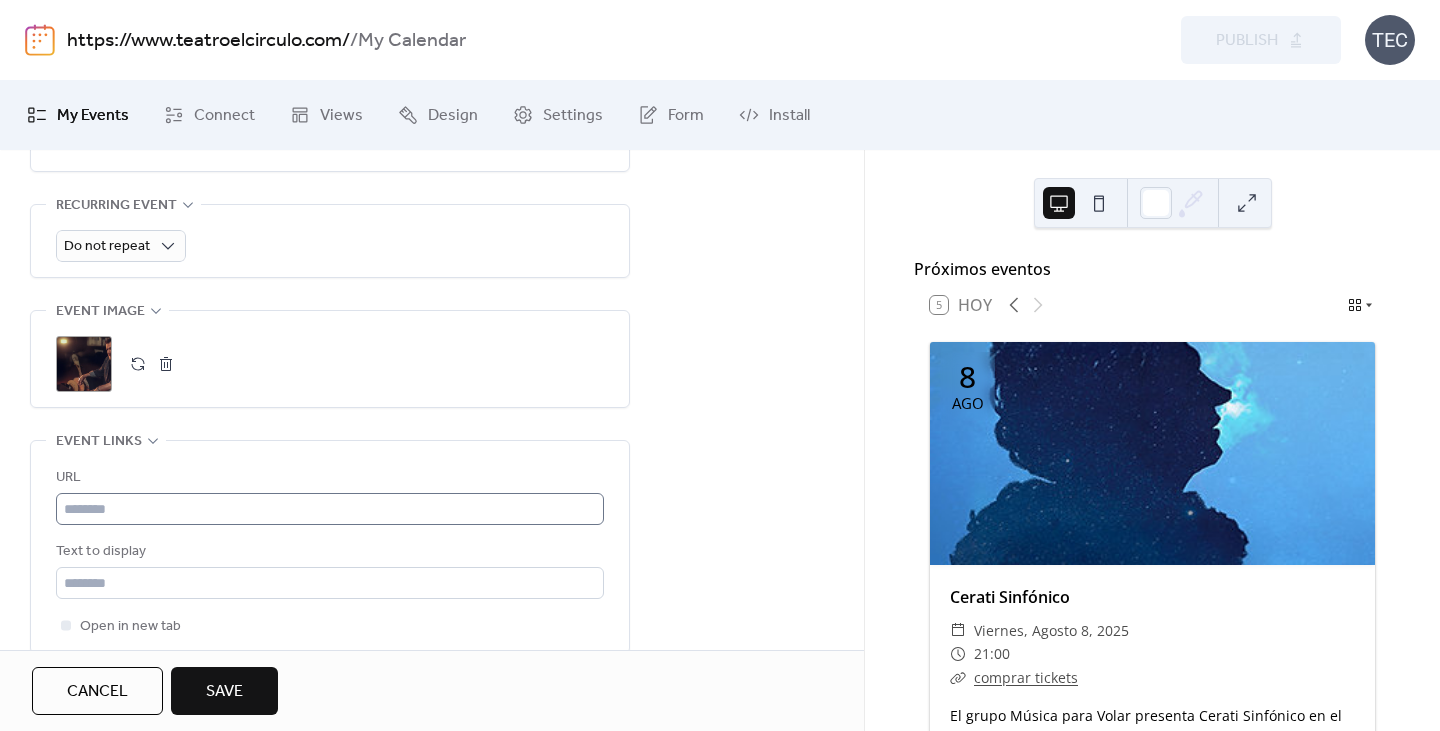 scroll, scrollTop: 1000, scrollLeft: 0, axis: vertical 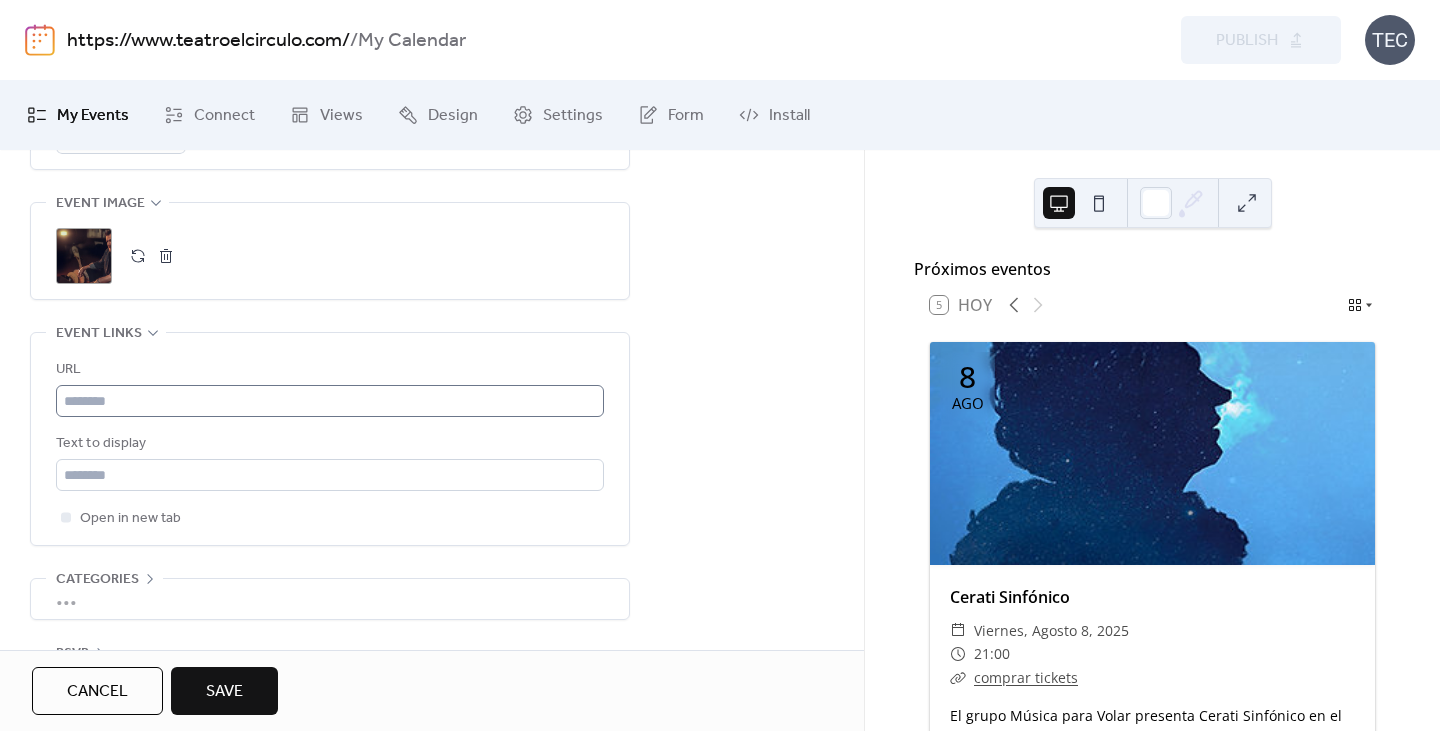 type on "**********" 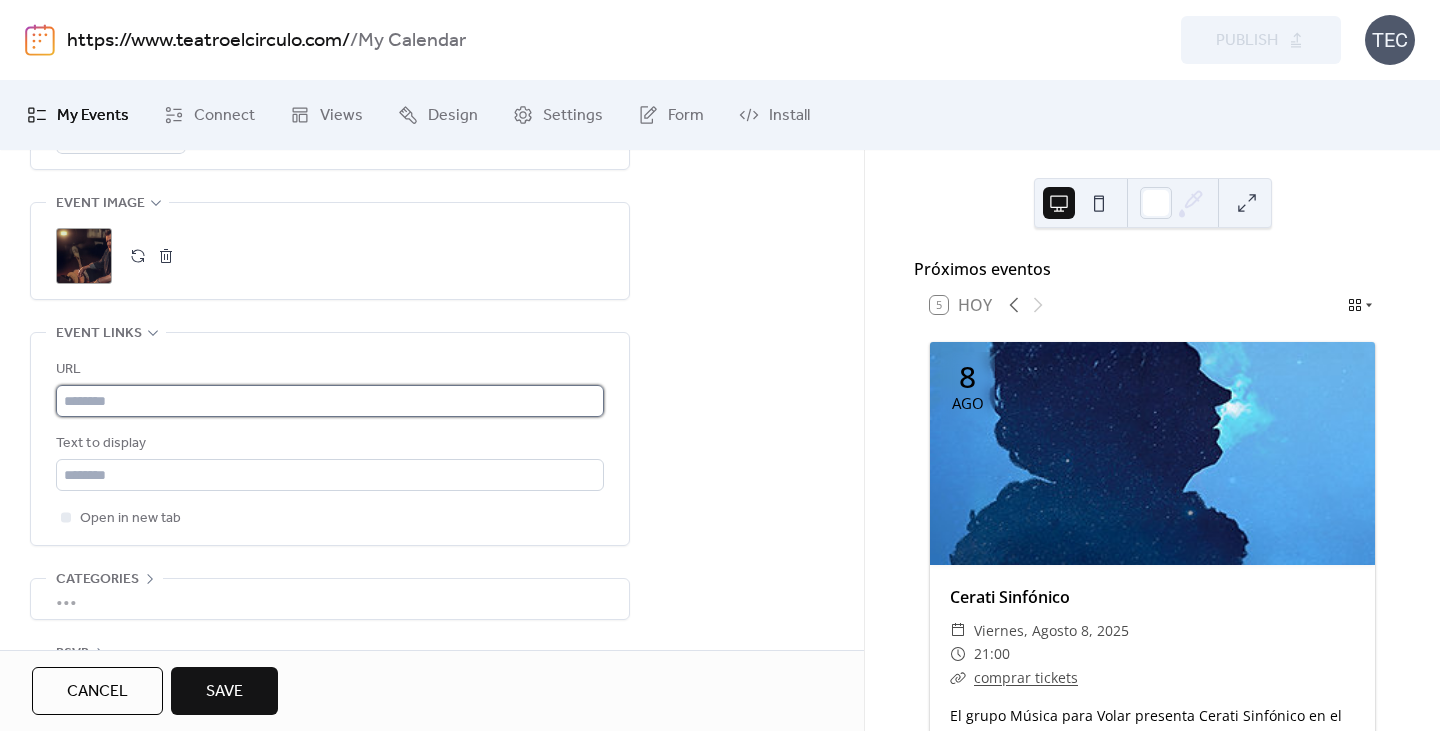 click at bounding box center (330, 401) 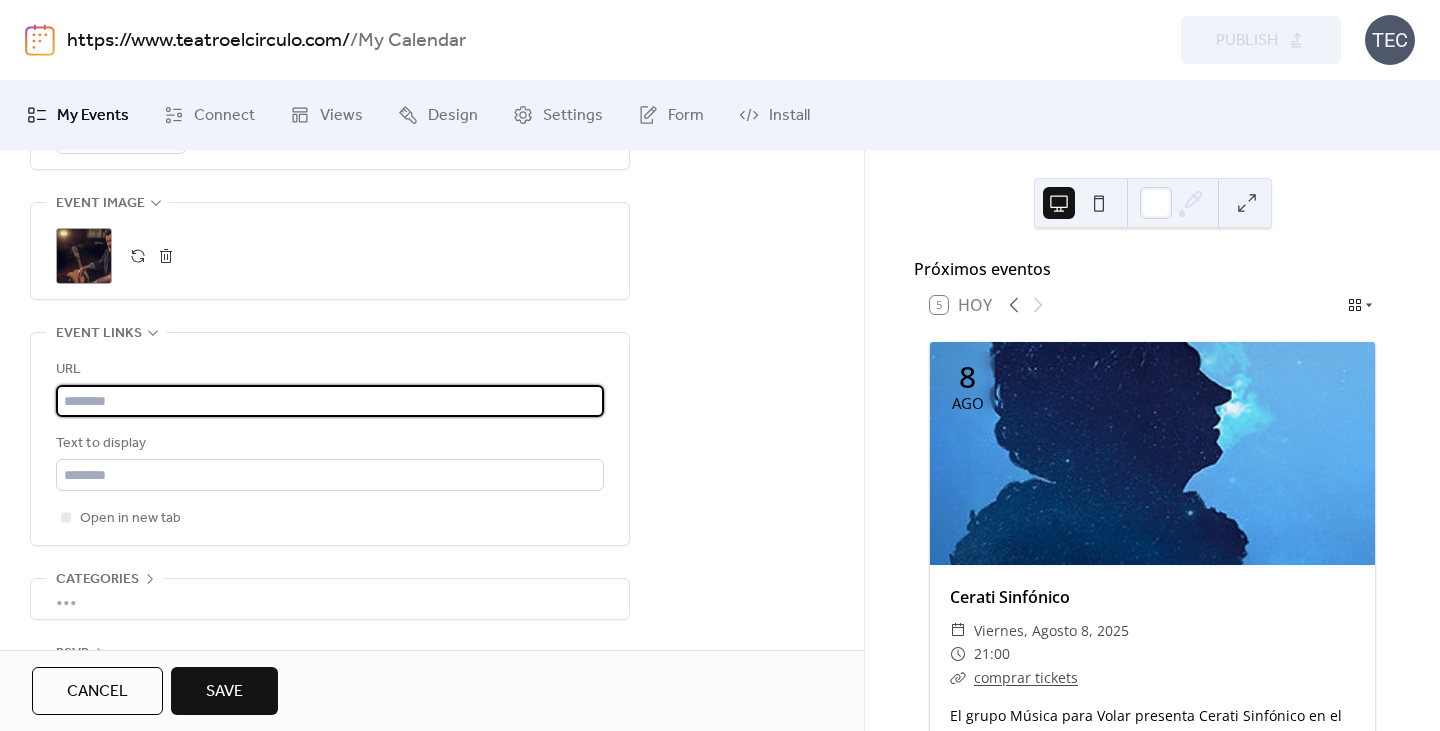 paste on "**********" 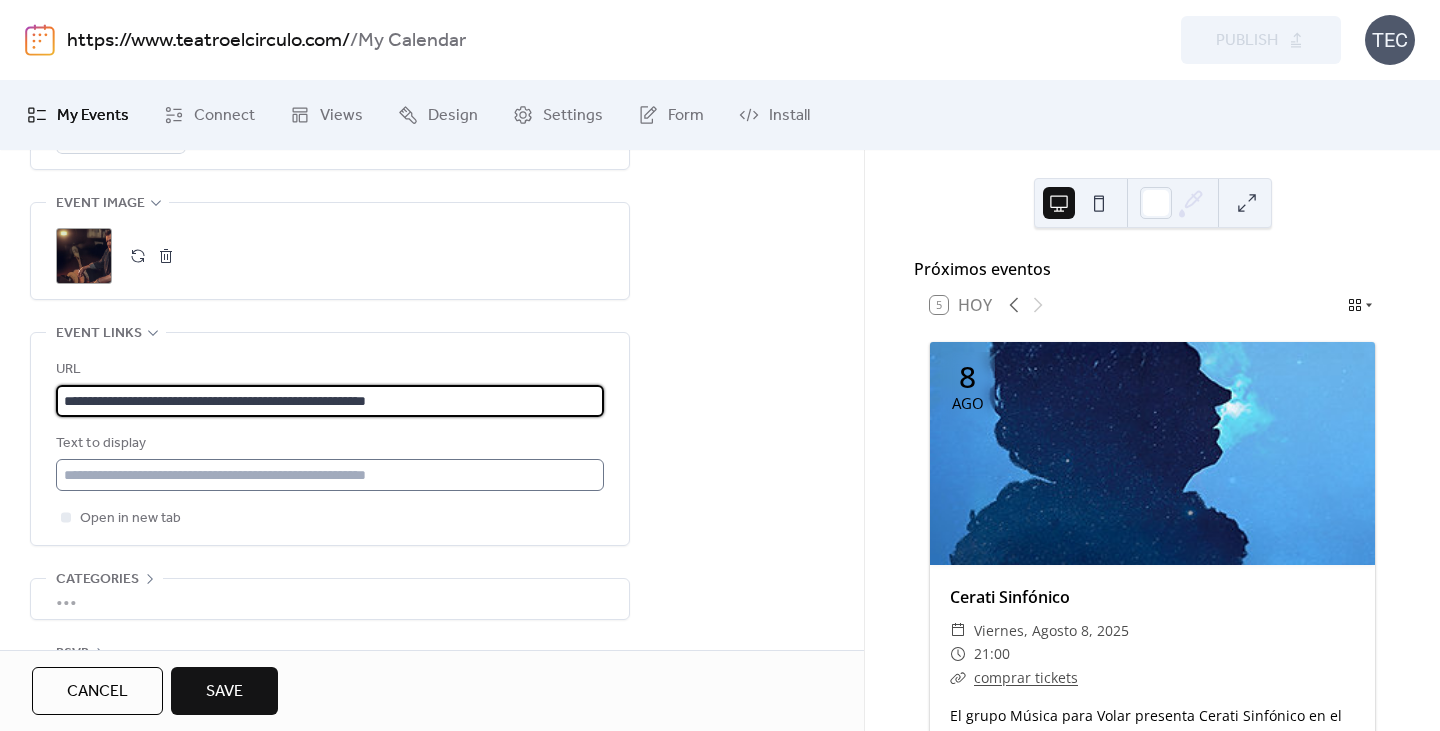 type on "**********" 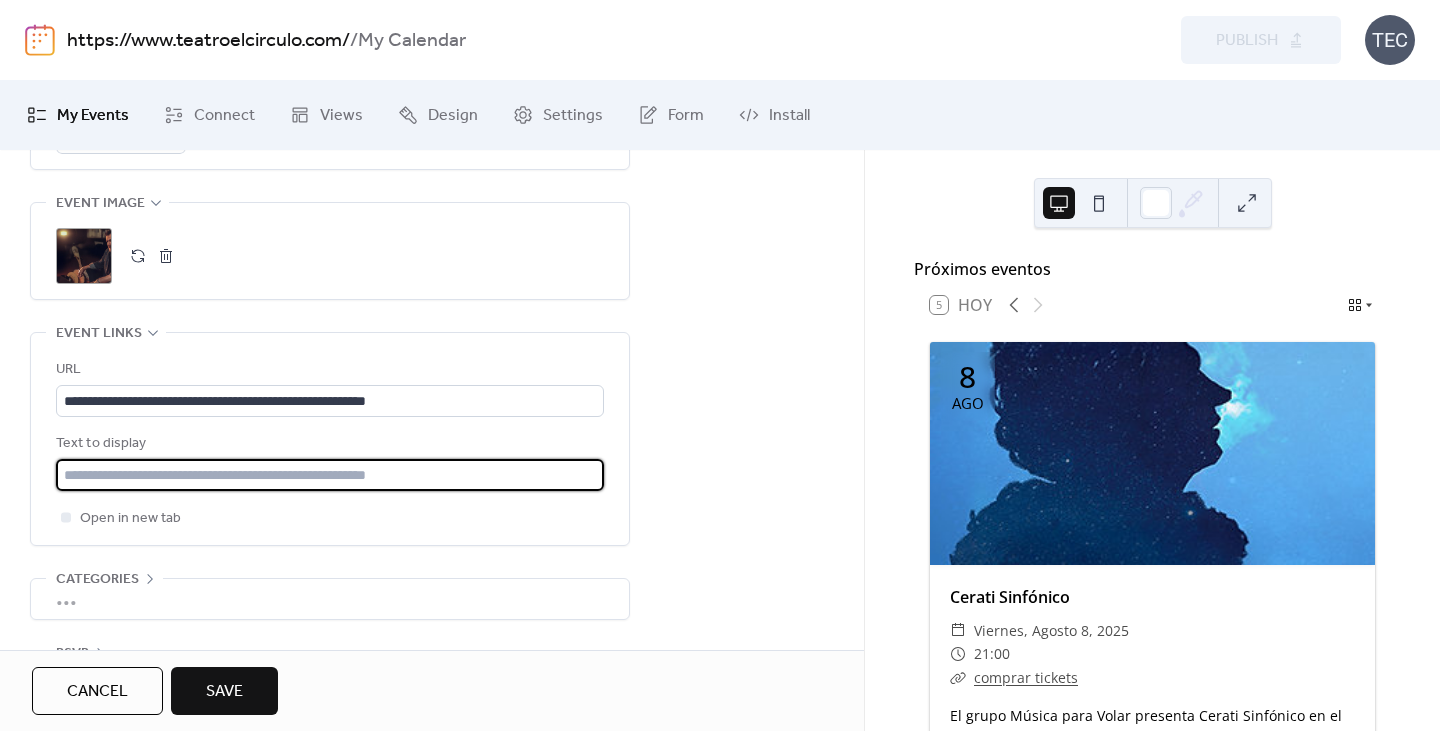 click at bounding box center [330, 475] 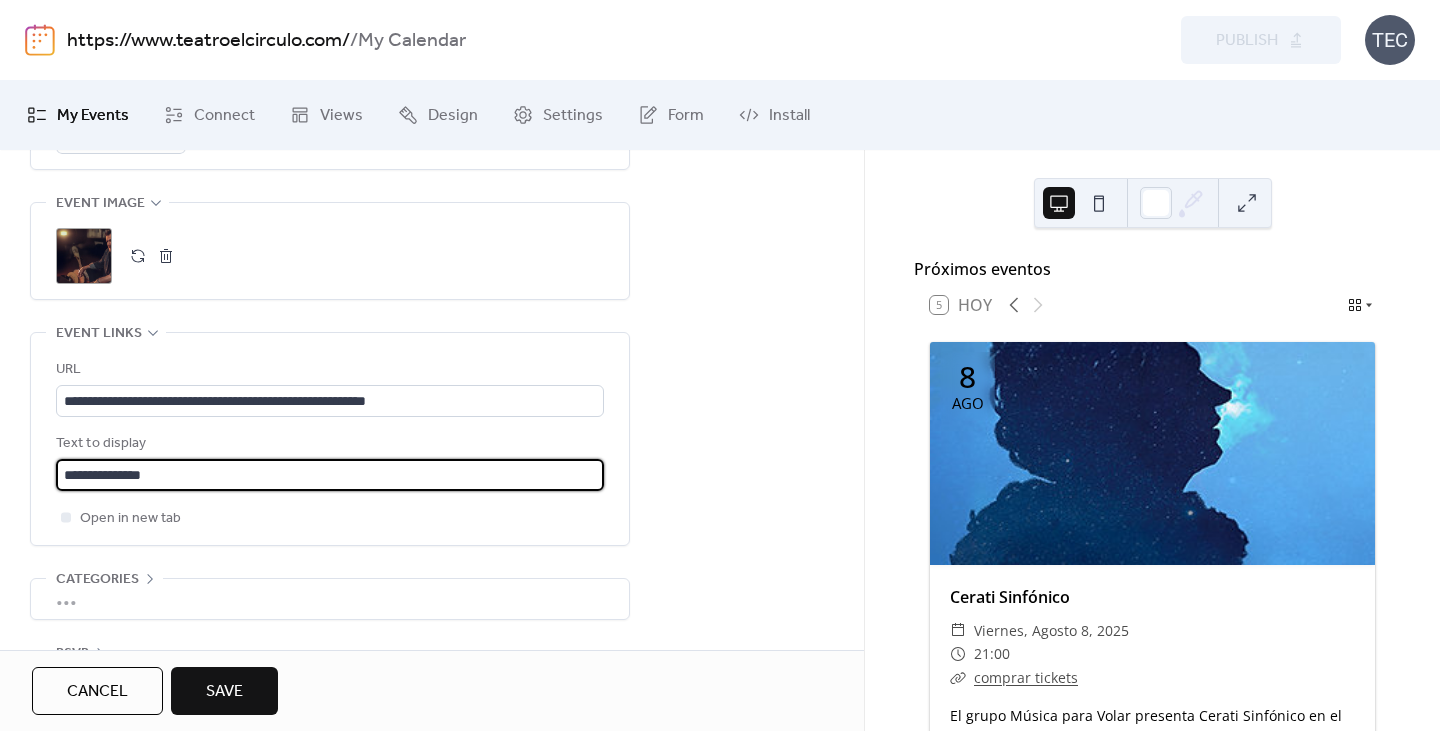 type on "**********" 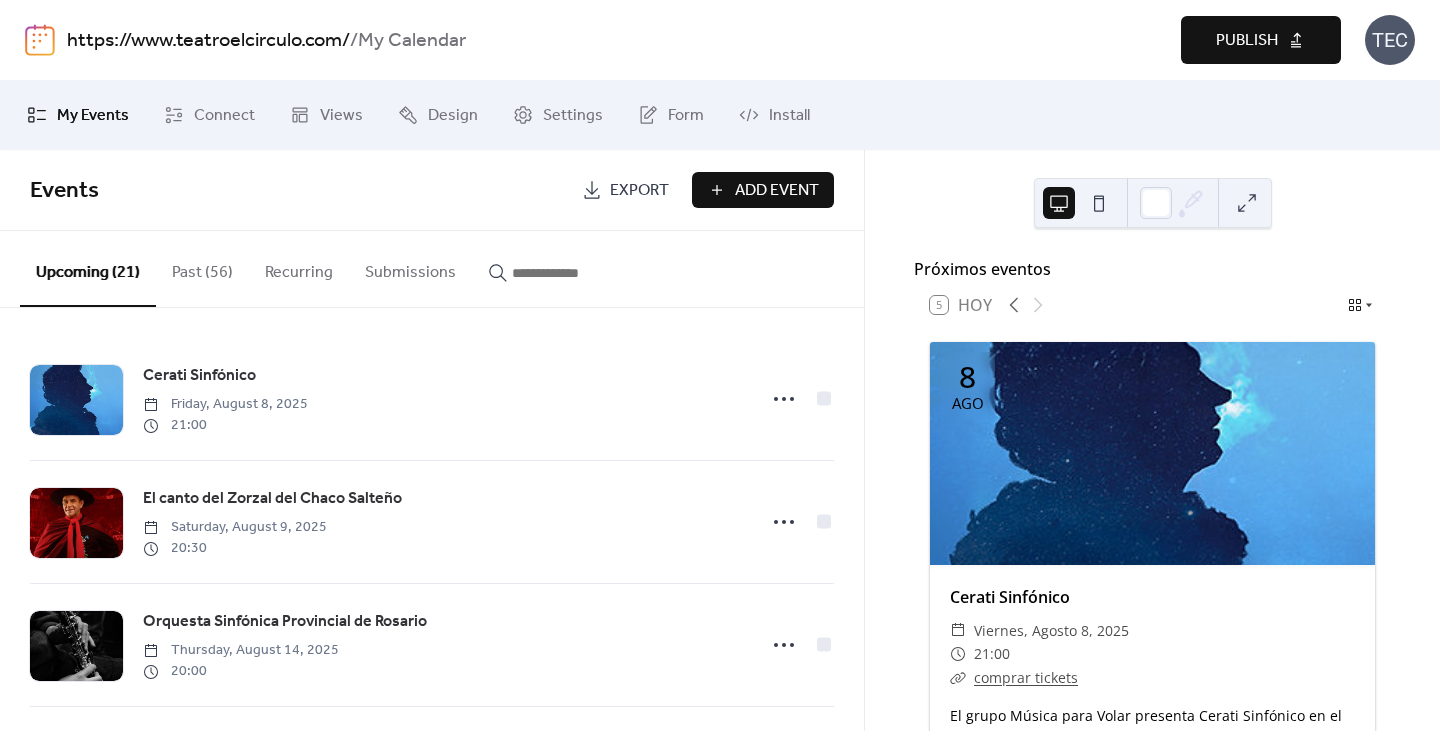 click on "Publish" at bounding box center (1247, 41) 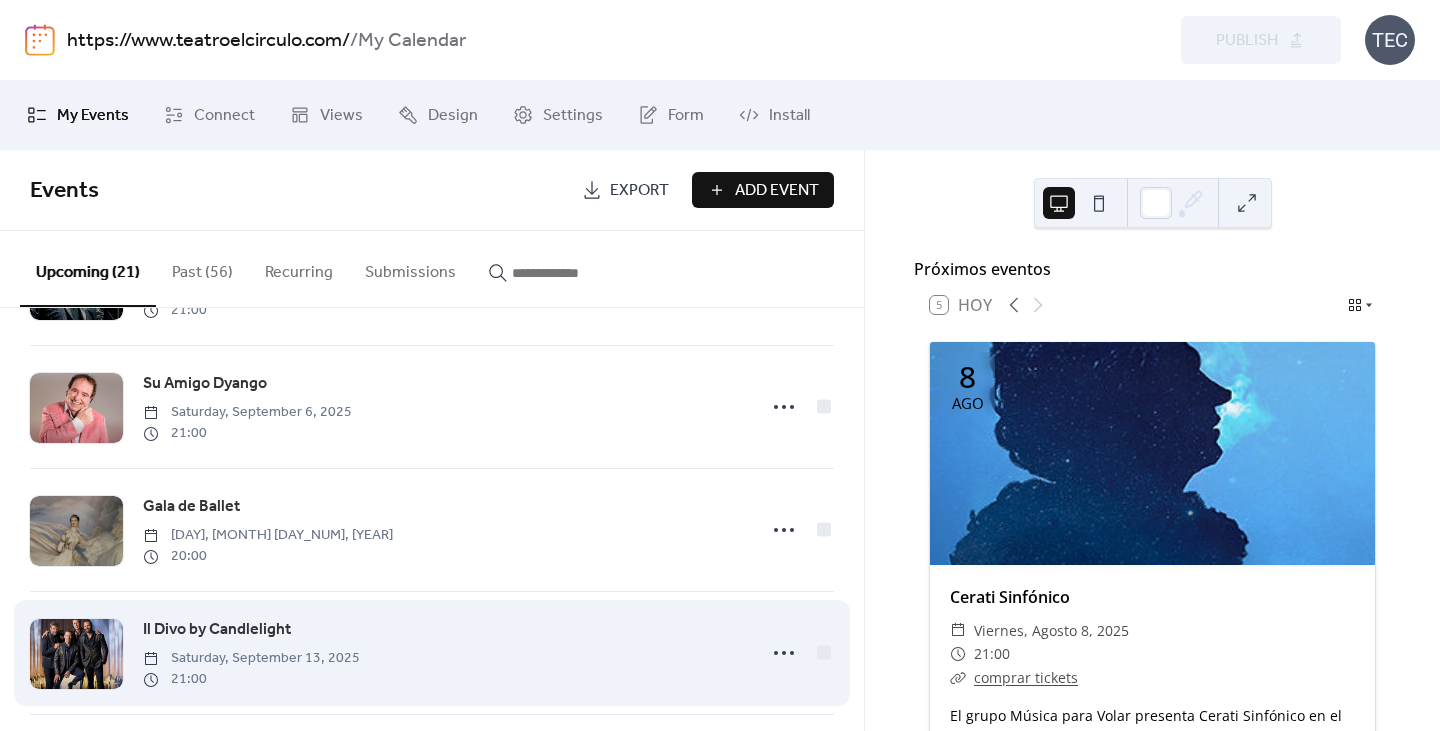 scroll, scrollTop: 1100, scrollLeft: 0, axis: vertical 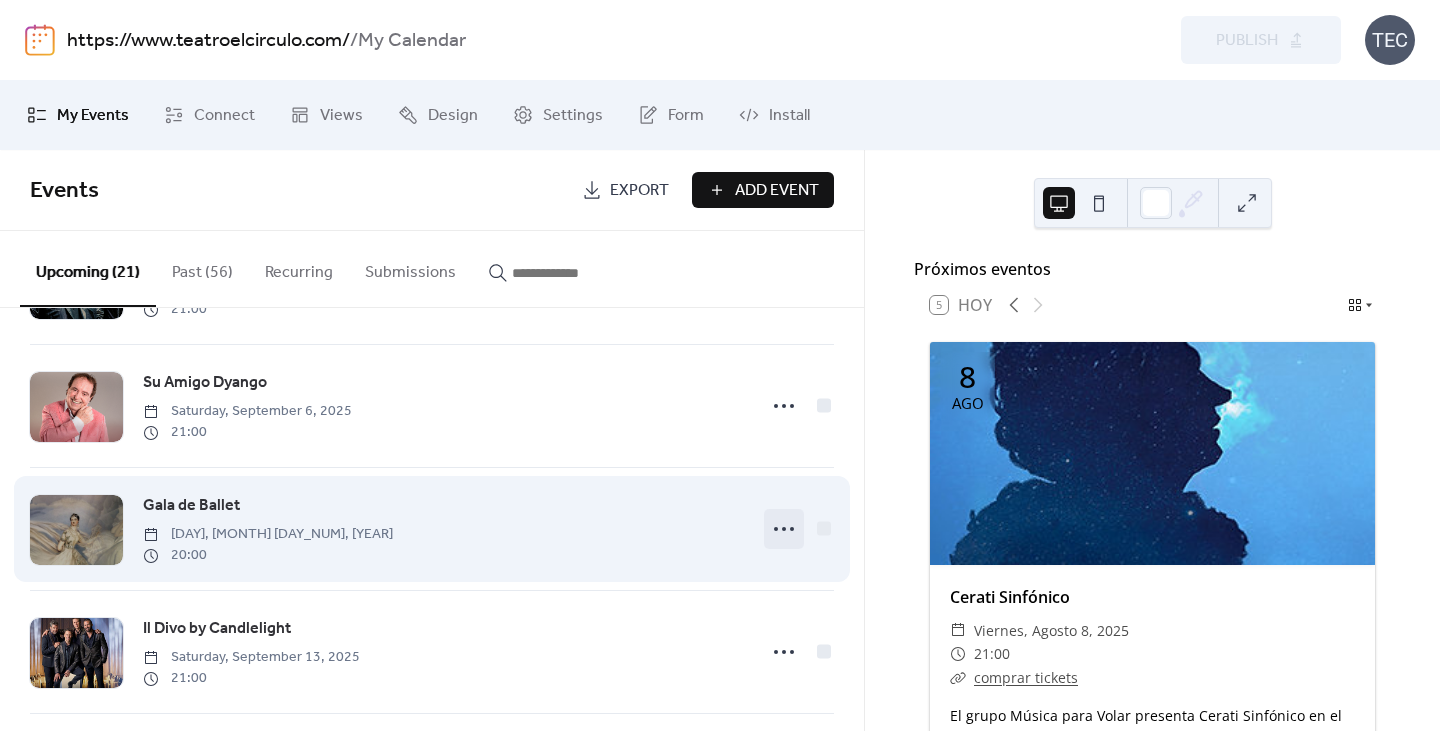 click 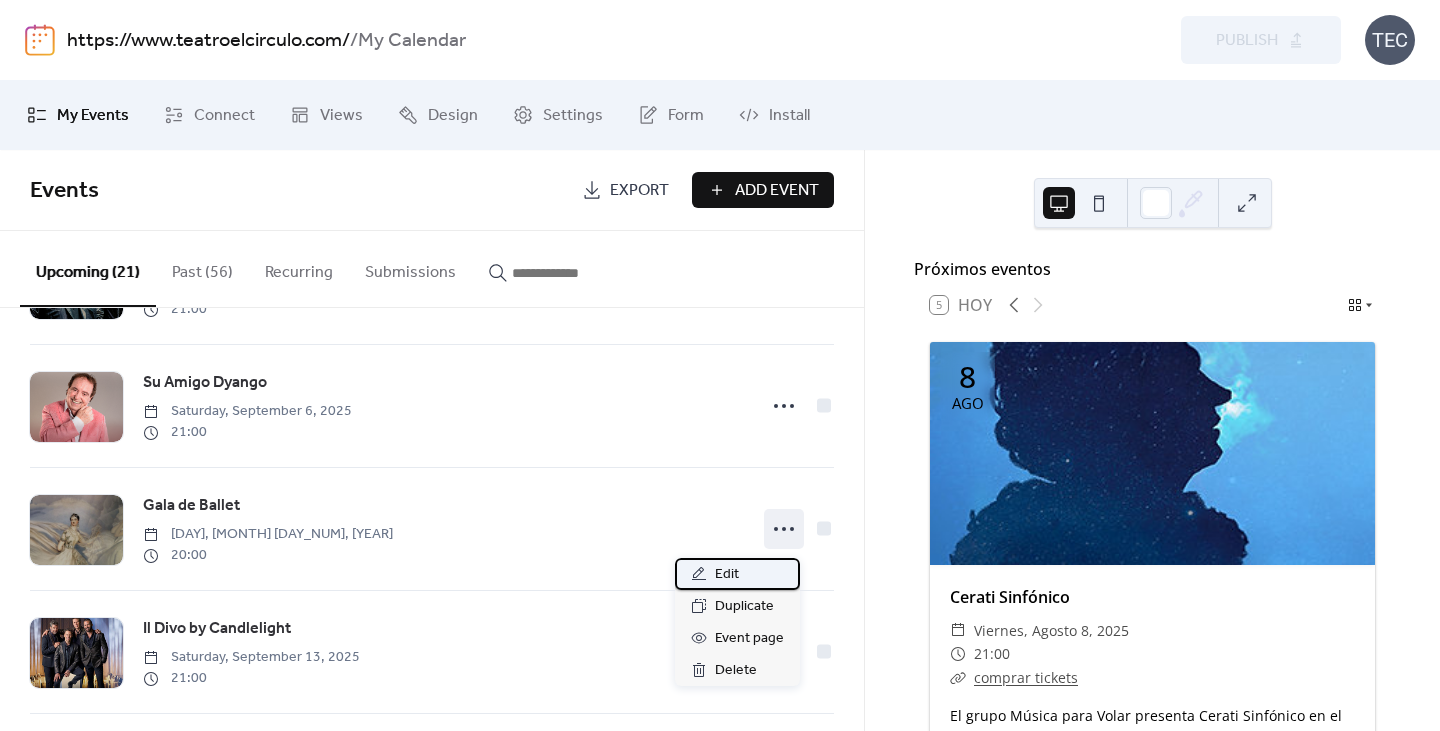 click on "Edit" at bounding box center [737, 574] 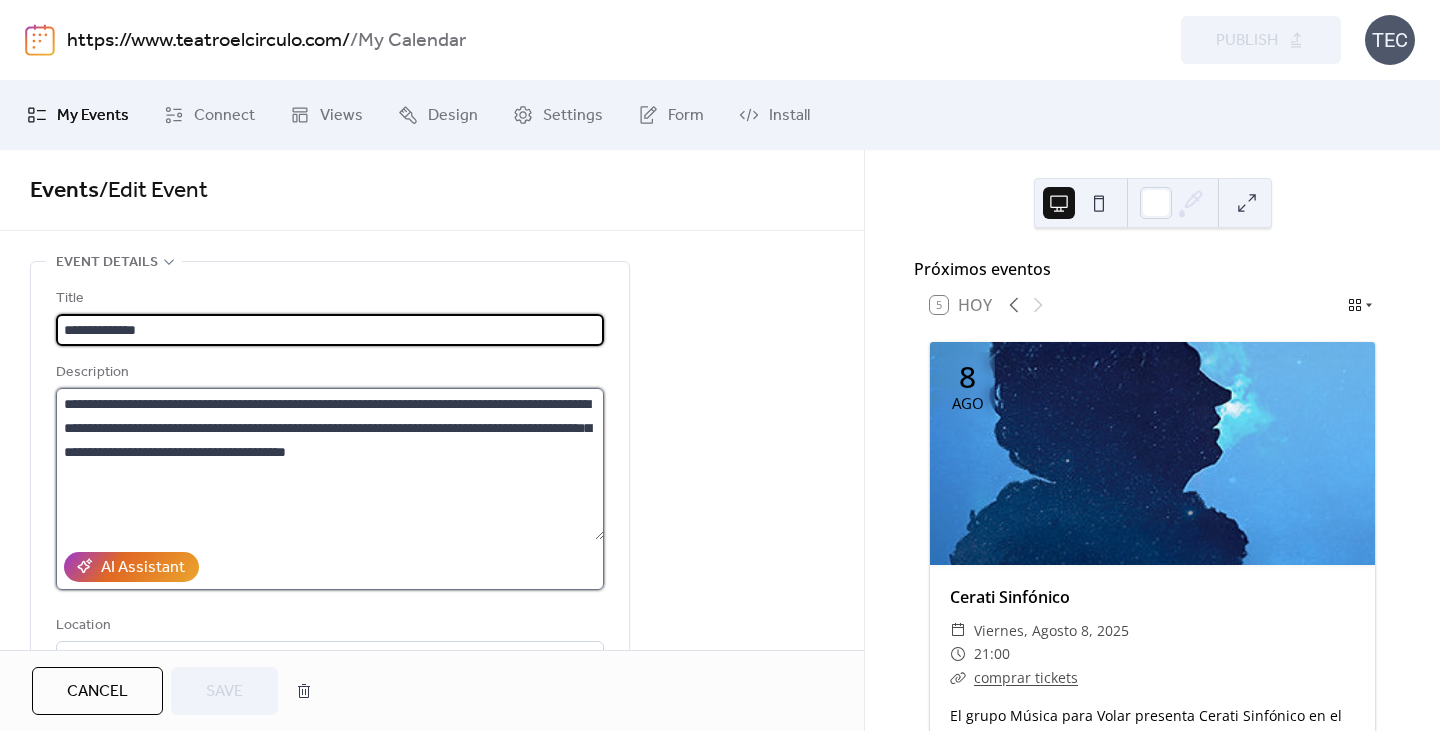 click on "**********" at bounding box center (330, 464) 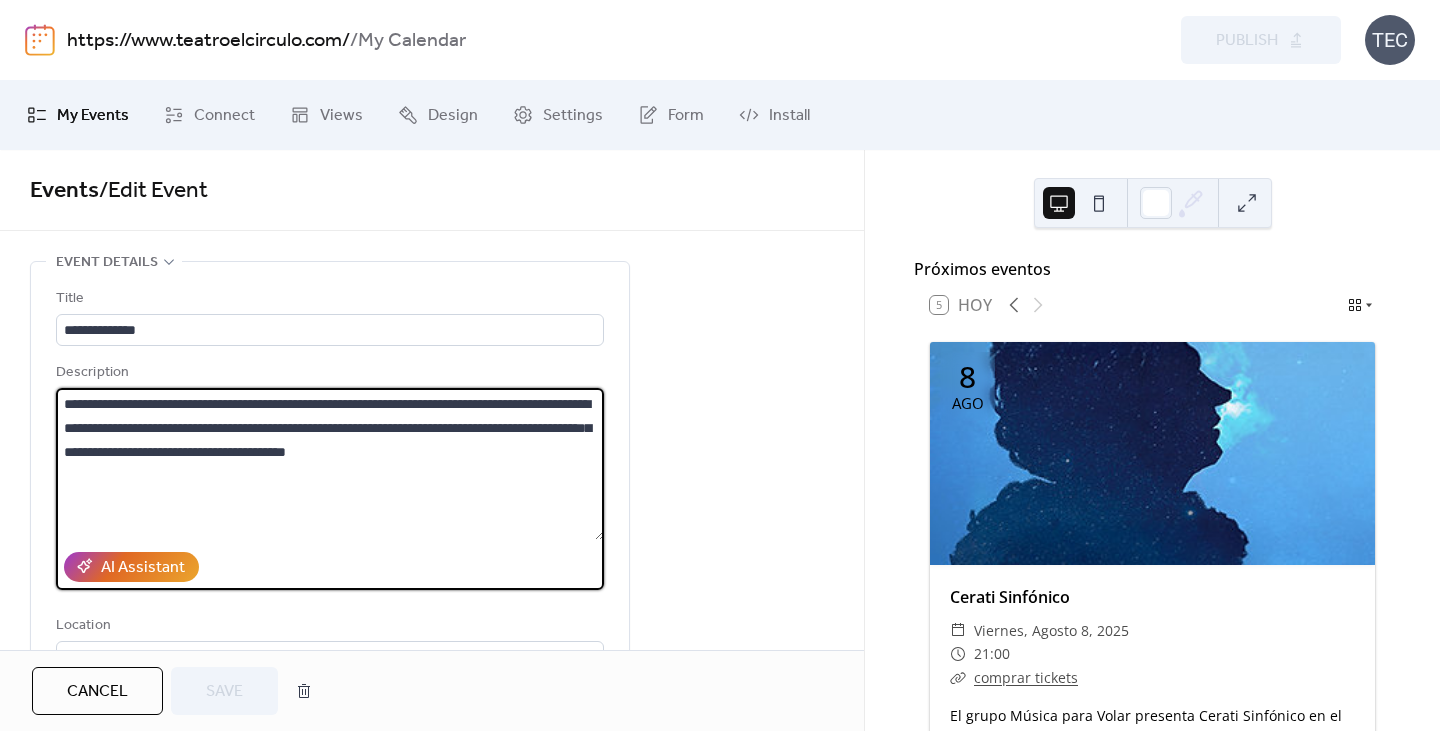 click on "**********" at bounding box center (330, 464) 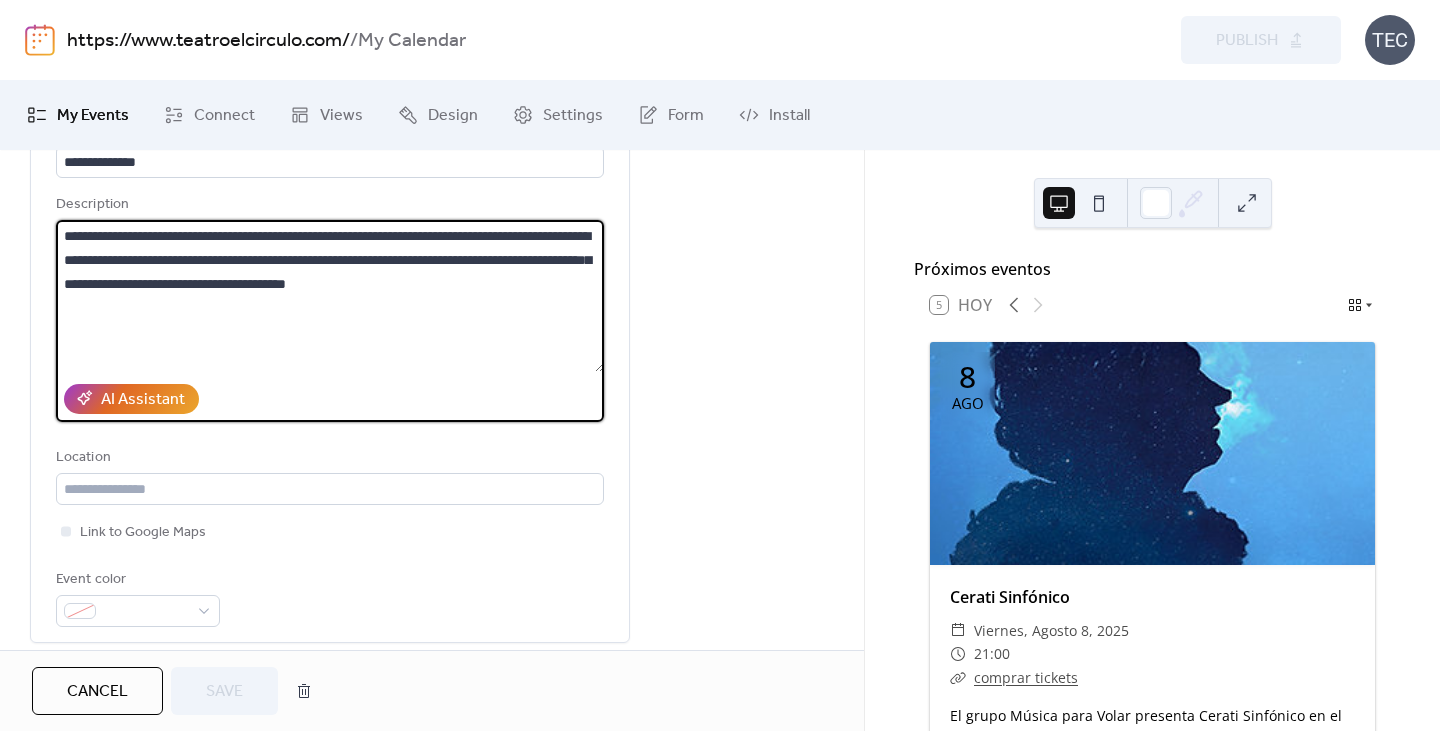 scroll, scrollTop: 100, scrollLeft: 0, axis: vertical 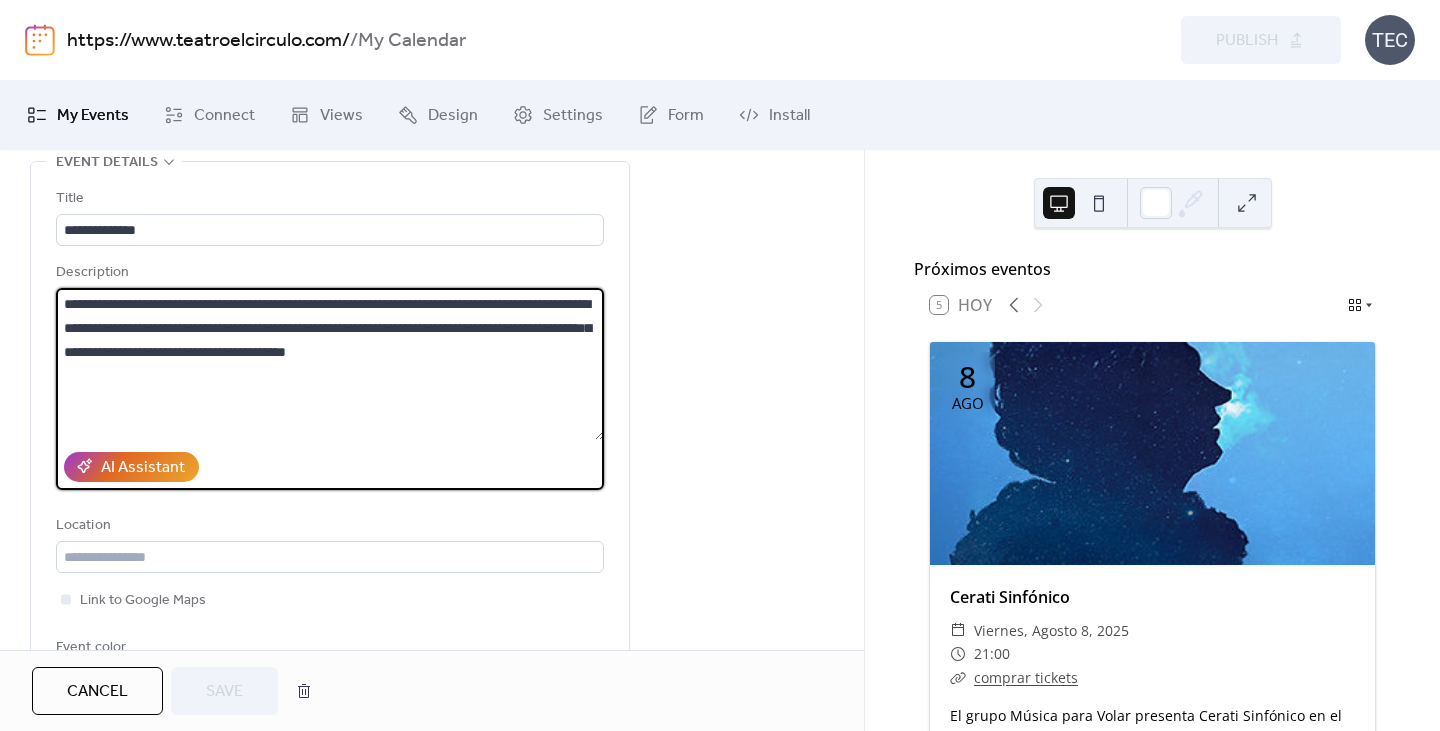 click on "**********" at bounding box center [432, 888] 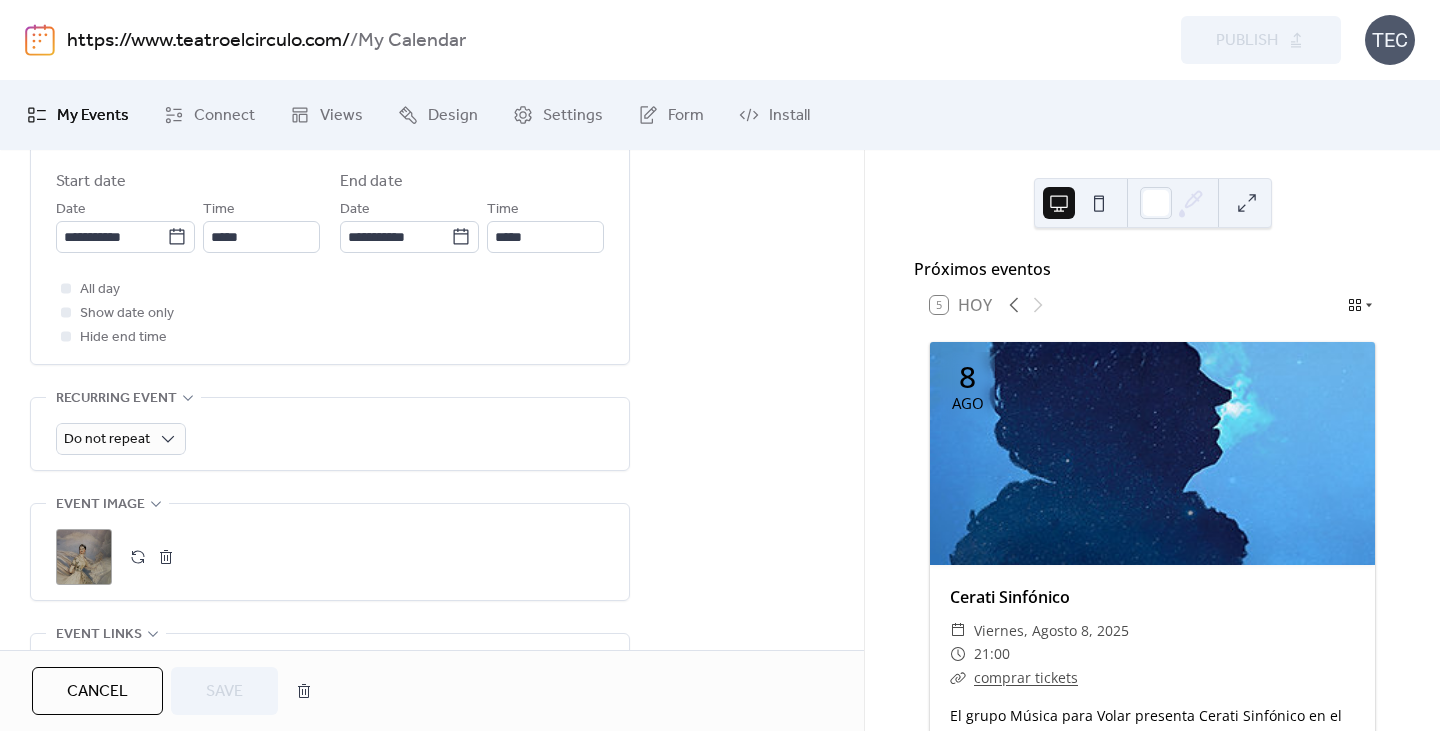 scroll, scrollTop: 700, scrollLeft: 0, axis: vertical 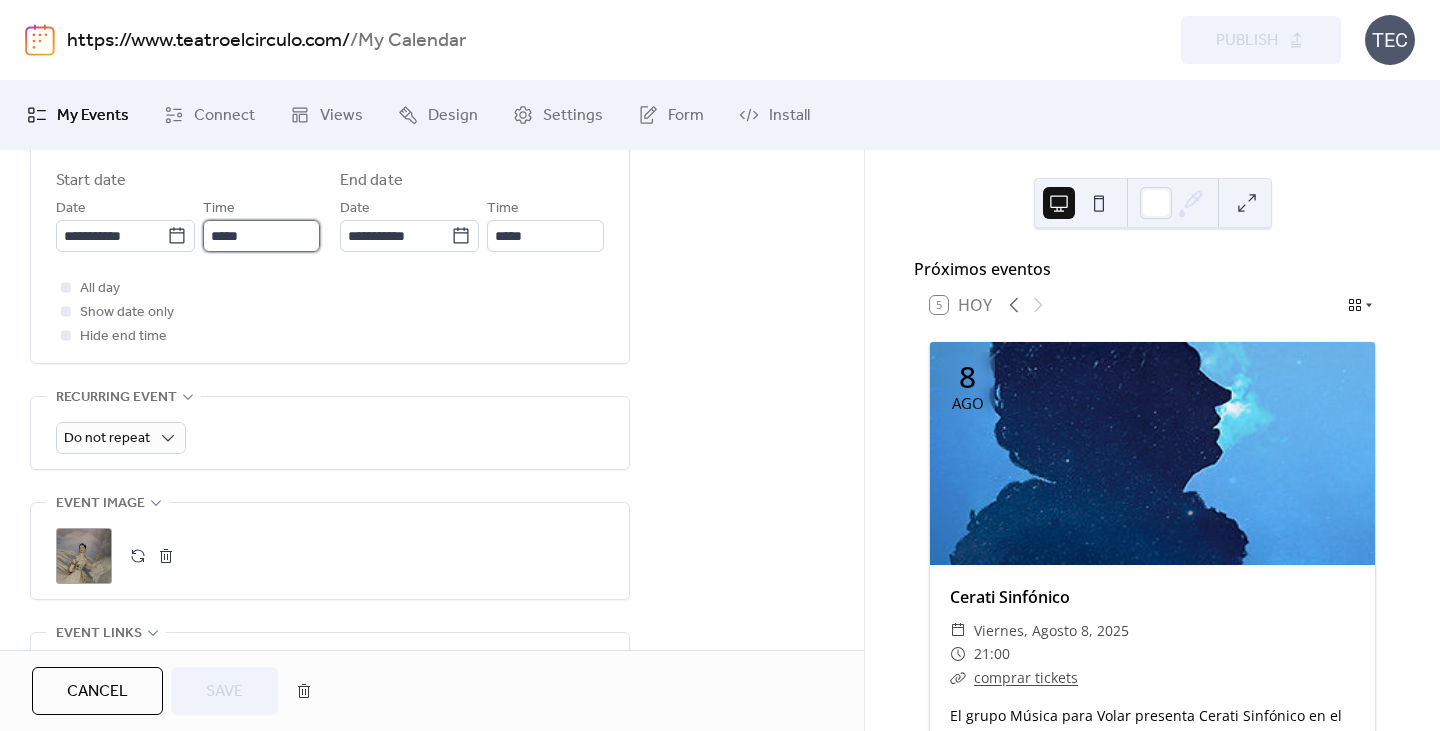 click on "*****" at bounding box center (261, 236) 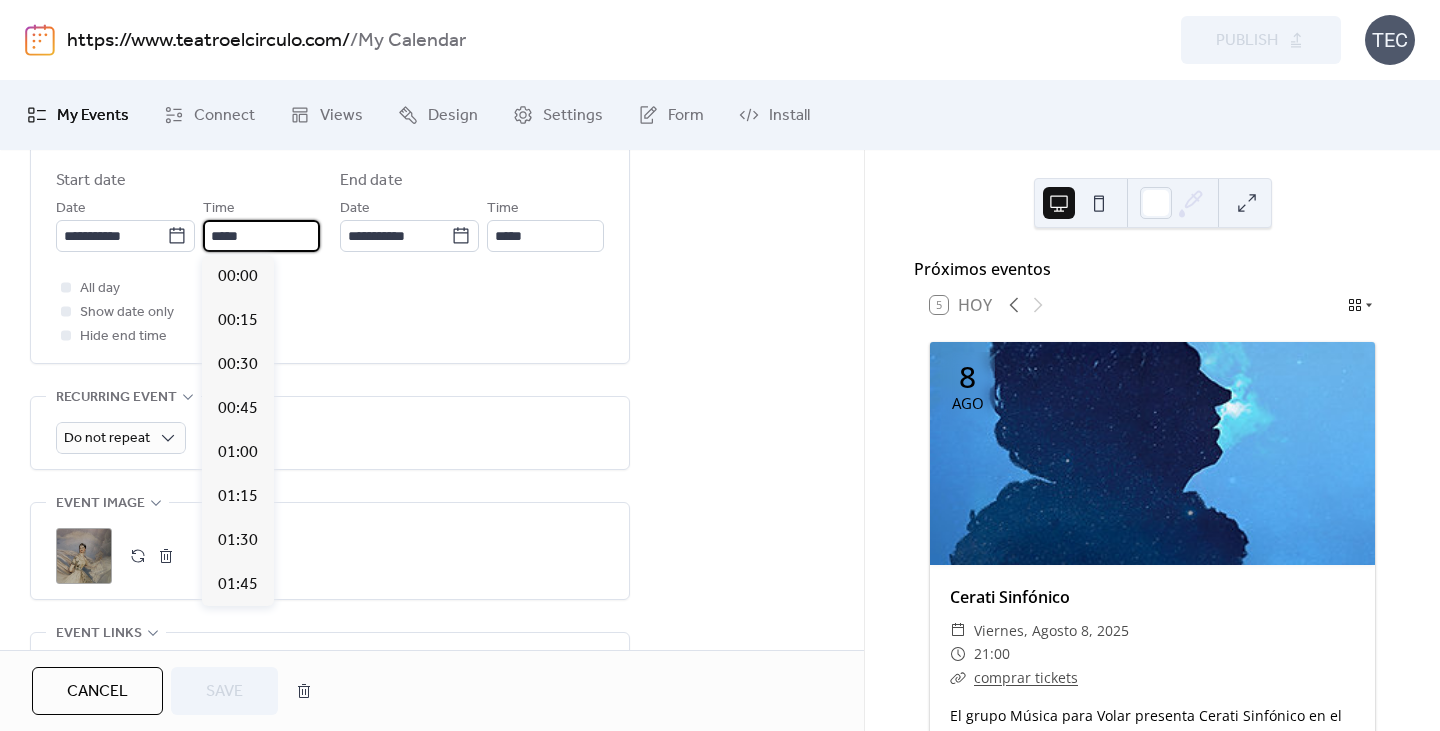 scroll, scrollTop: 3520, scrollLeft: 0, axis: vertical 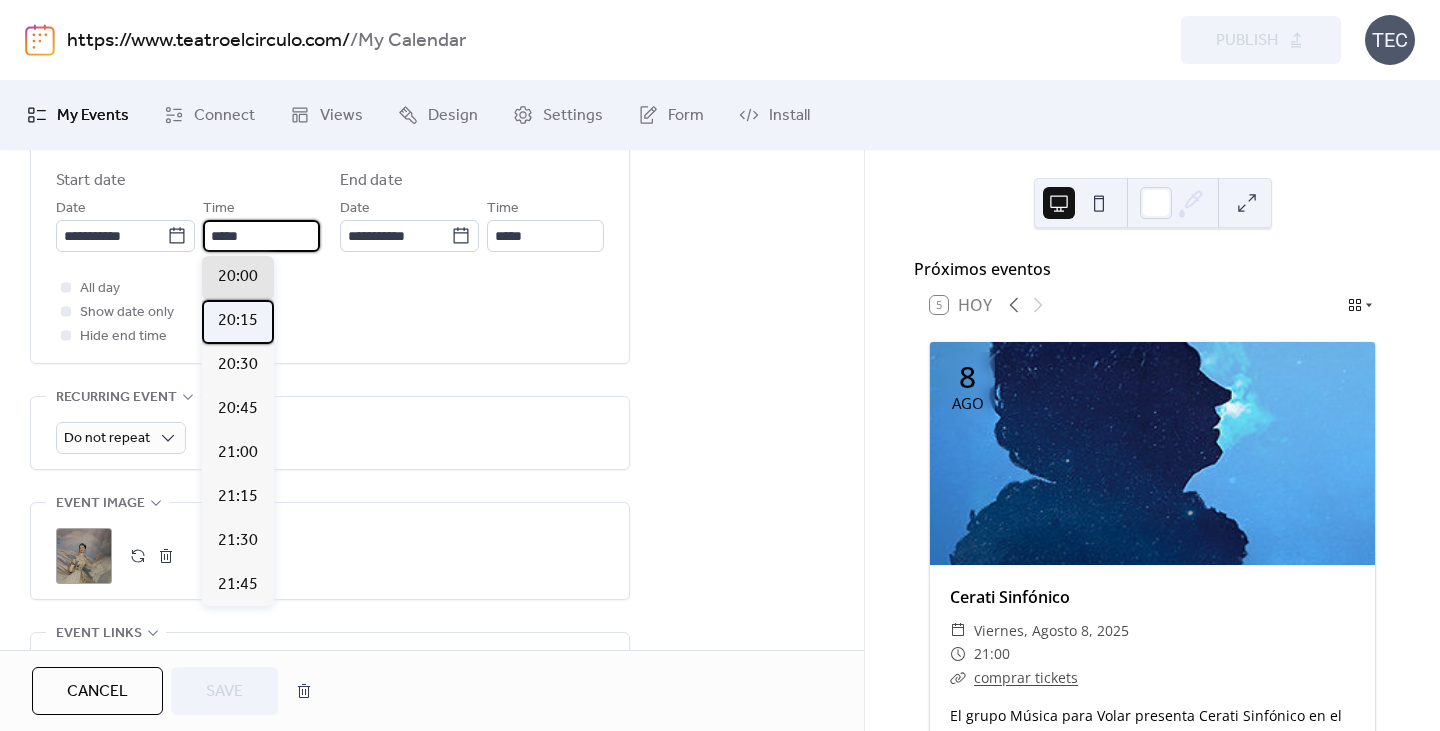 click on "20:15" at bounding box center (238, 322) 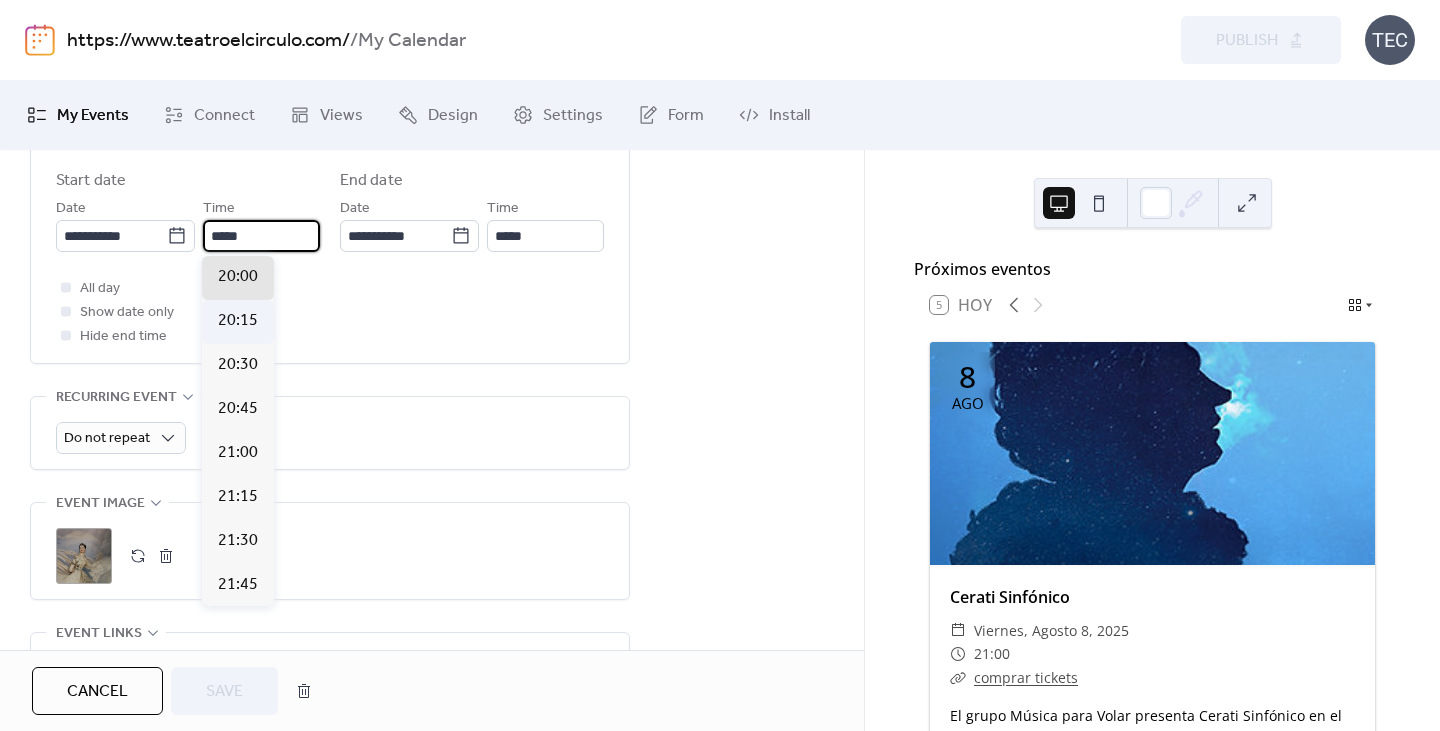 type on "*****" 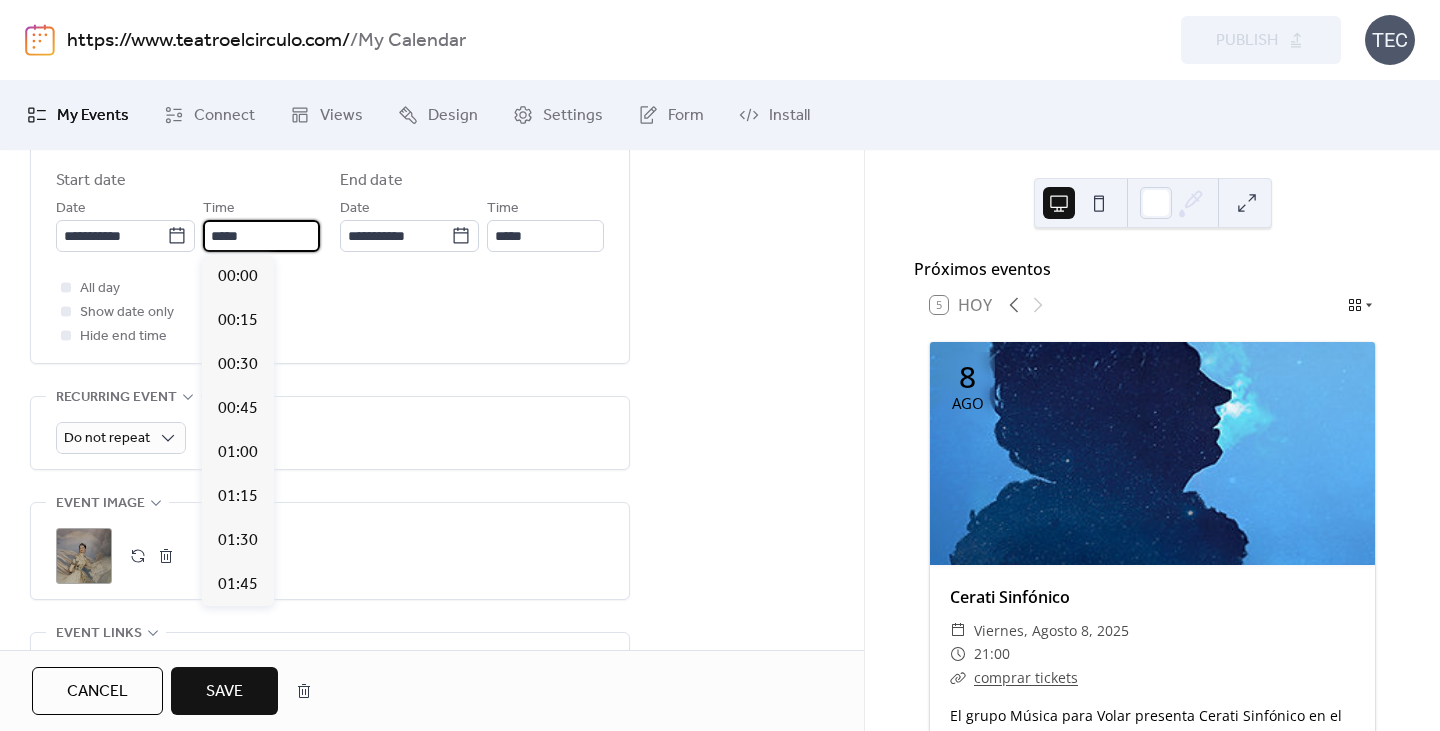 click on "*****" at bounding box center [261, 236] 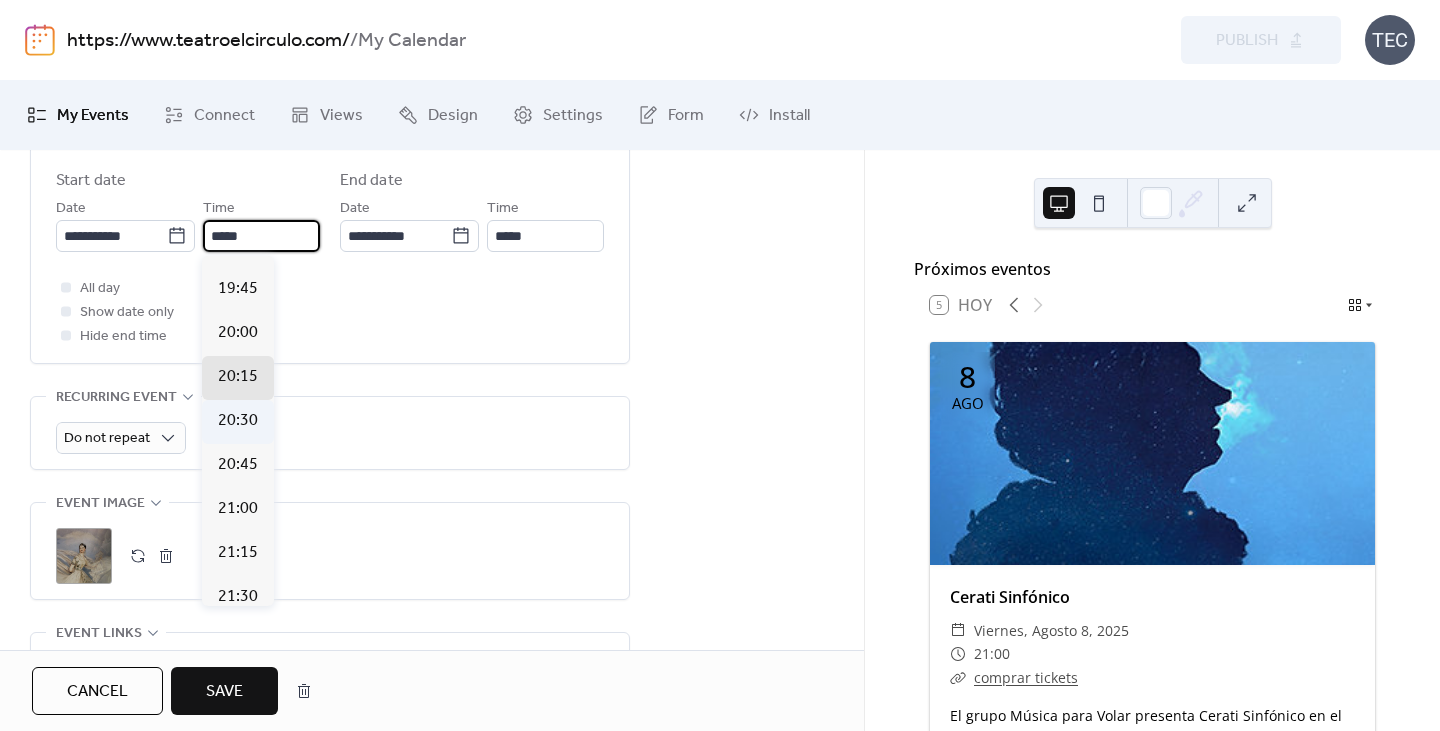 scroll, scrollTop: 3464, scrollLeft: 0, axis: vertical 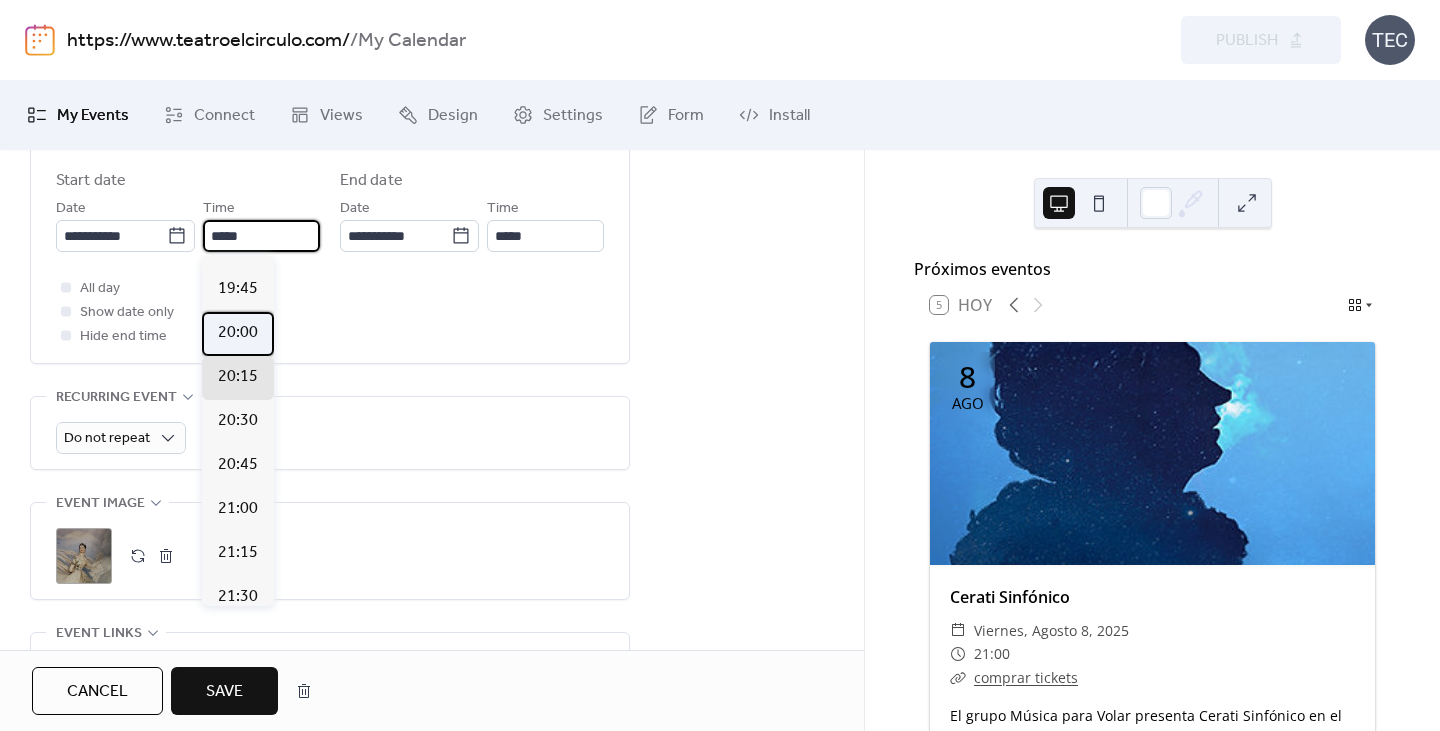click on "20:00" at bounding box center (238, 333) 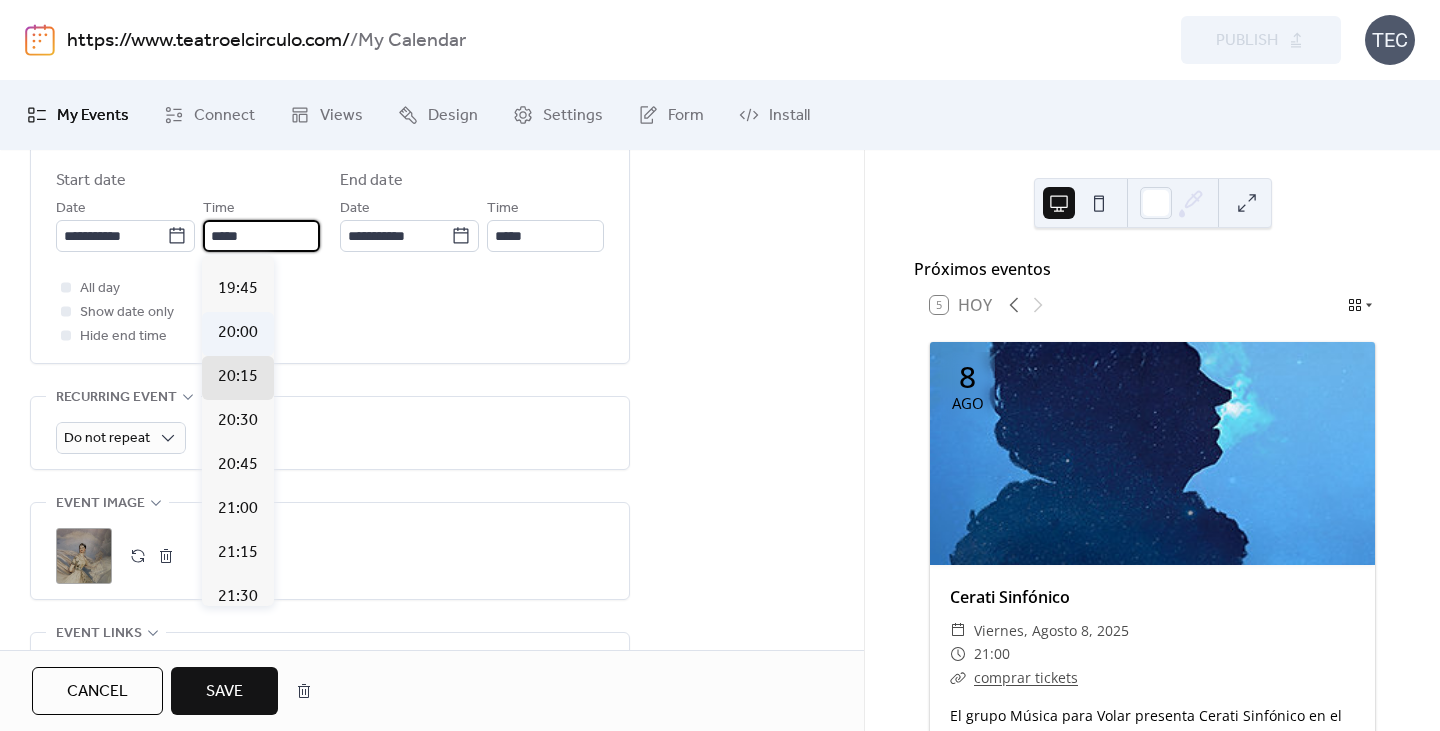 type on "*****" 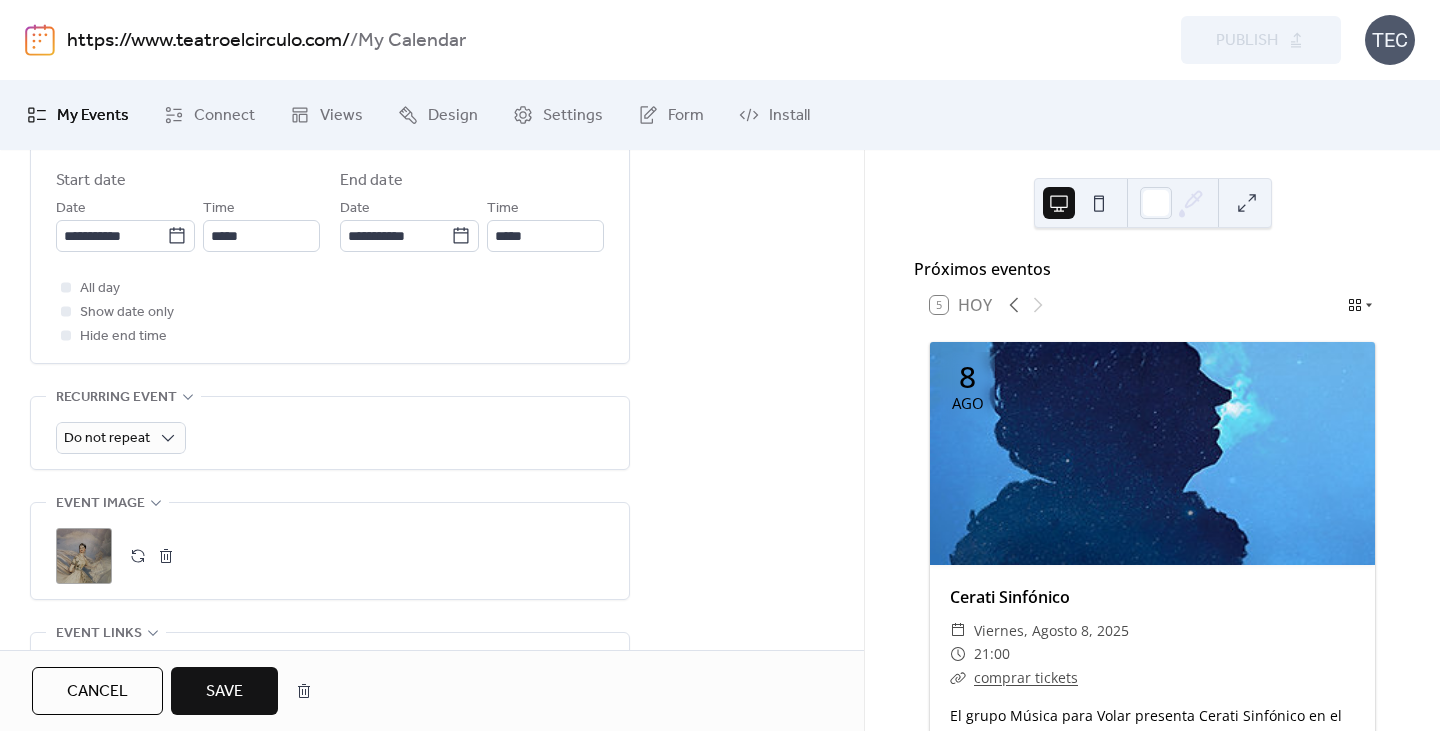 click on "Save" at bounding box center [224, 691] 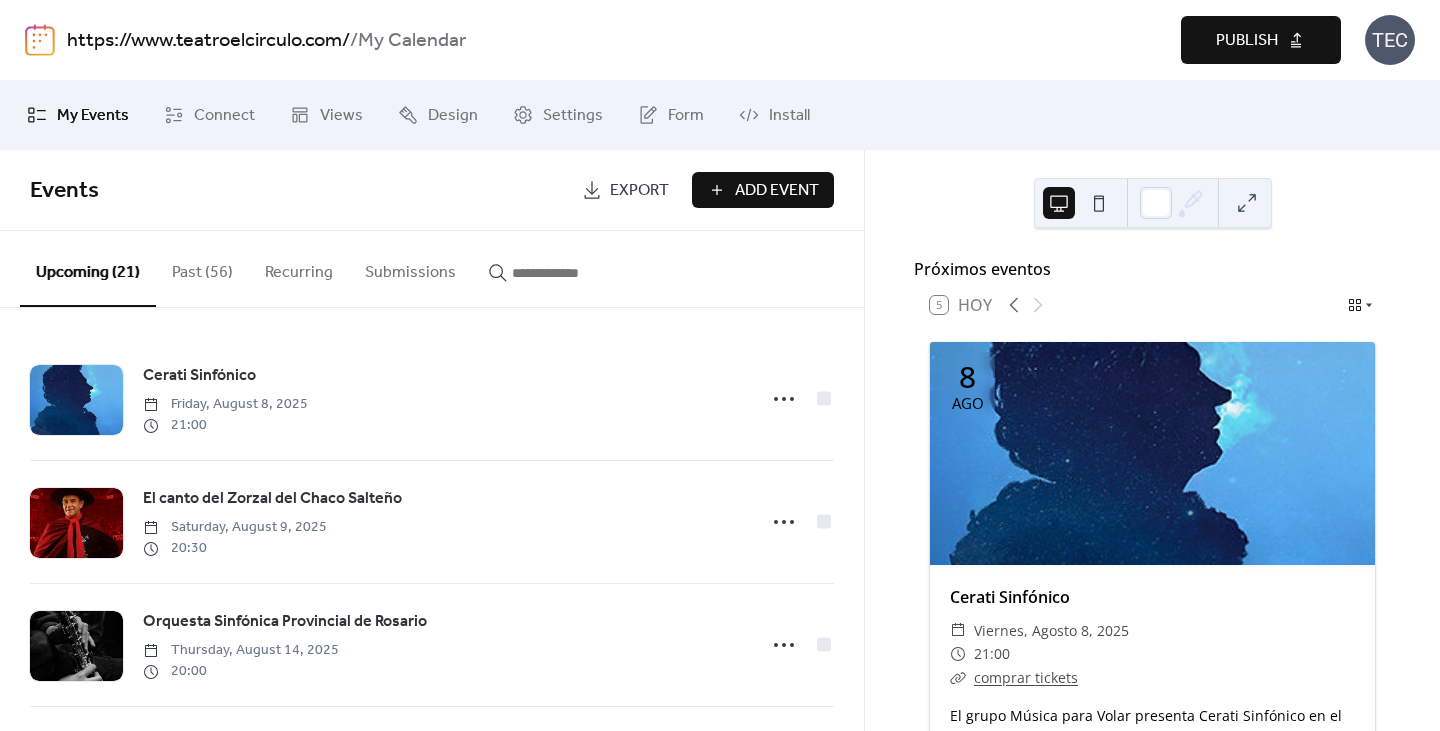 click on "Publish" at bounding box center (1247, 41) 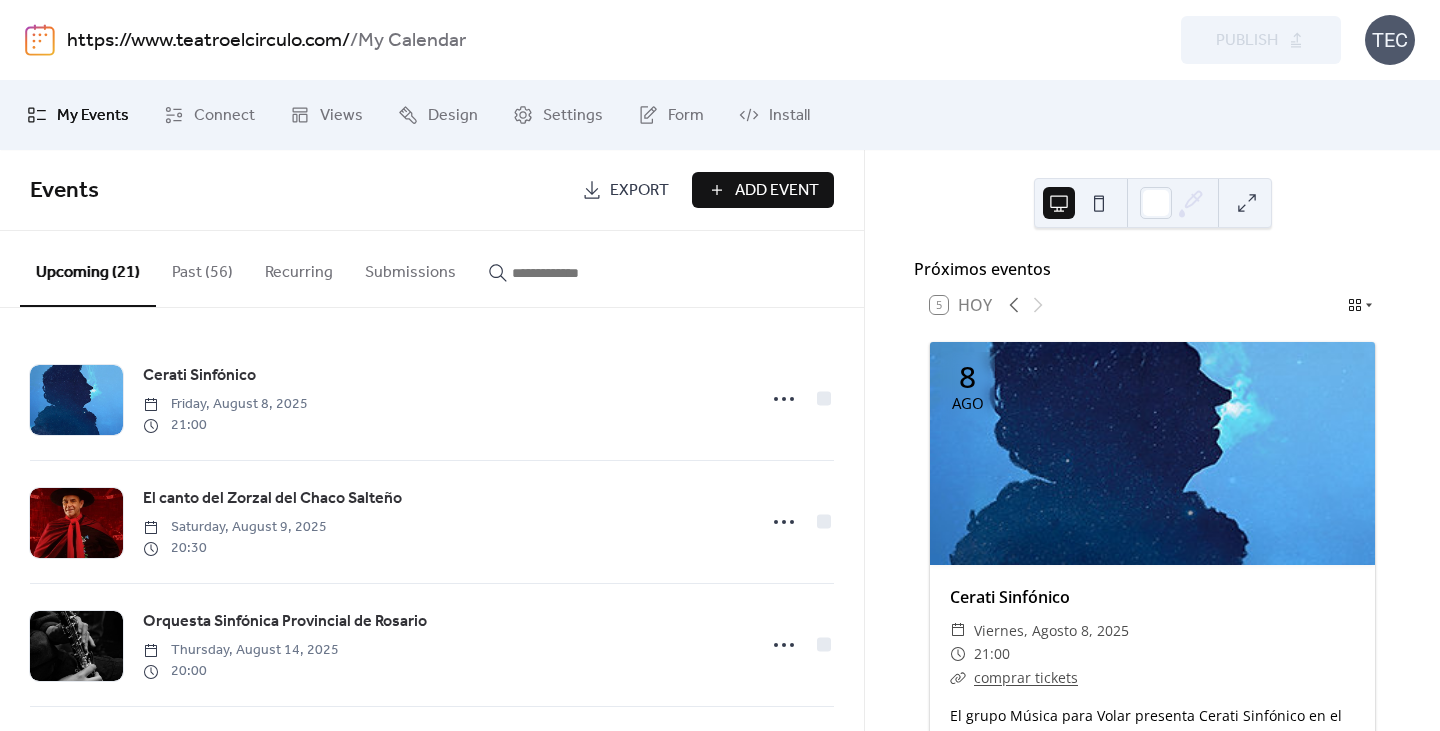 click on "Add Event" at bounding box center [763, 190] 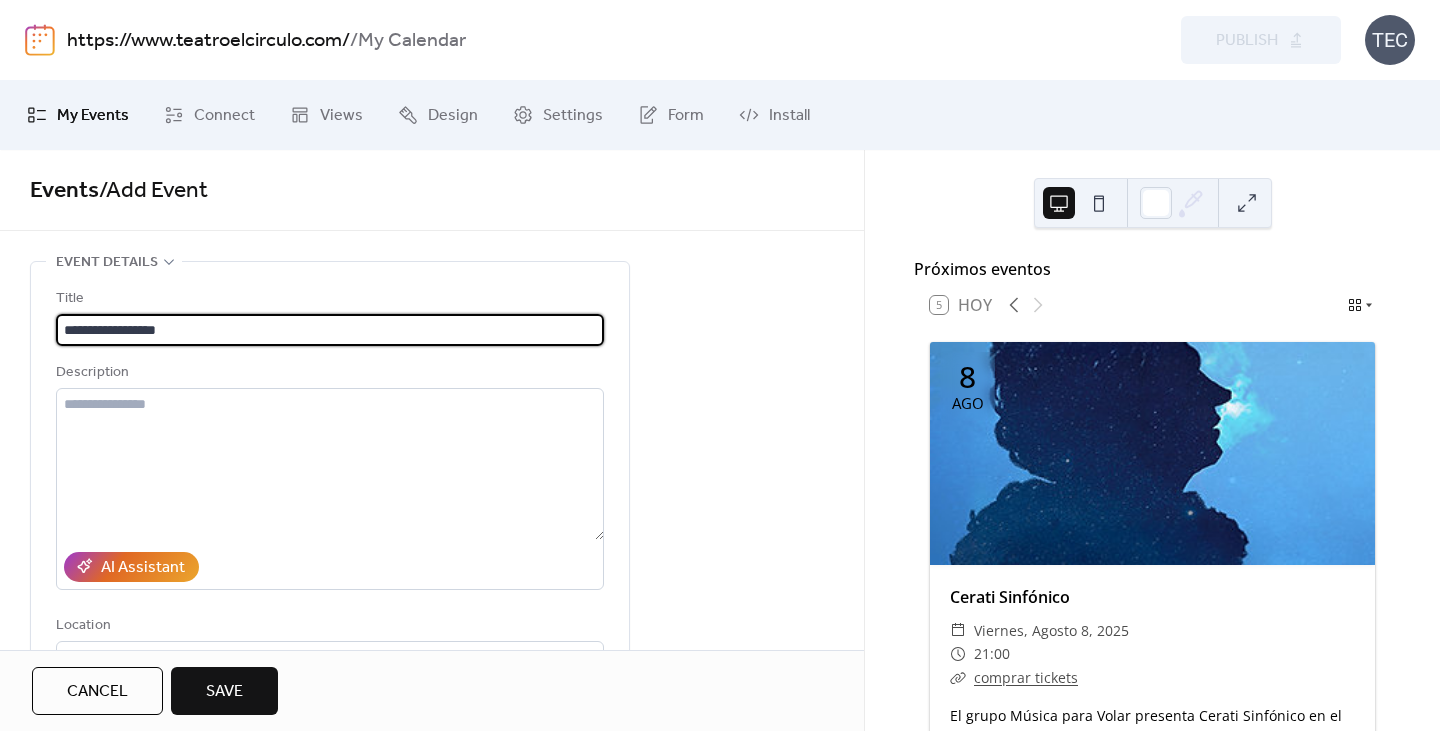 click on "**********" at bounding box center (330, 330) 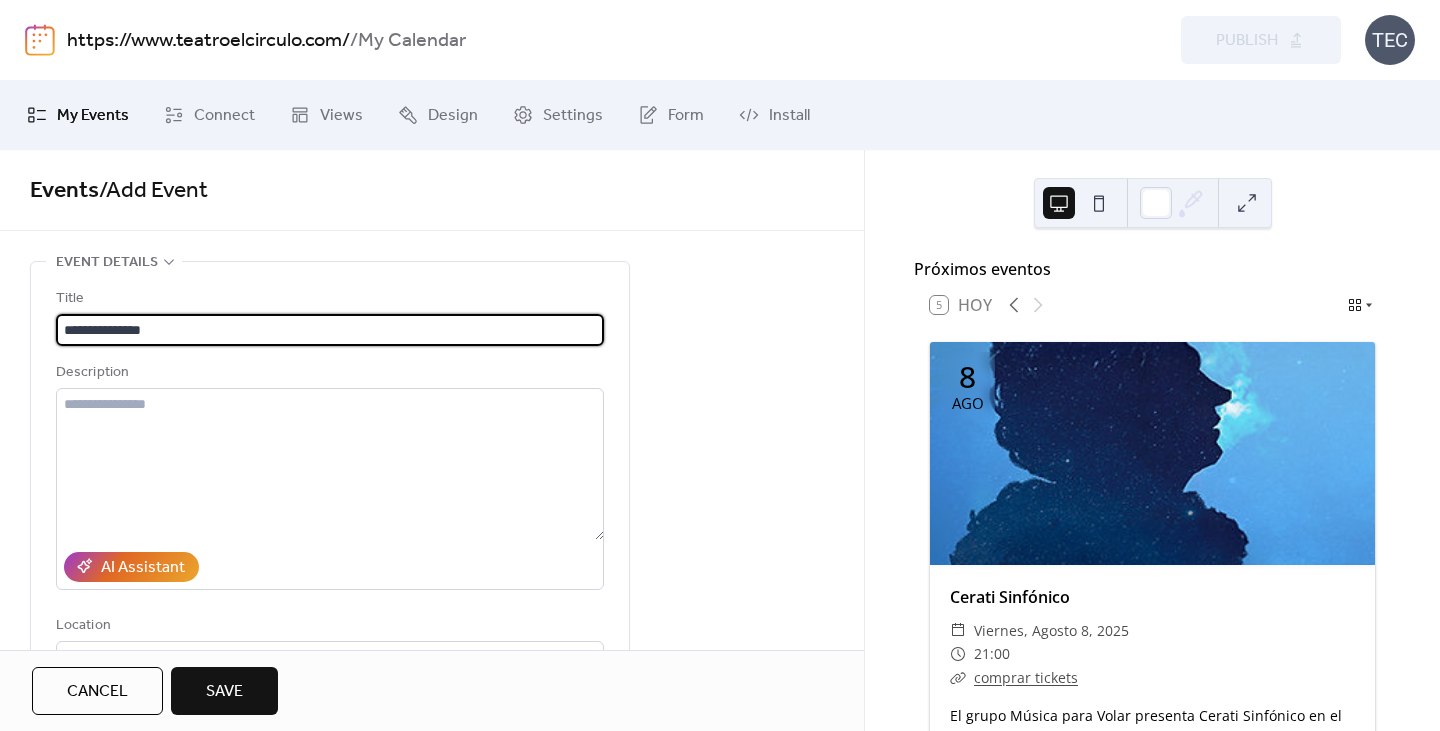 click on "**********" at bounding box center (330, 330) 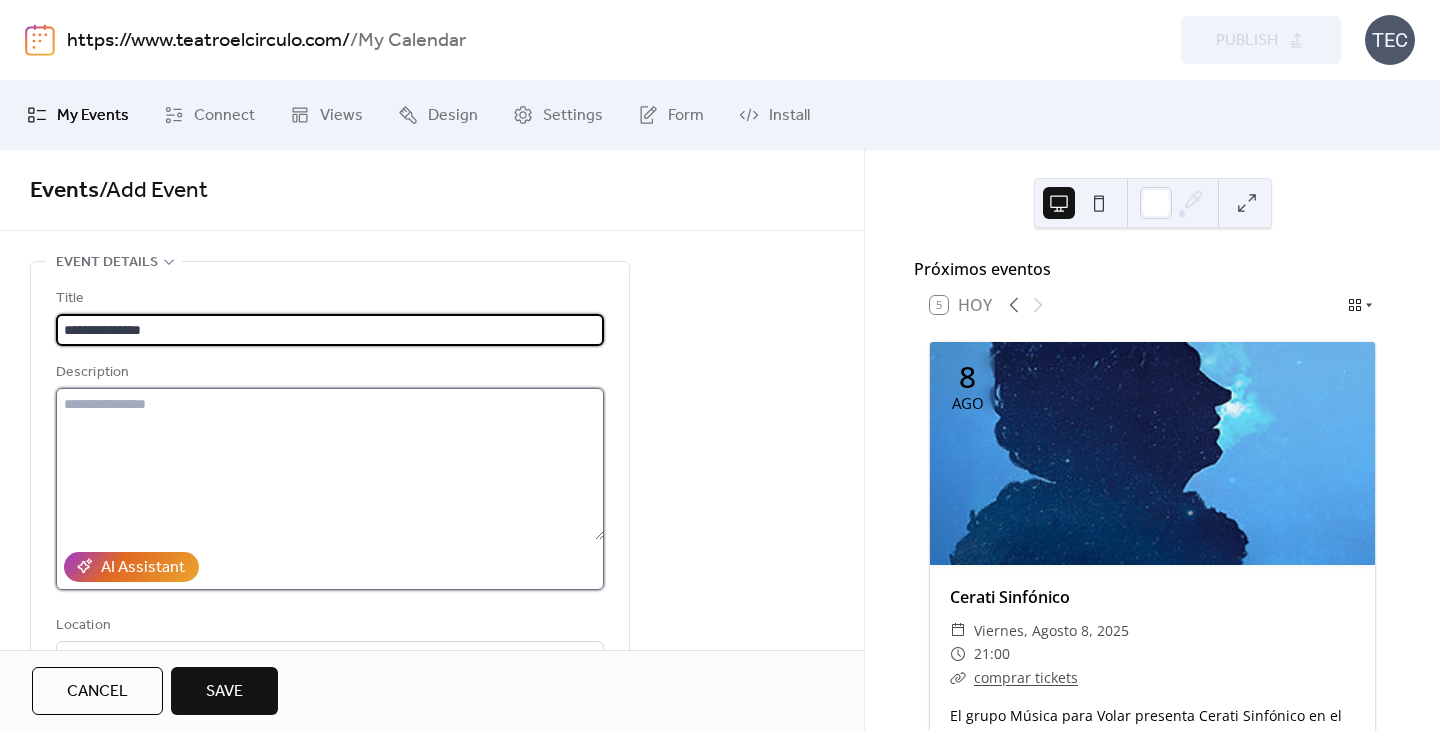 click at bounding box center (330, 464) 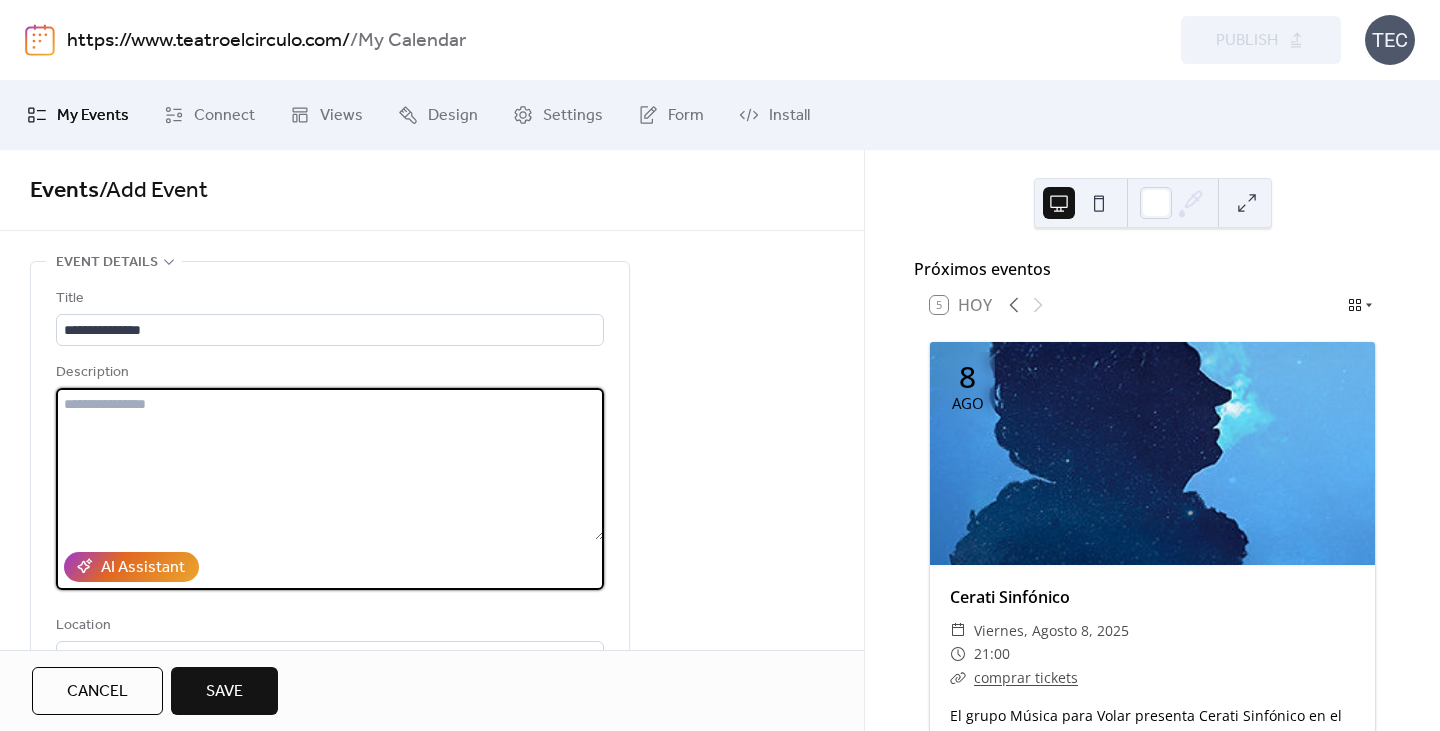 paste on "**********" 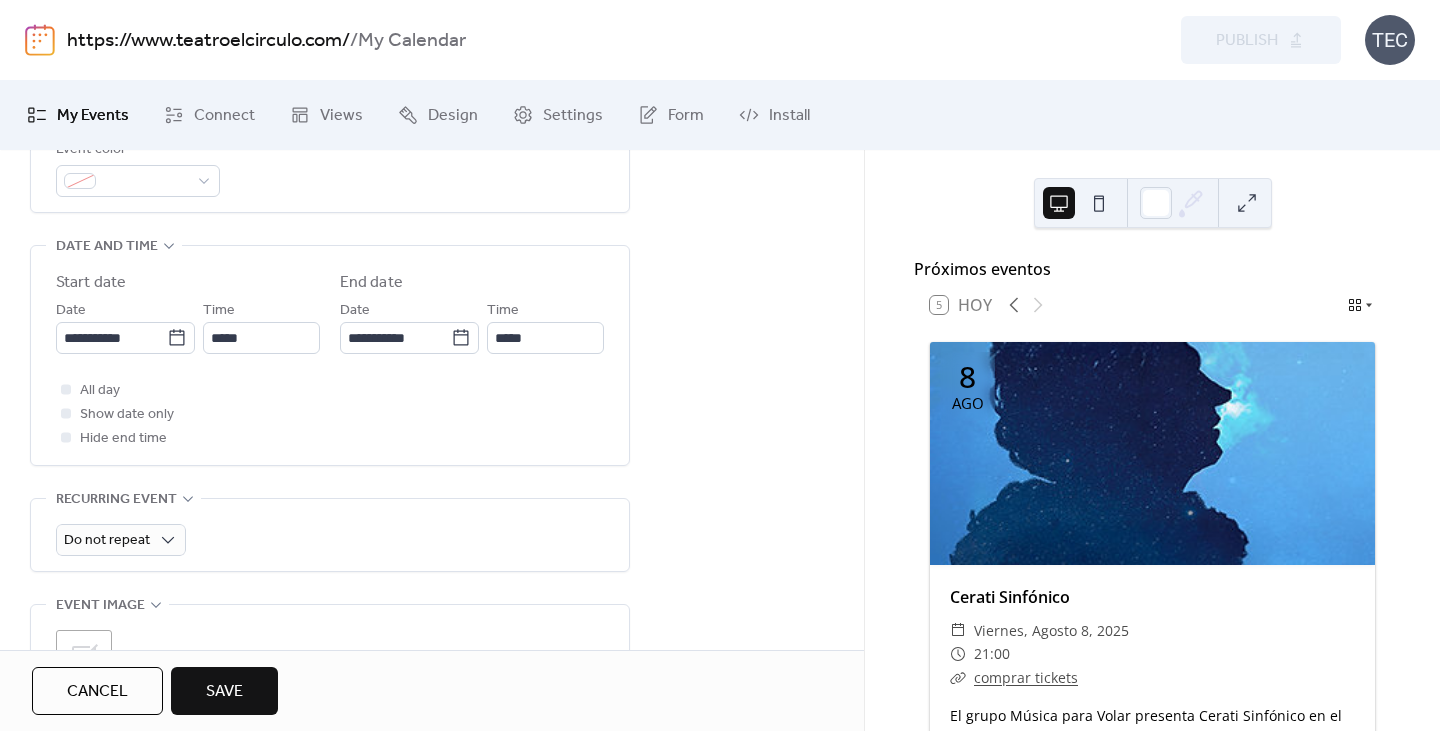 scroll, scrollTop: 500, scrollLeft: 0, axis: vertical 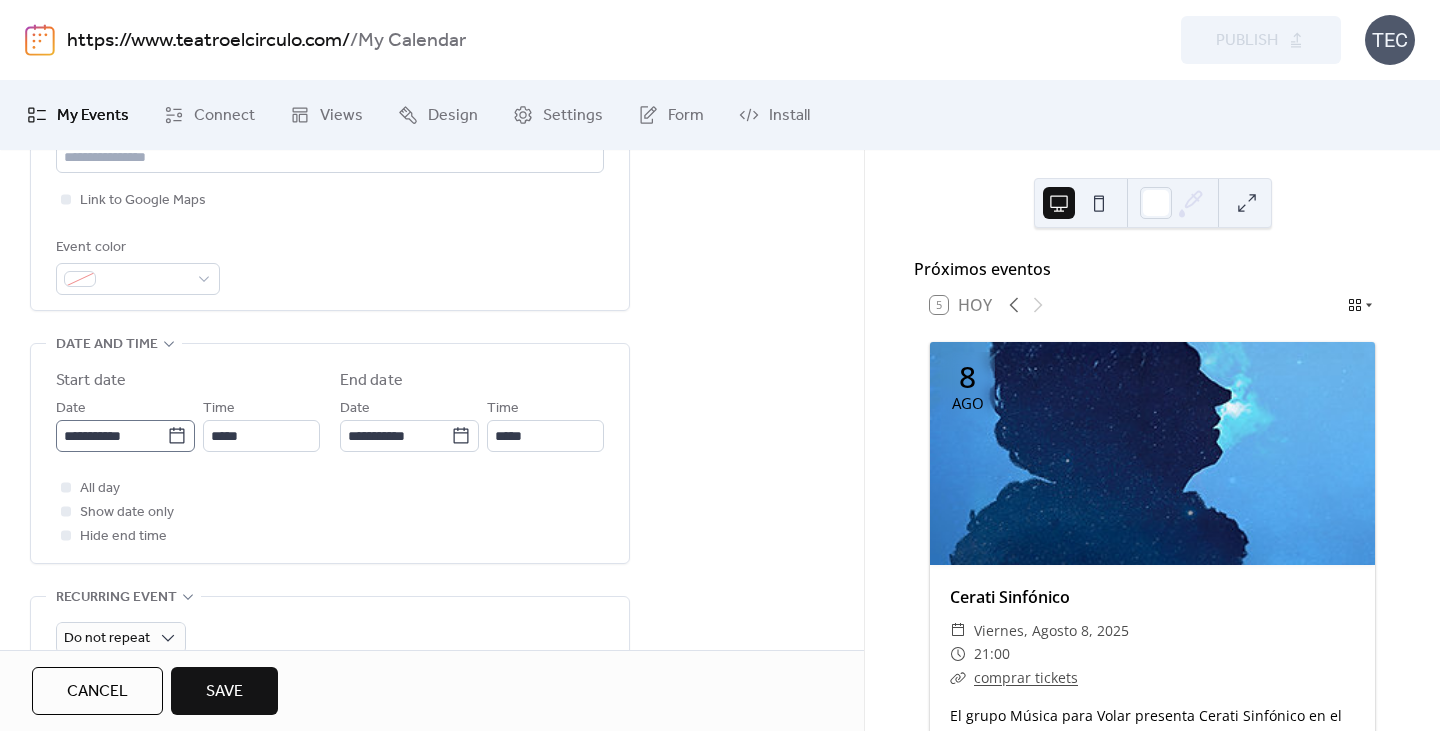 type on "**********" 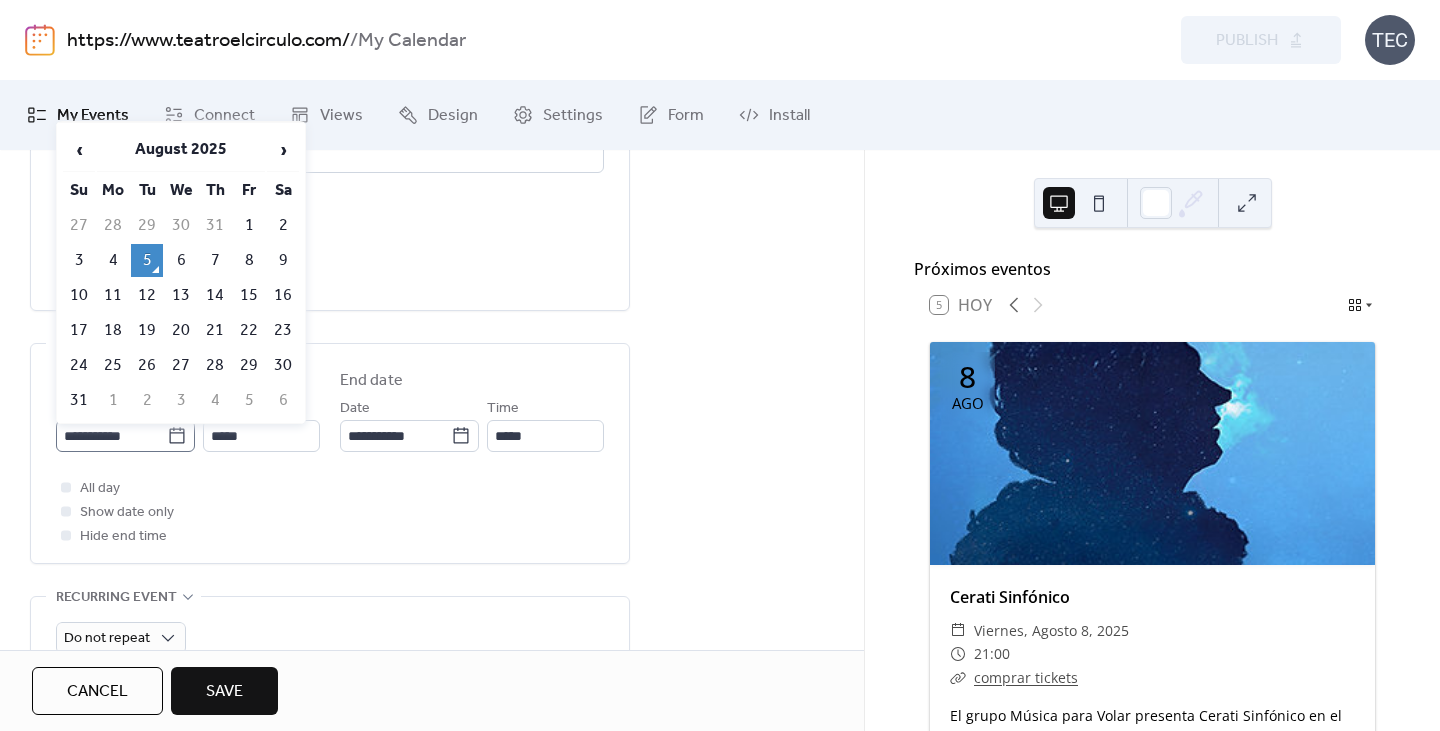 click 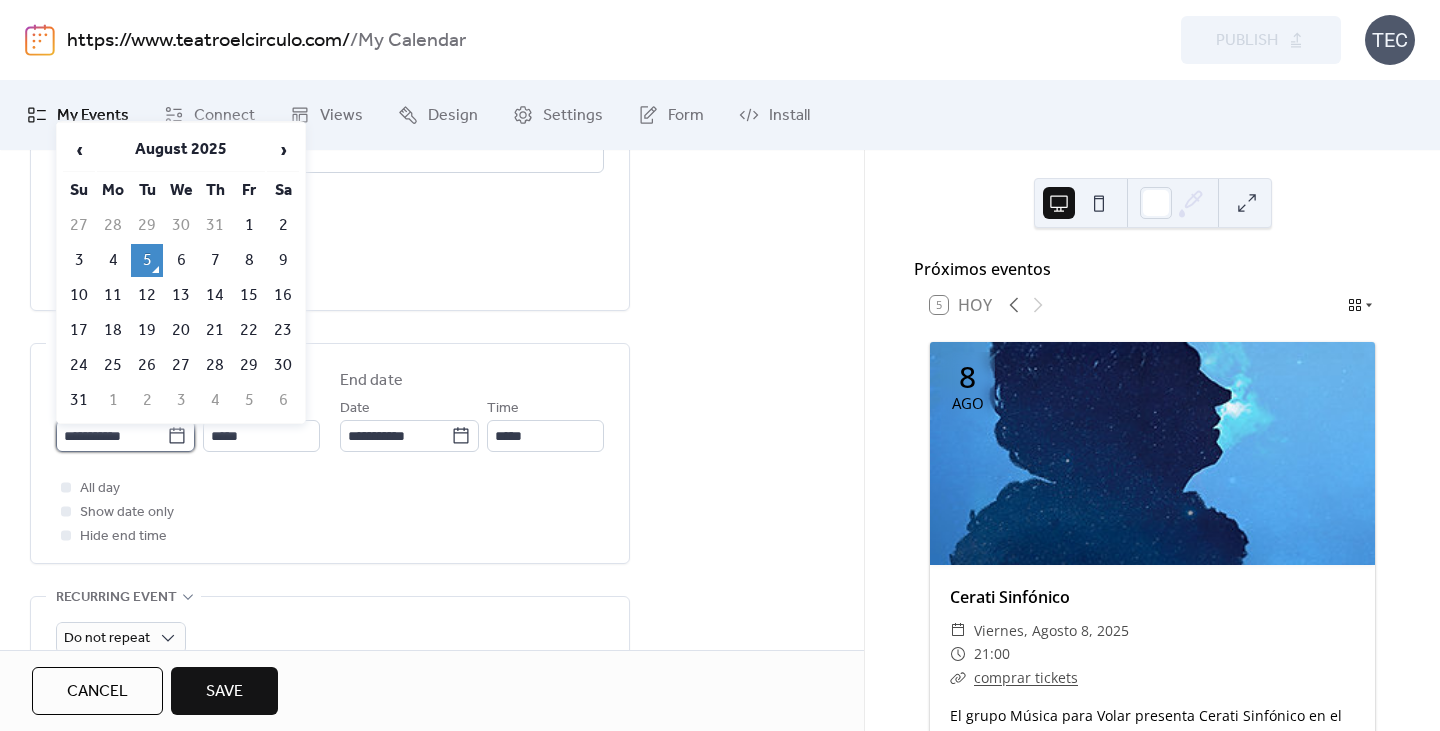 click on "**********" at bounding box center [111, 436] 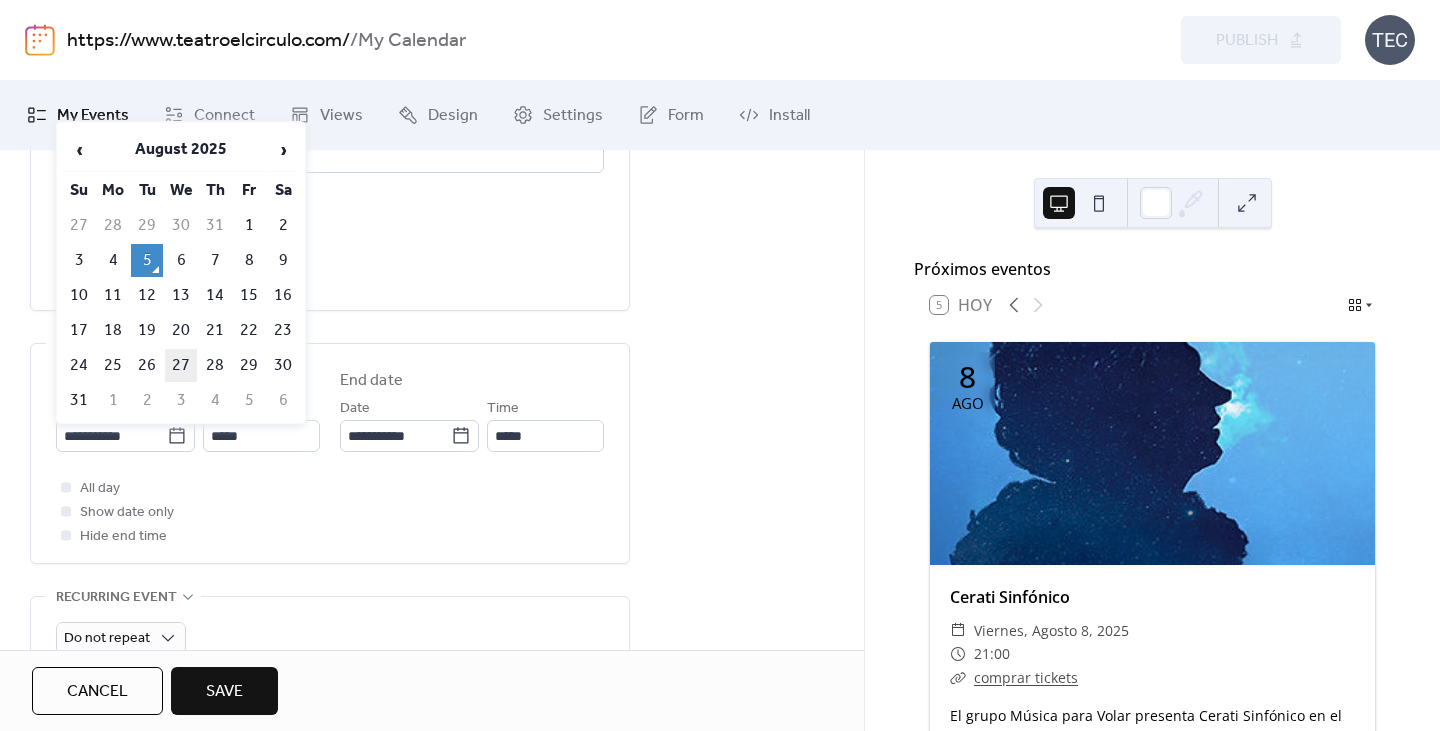 click on "27" at bounding box center (181, 365) 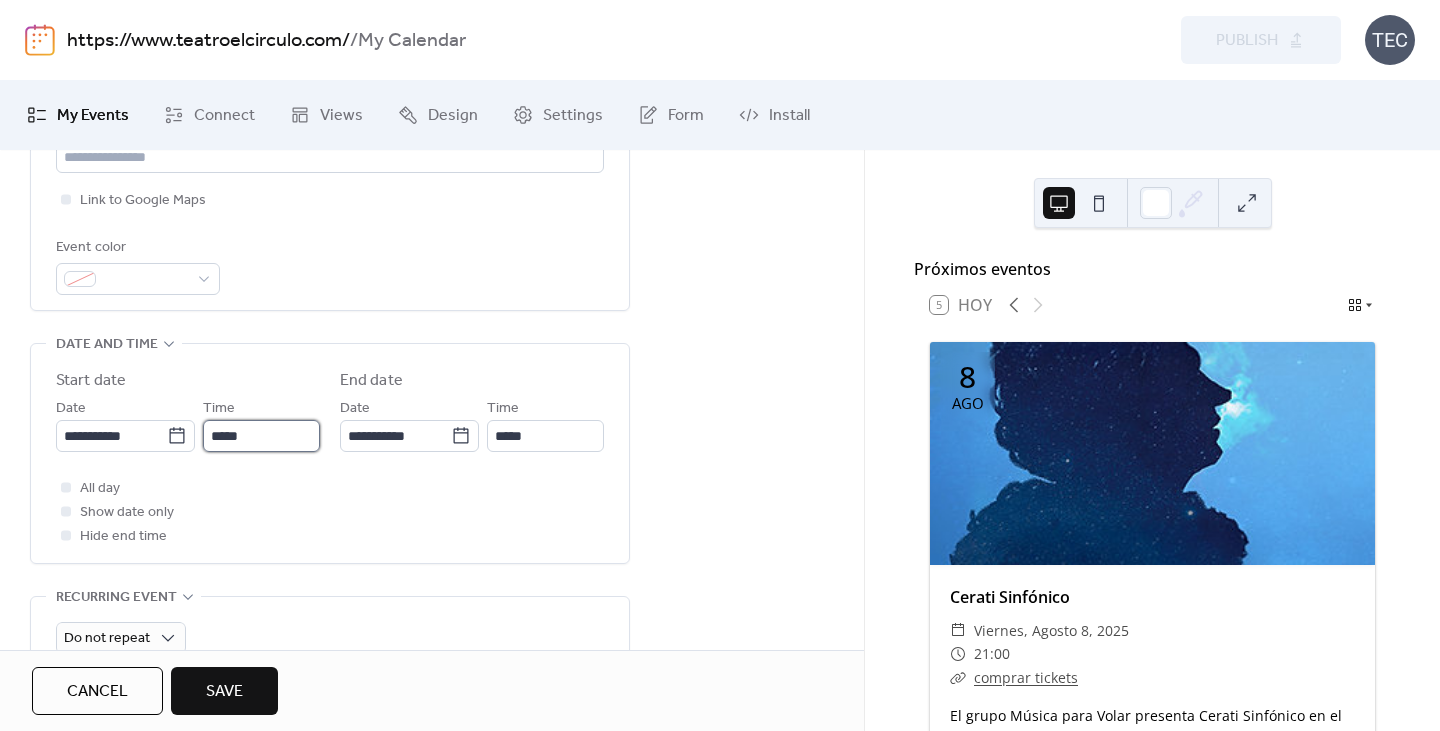 click on "*****" at bounding box center [261, 436] 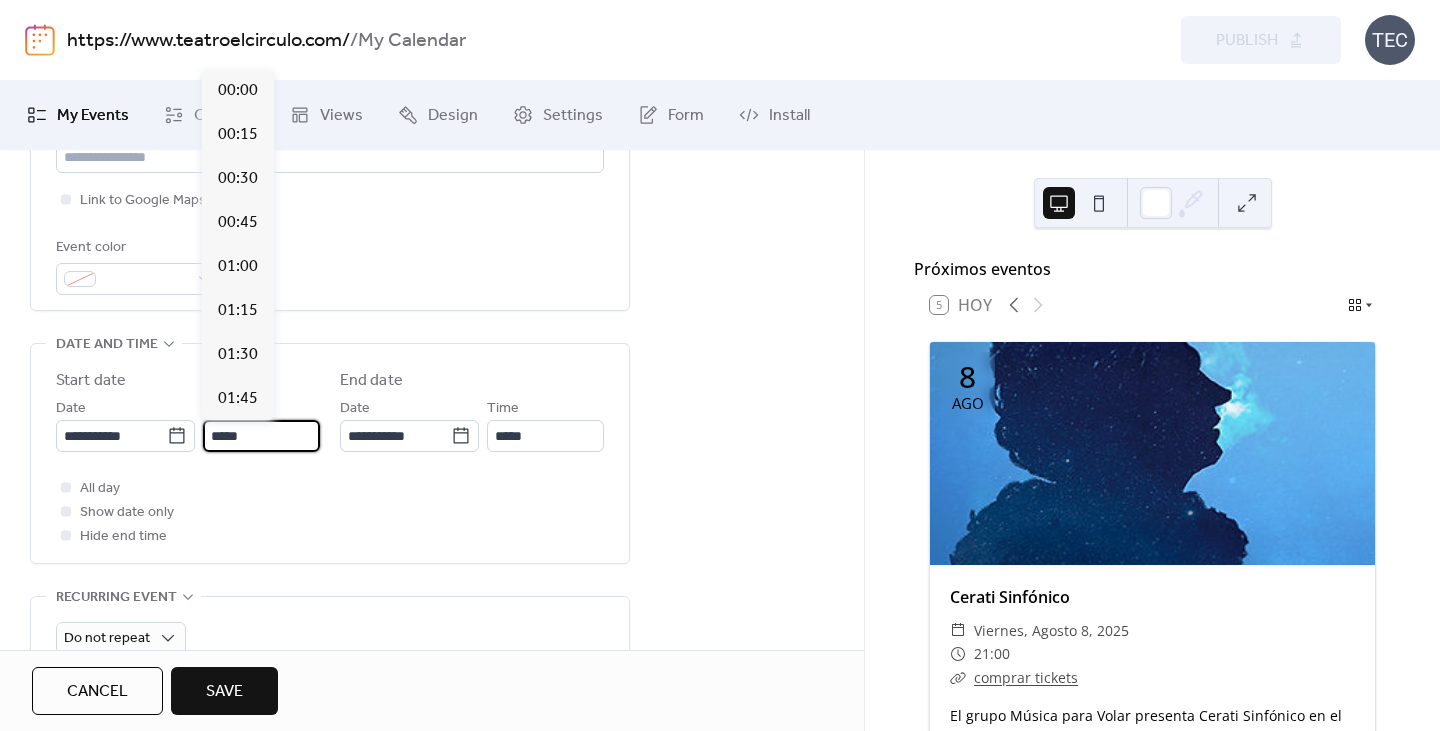 scroll, scrollTop: 2112, scrollLeft: 0, axis: vertical 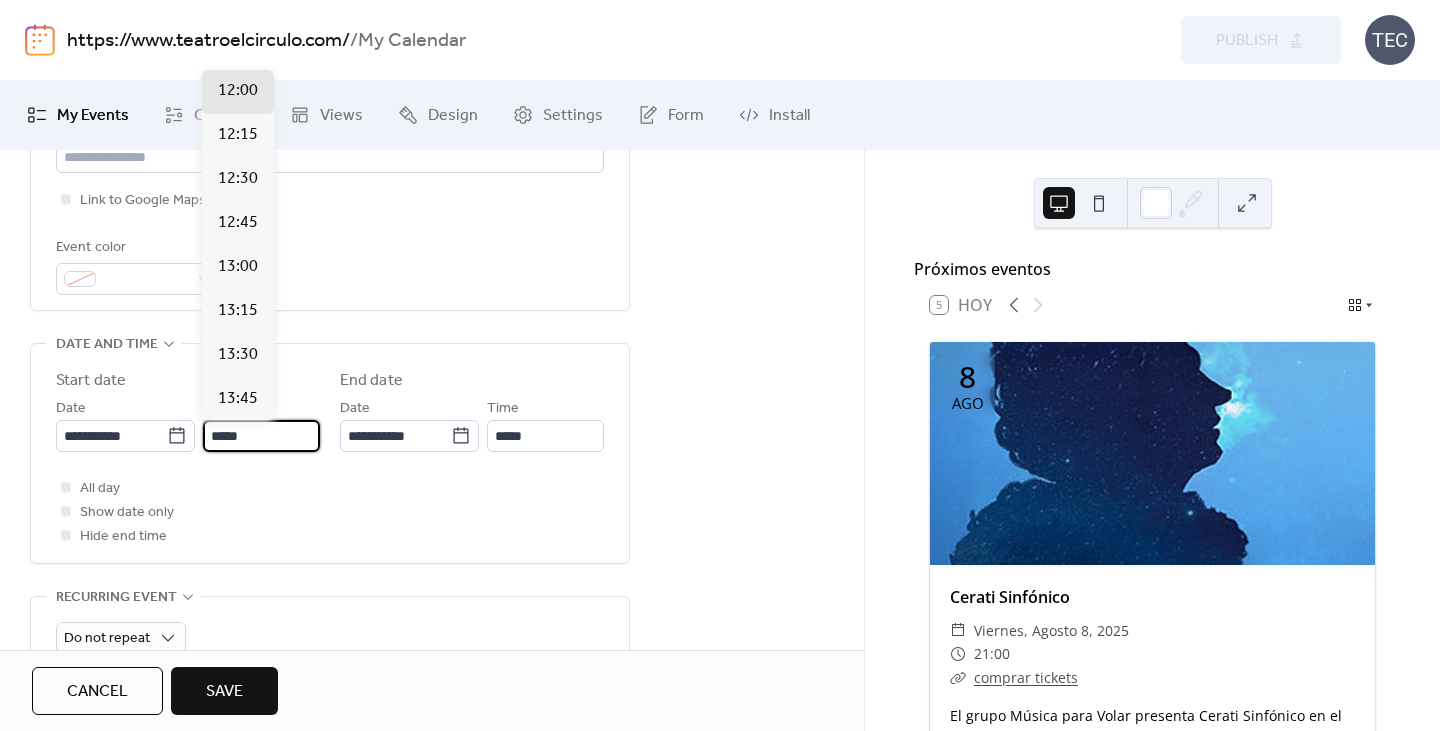 click on "*****" at bounding box center [261, 436] 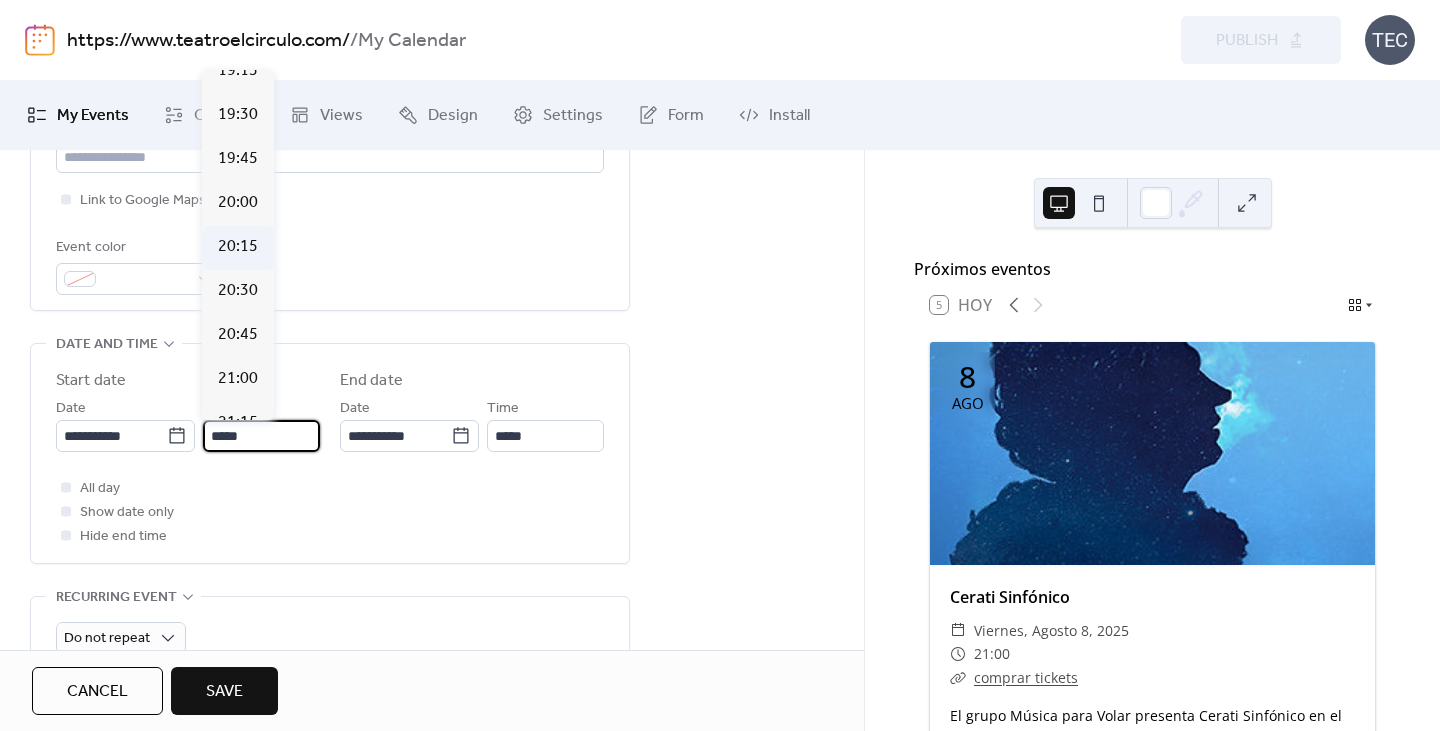 scroll, scrollTop: 3412, scrollLeft: 0, axis: vertical 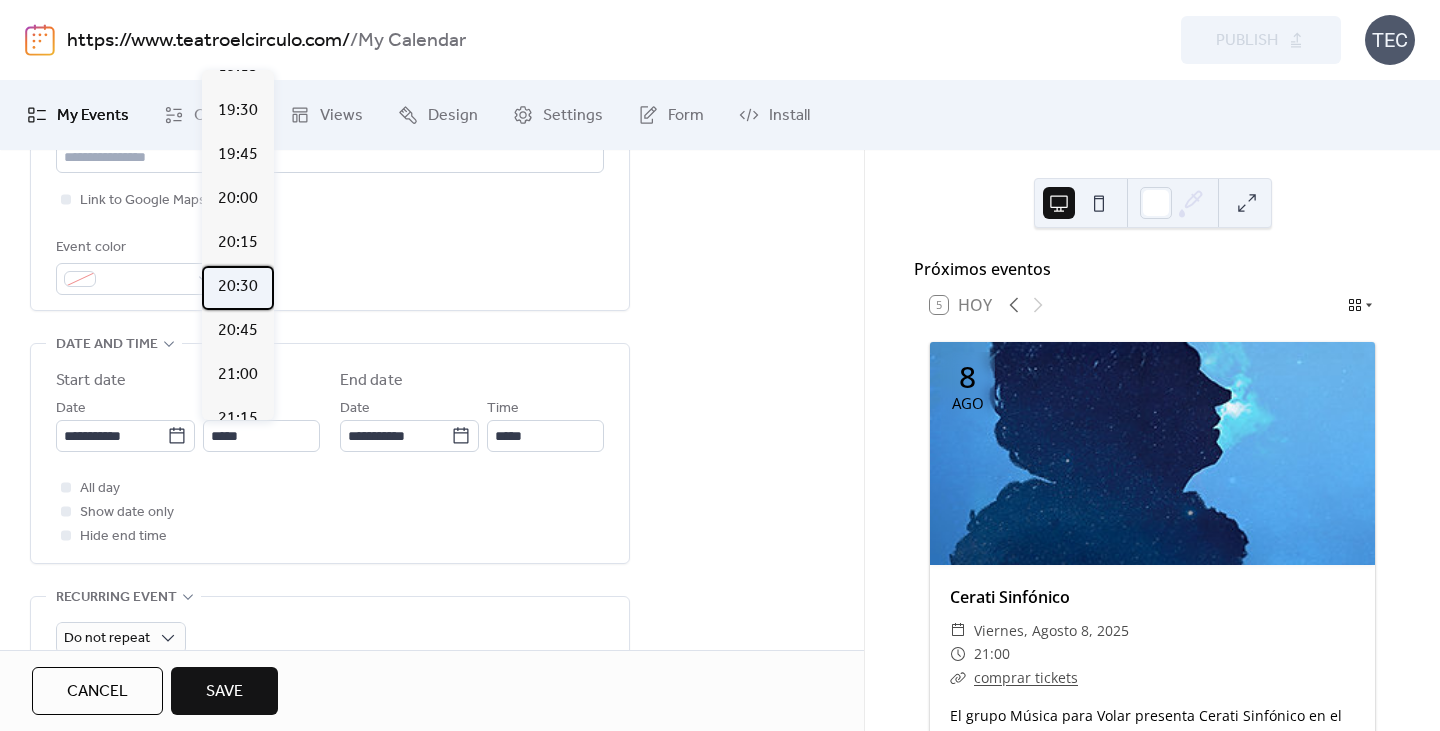 click on "20:30" at bounding box center [238, 287] 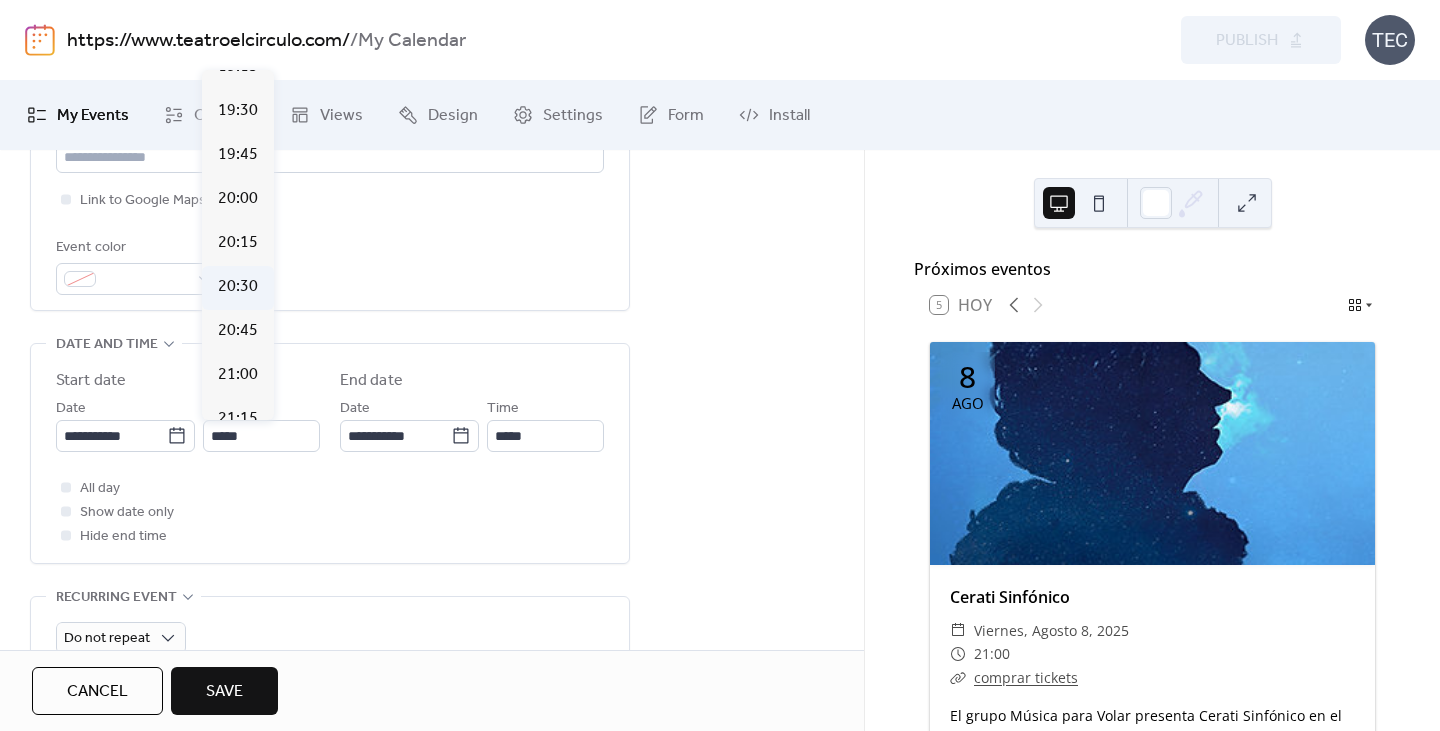 type on "*****" 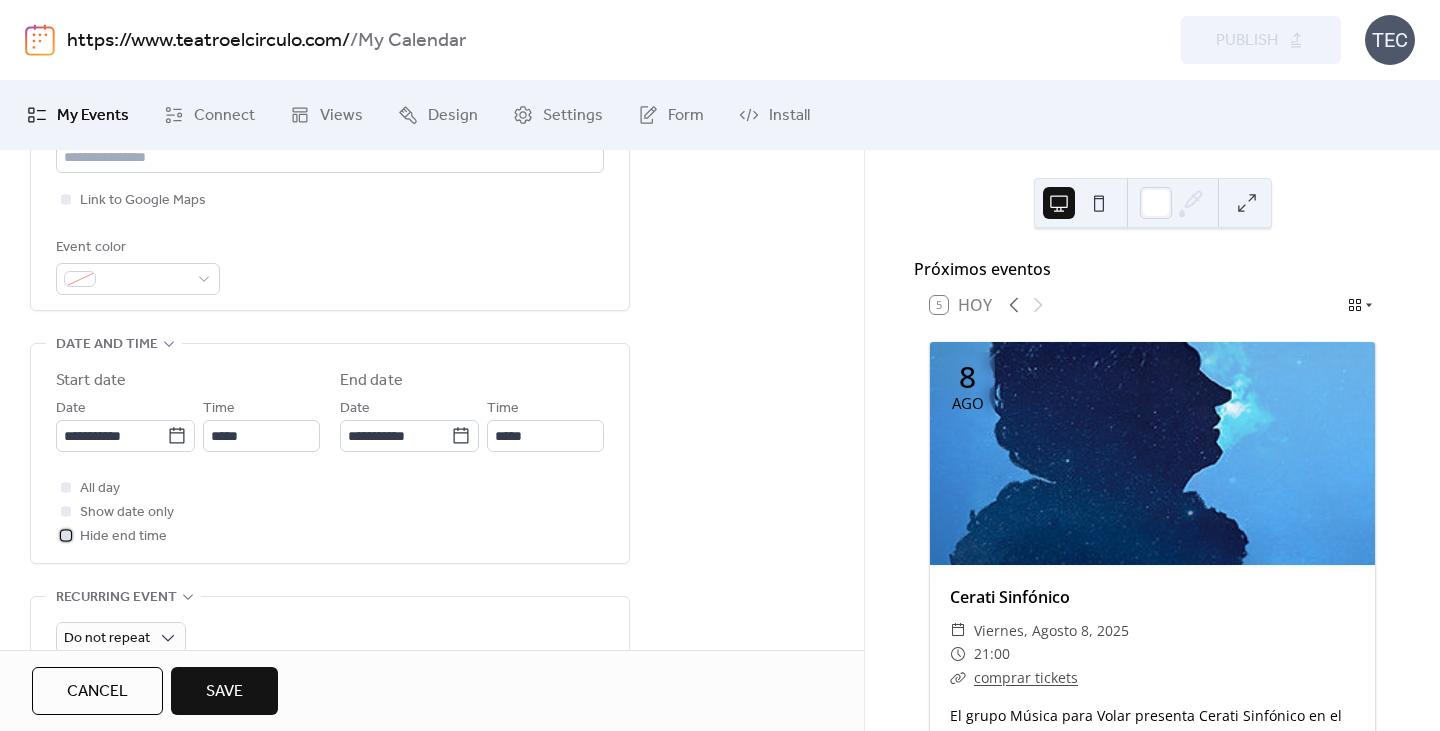 click on "Hide end time" at bounding box center (123, 537) 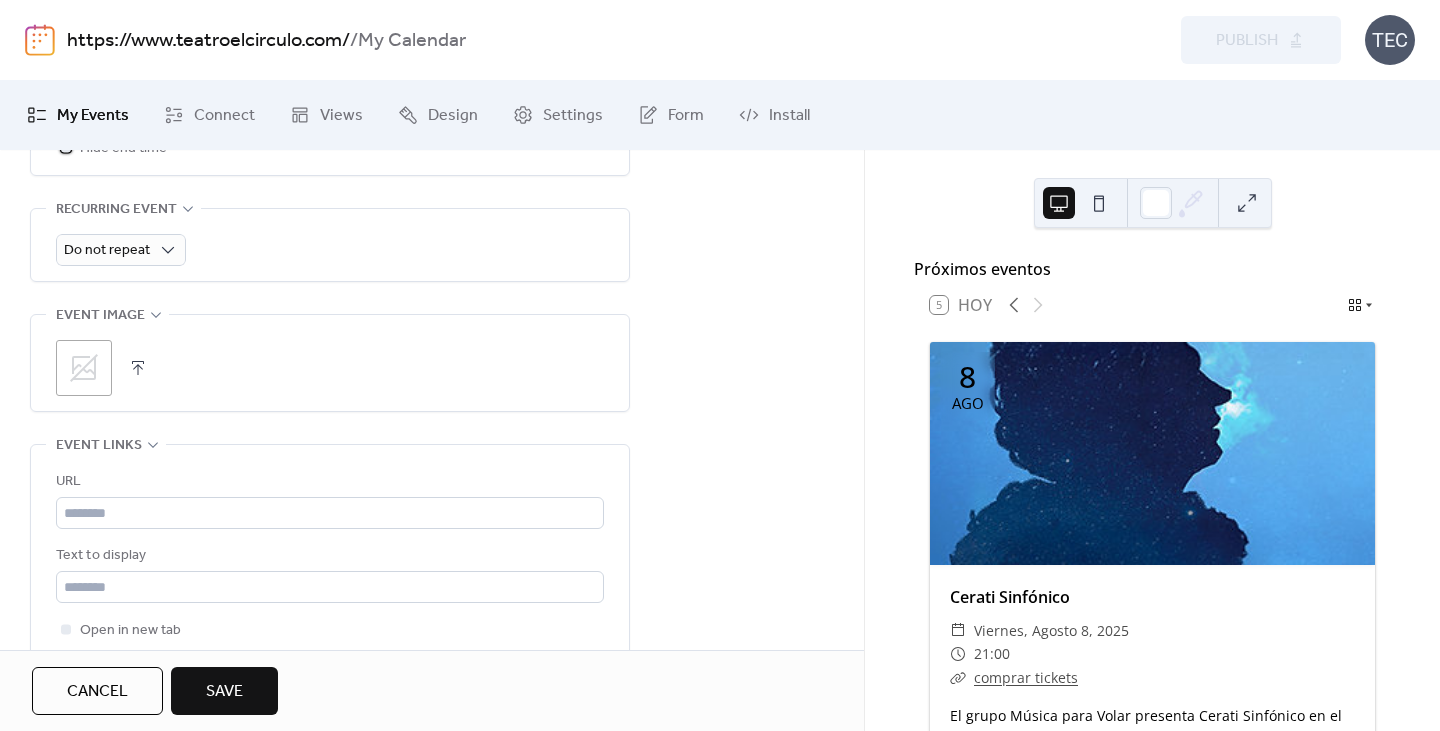 scroll, scrollTop: 900, scrollLeft: 0, axis: vertical 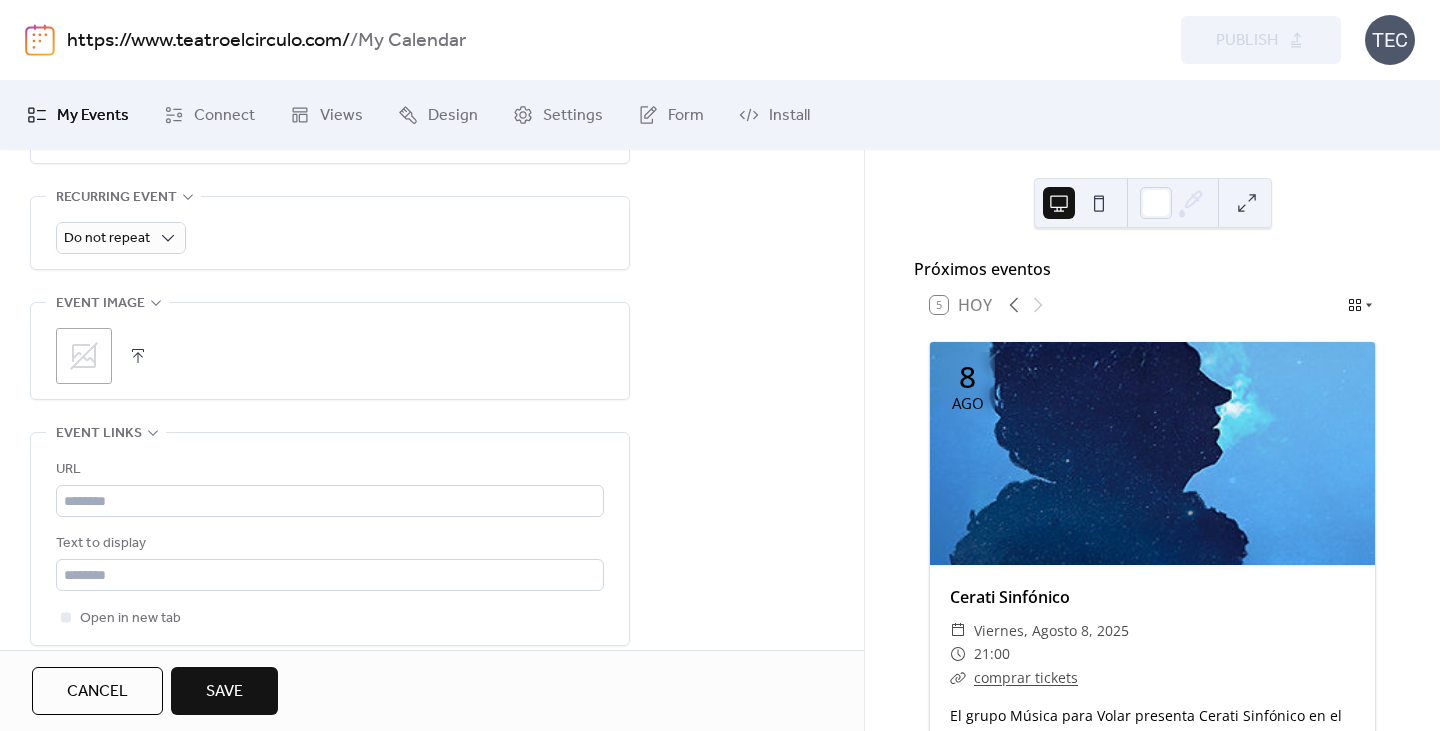click on ";" at bounding box center [84, 356] 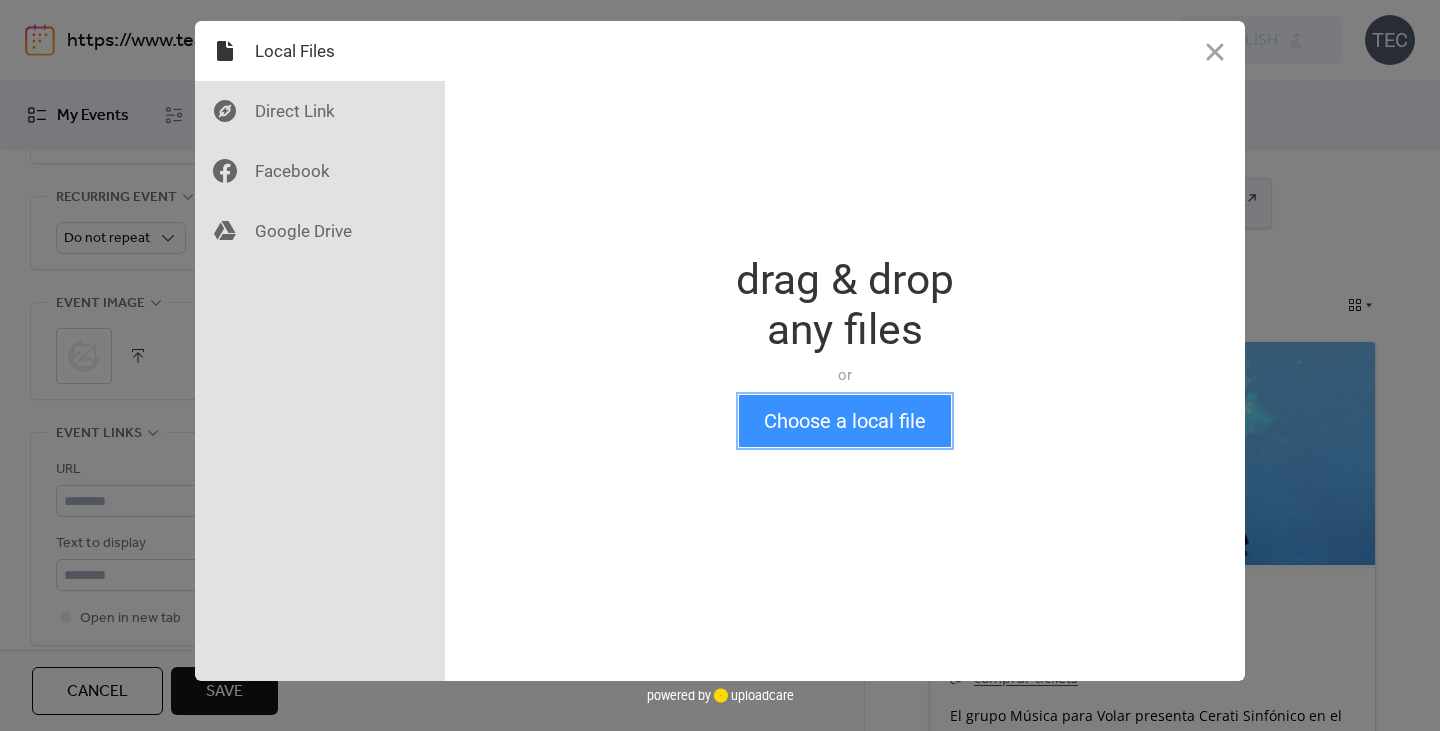 click on "Choose a local file" at bounding box center [845, 421] 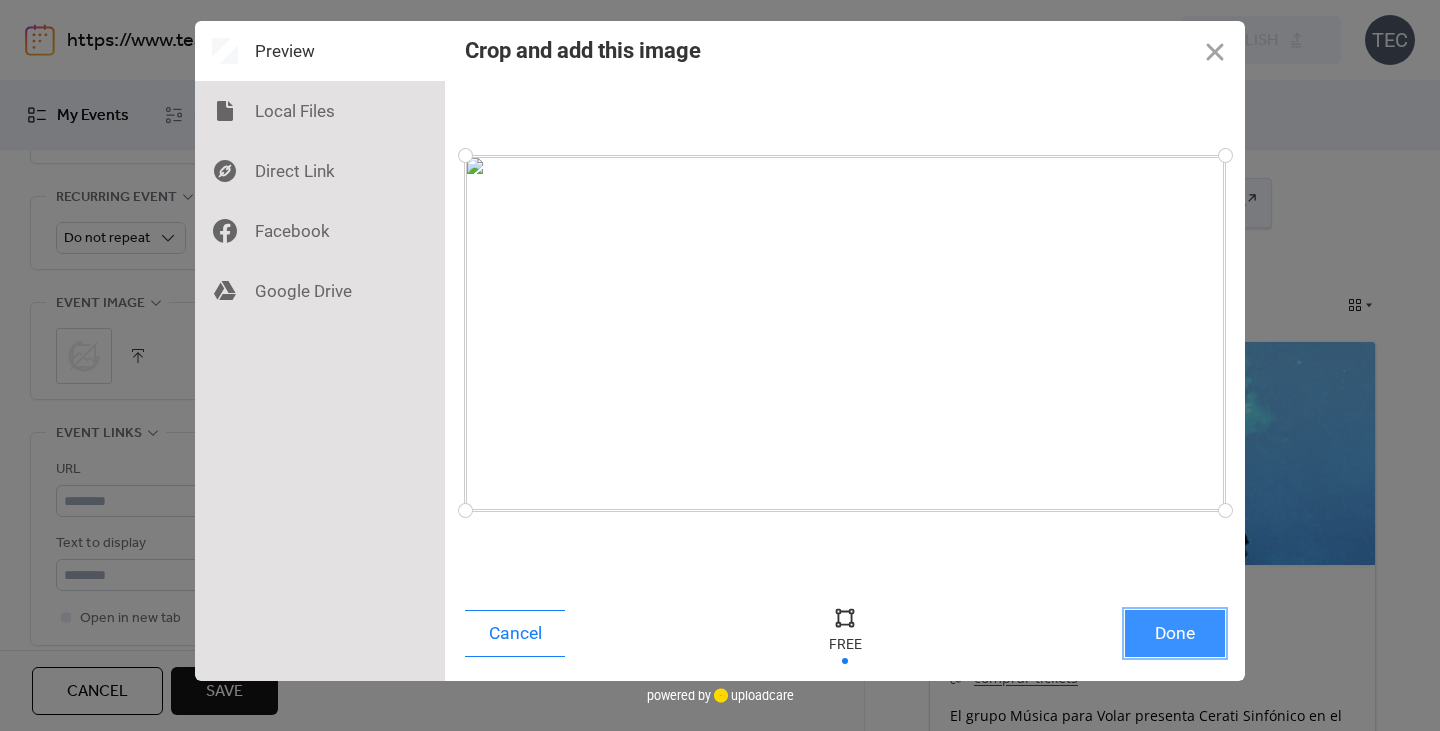 click on "Done" at bounding box center [1175, 633] 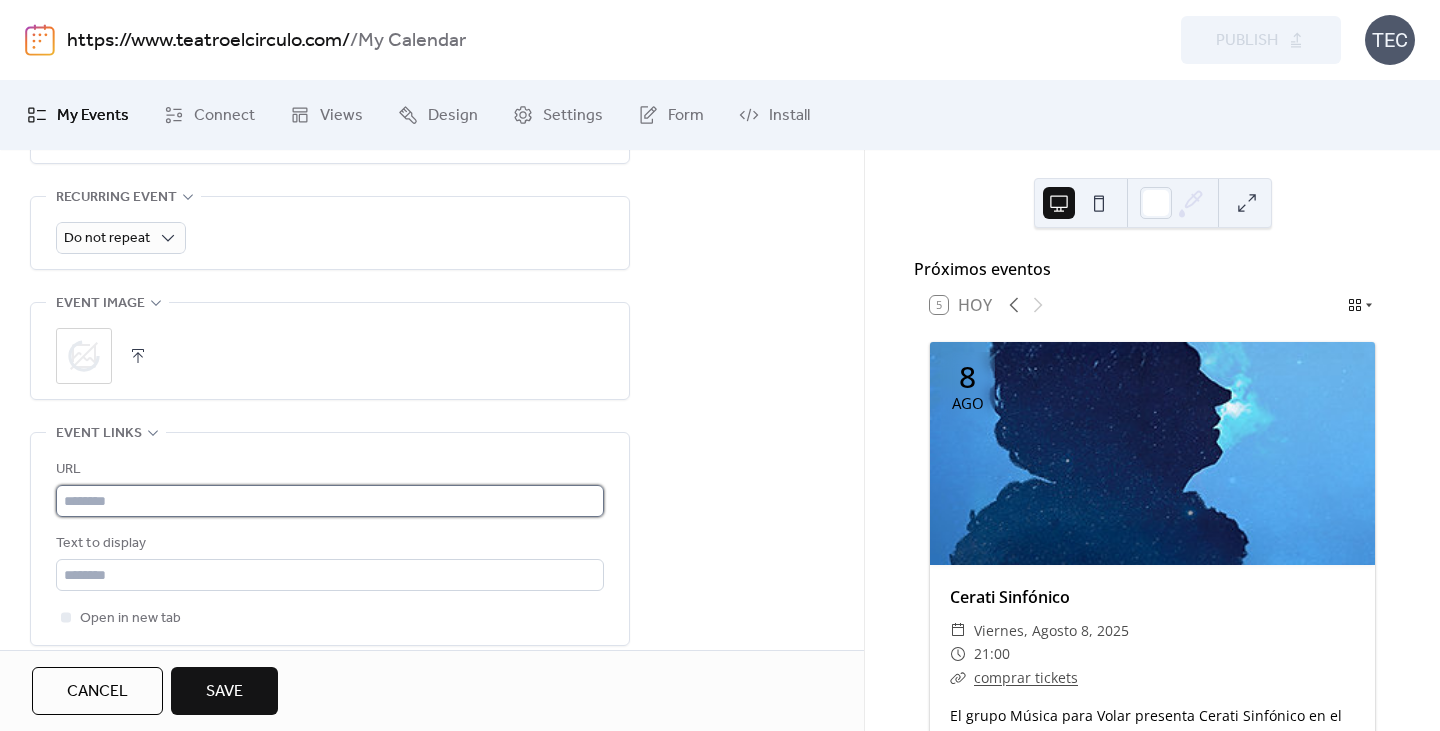 click at bounding box center (330, 501) 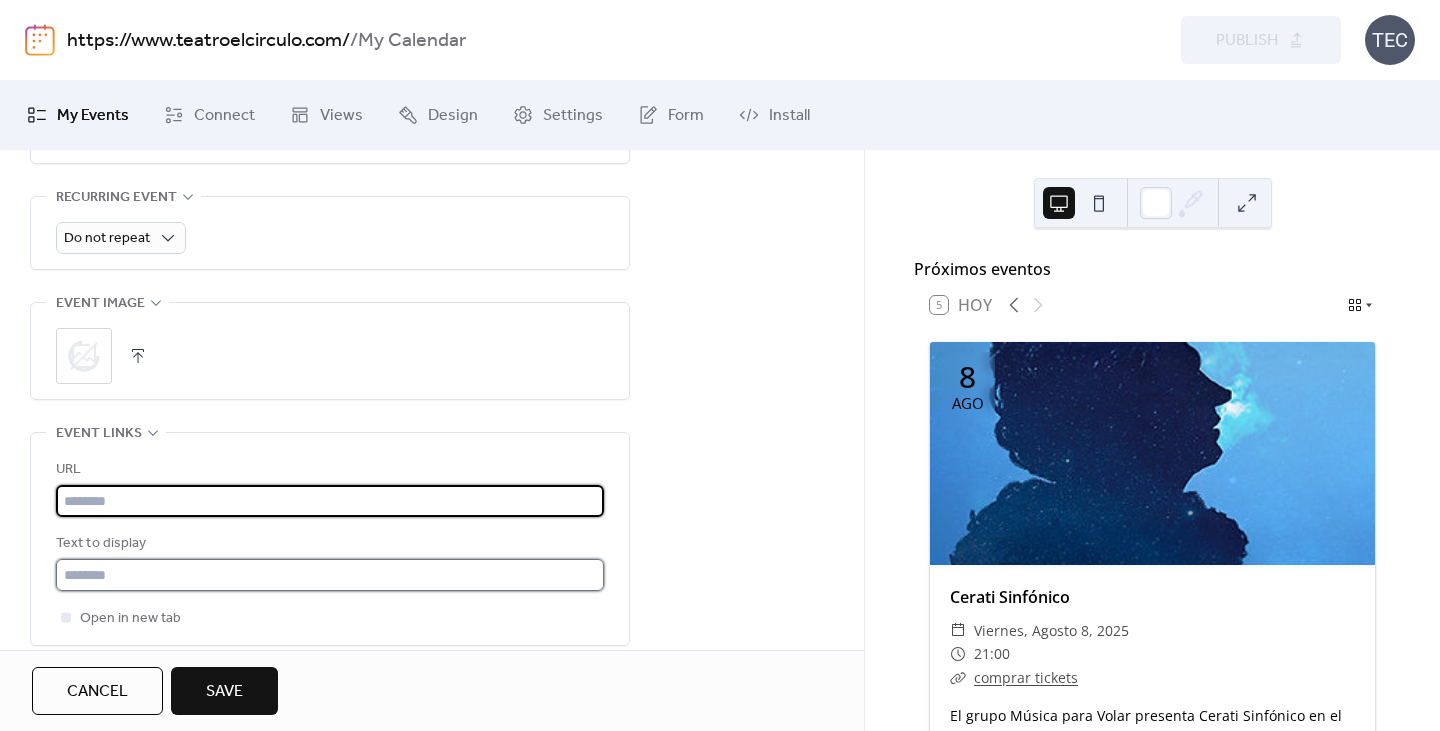 click at bounding box center (330, 575) 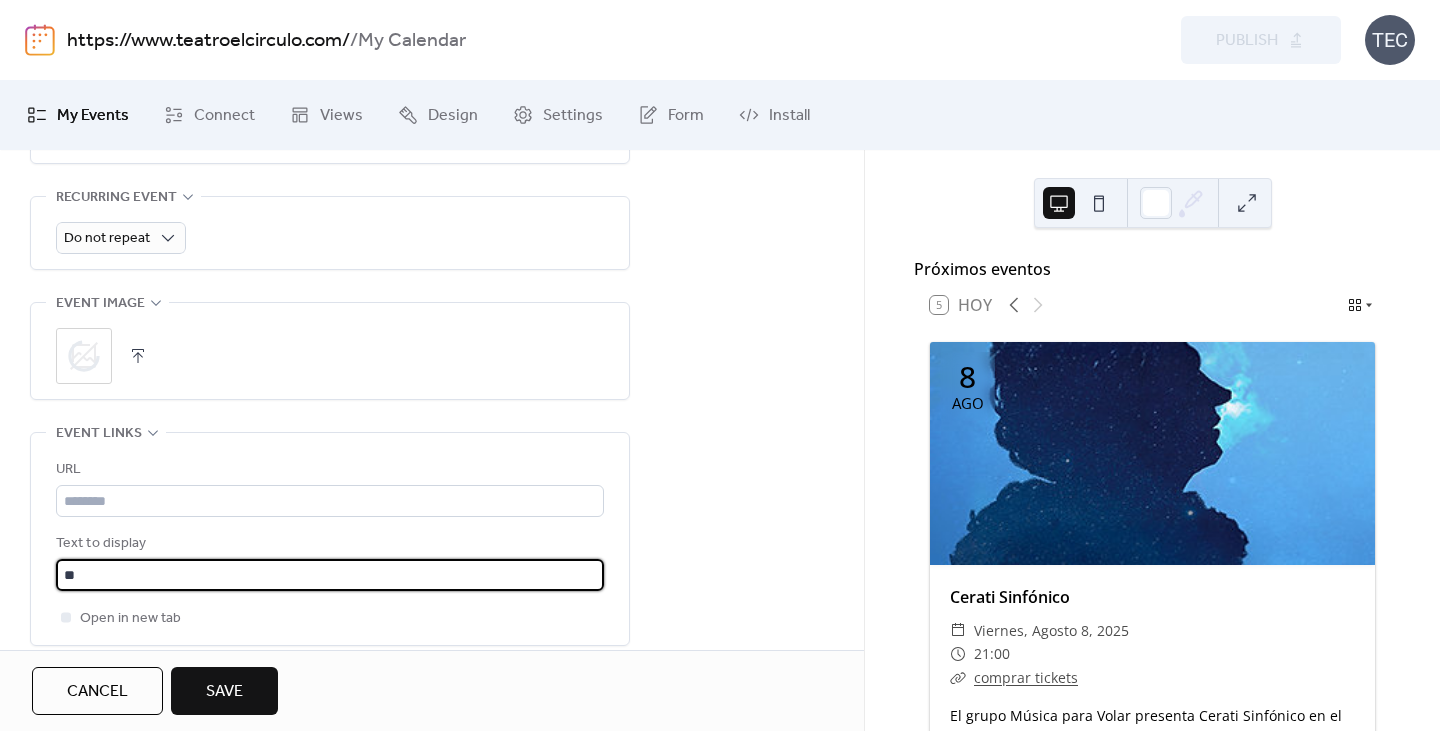 type on "*" 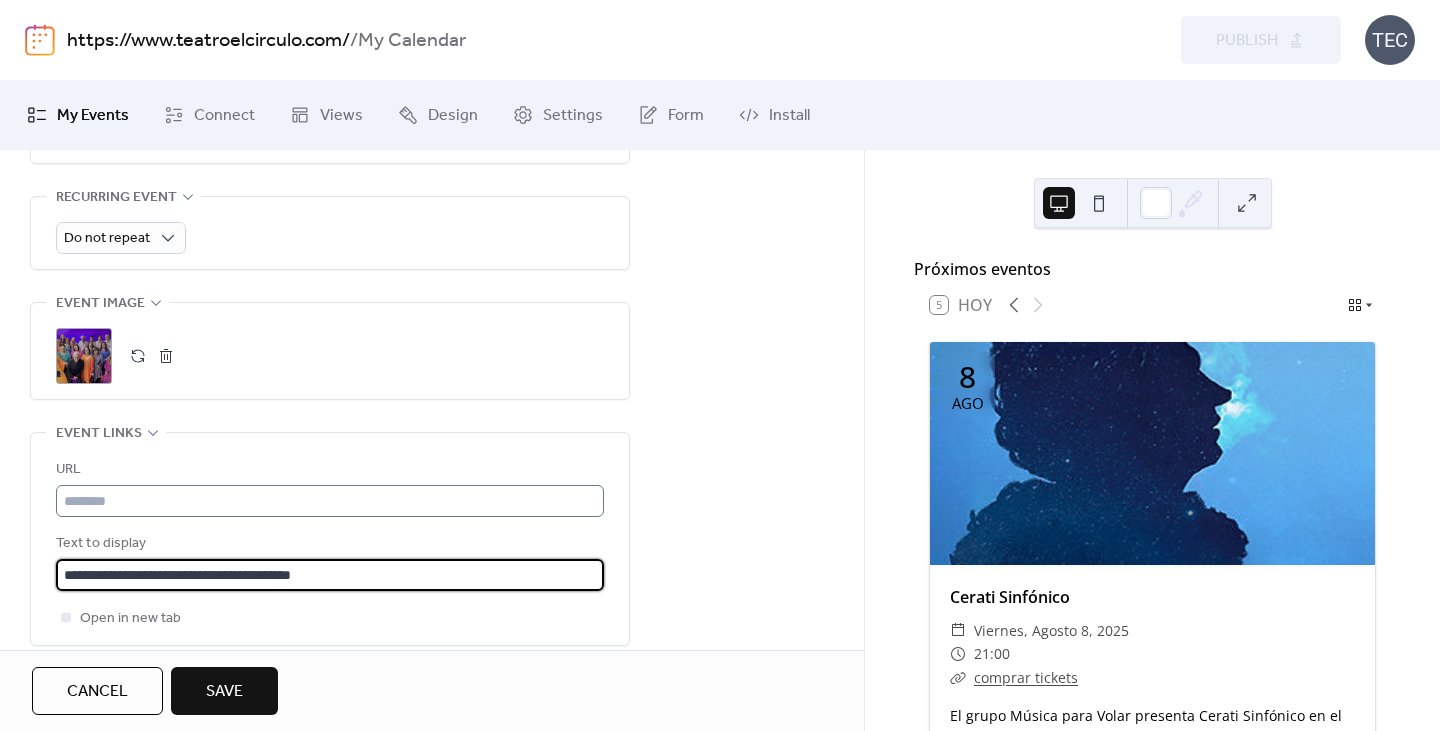 type on "**********" 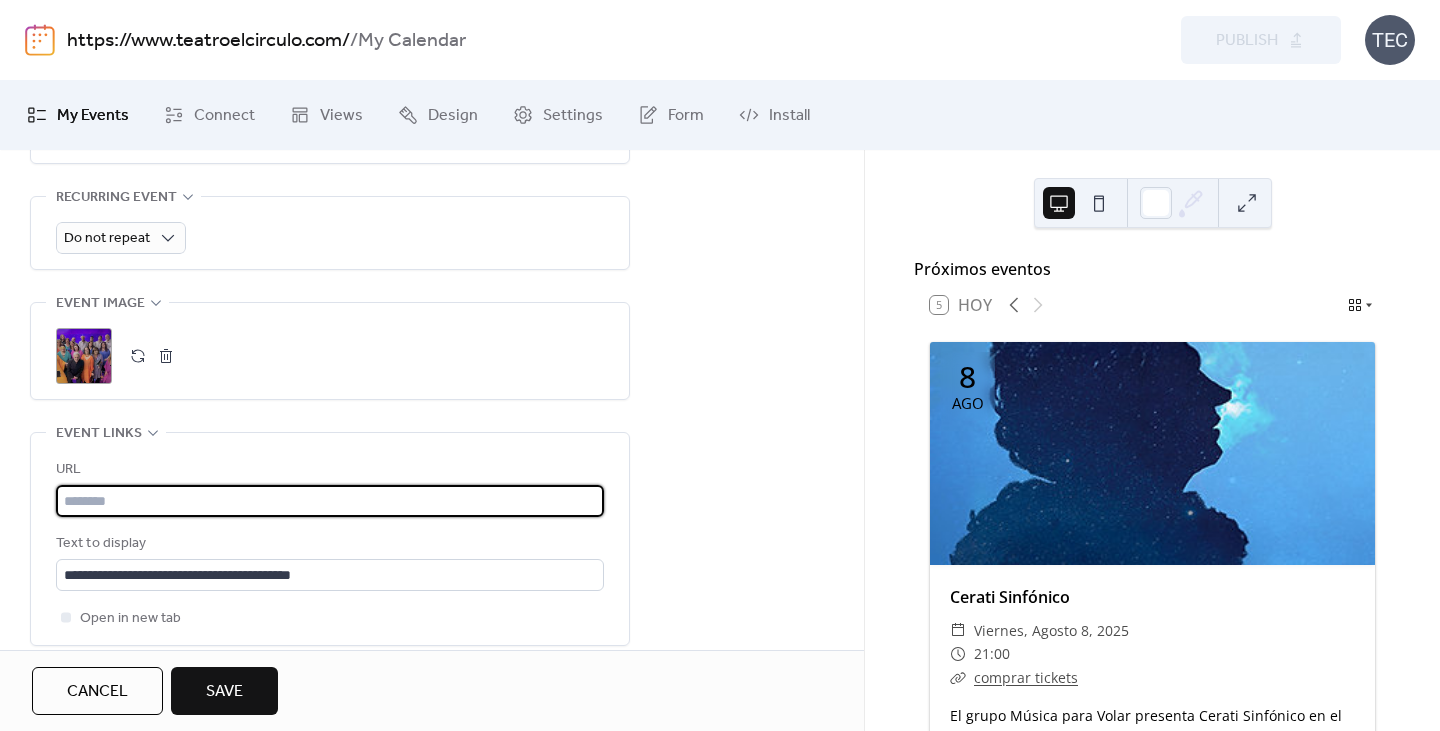 click at bounding box center [330, 501] 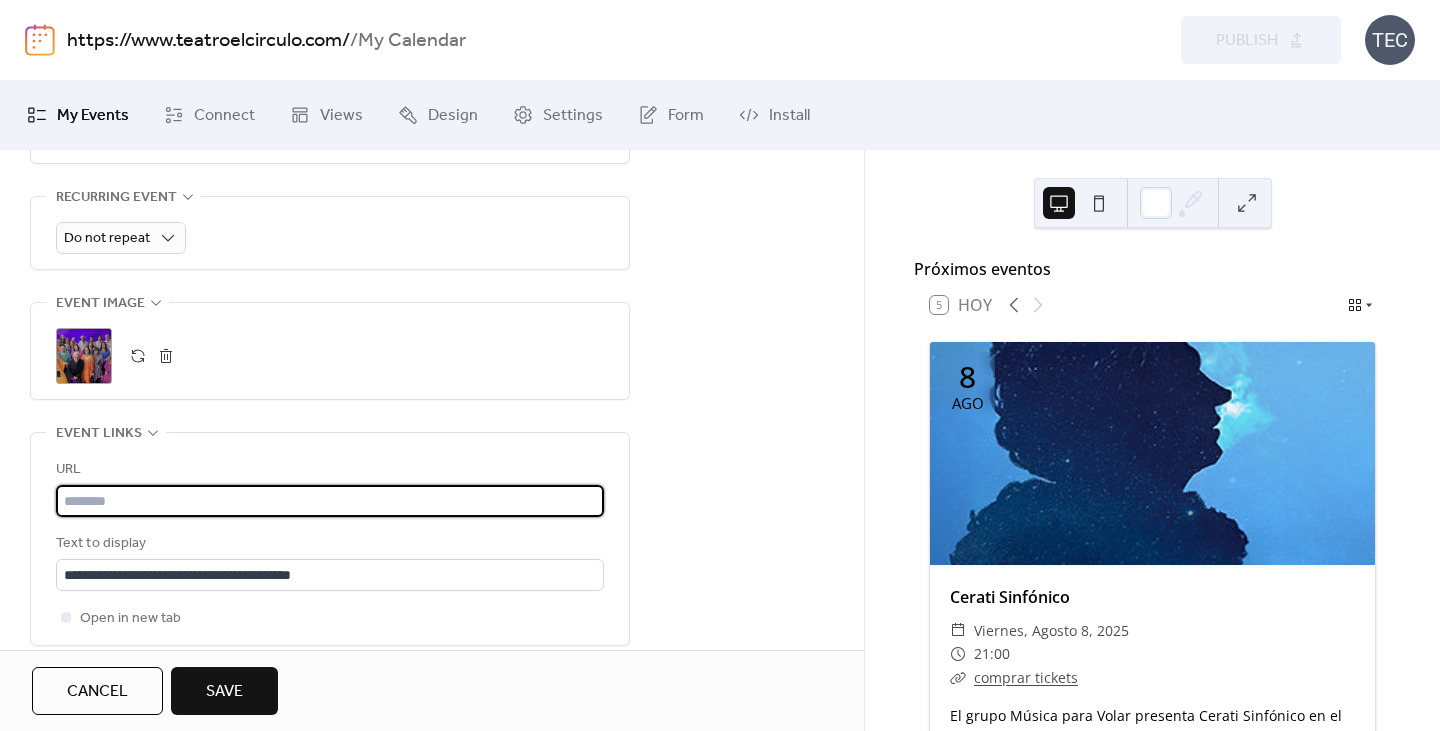 click on "Save" at bounding box center (224, 691) 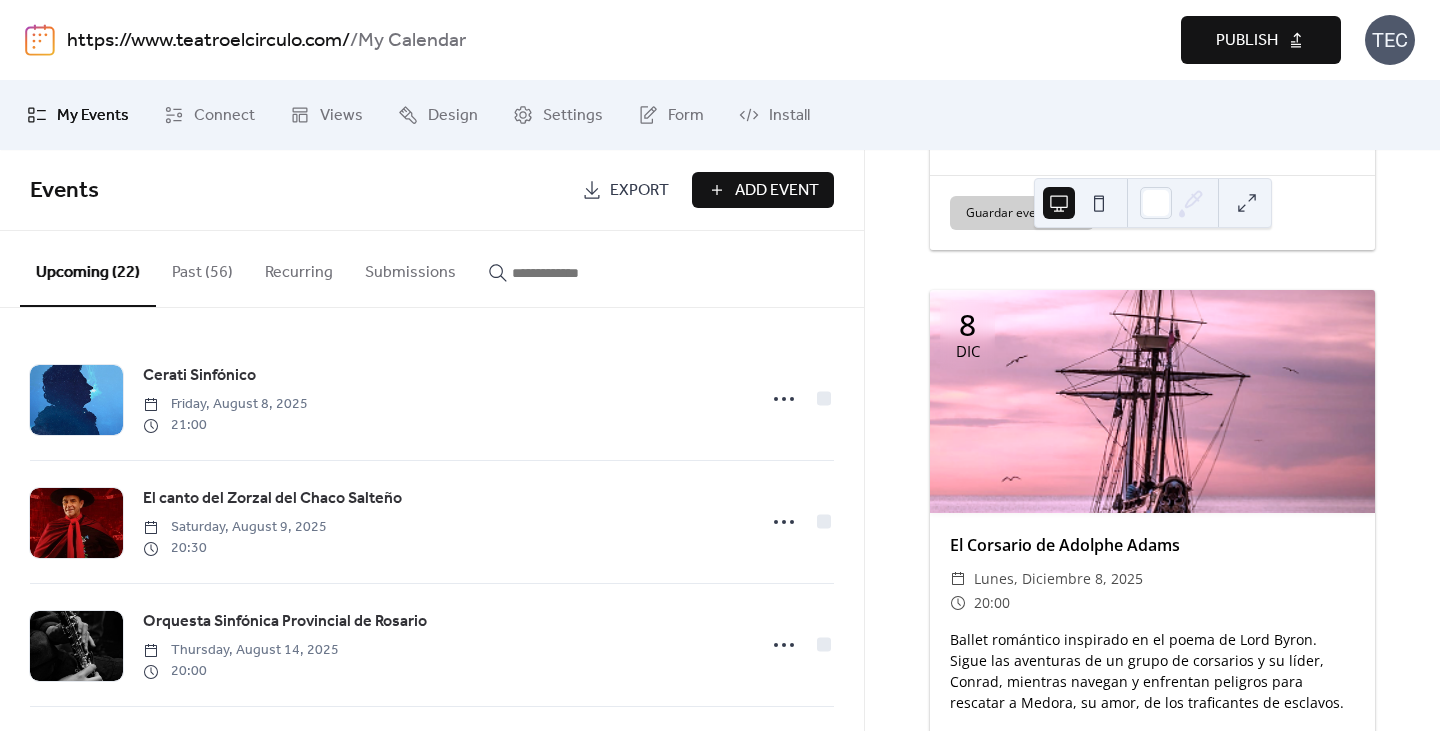 scroll, scrollTop: 12877, scrollLeft: 0, axis: vertical 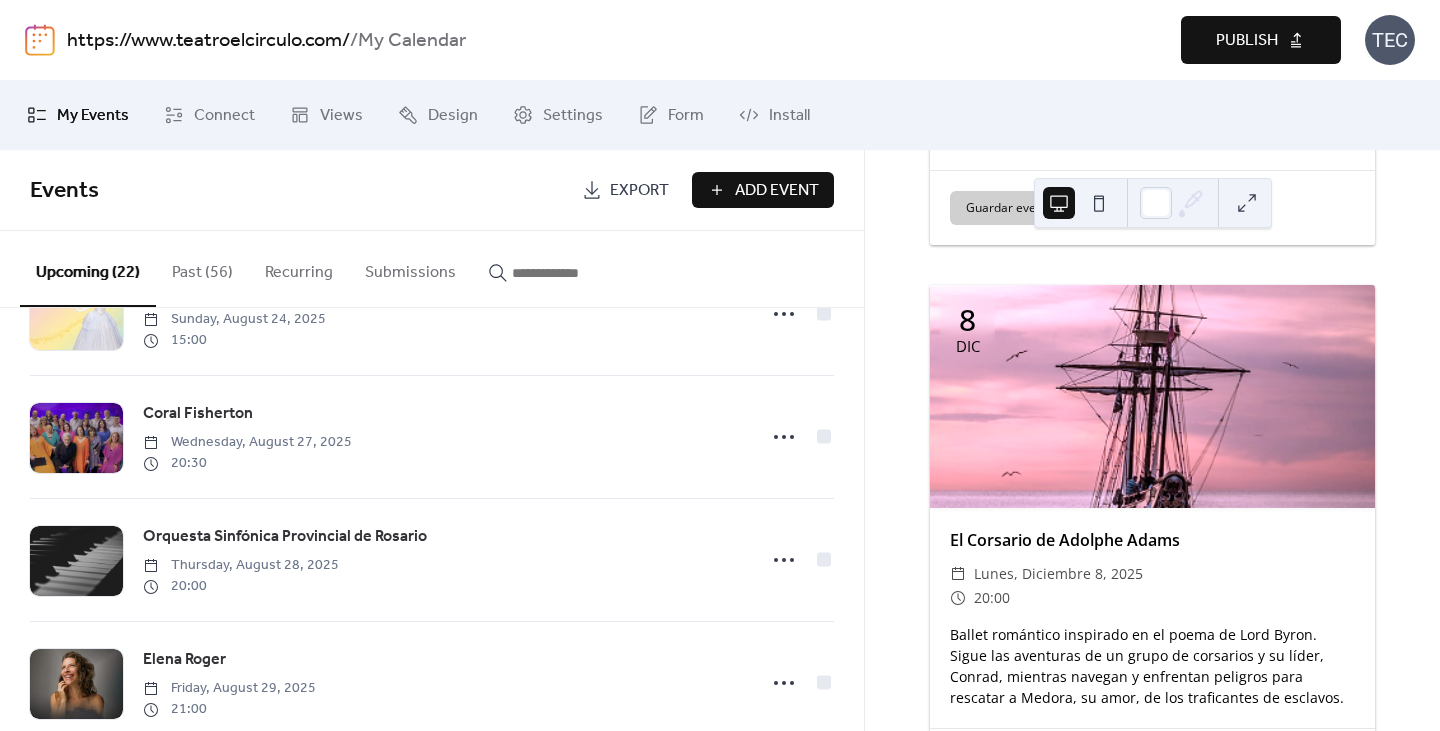 click on "Publish" at bounding box center (1247, 41) 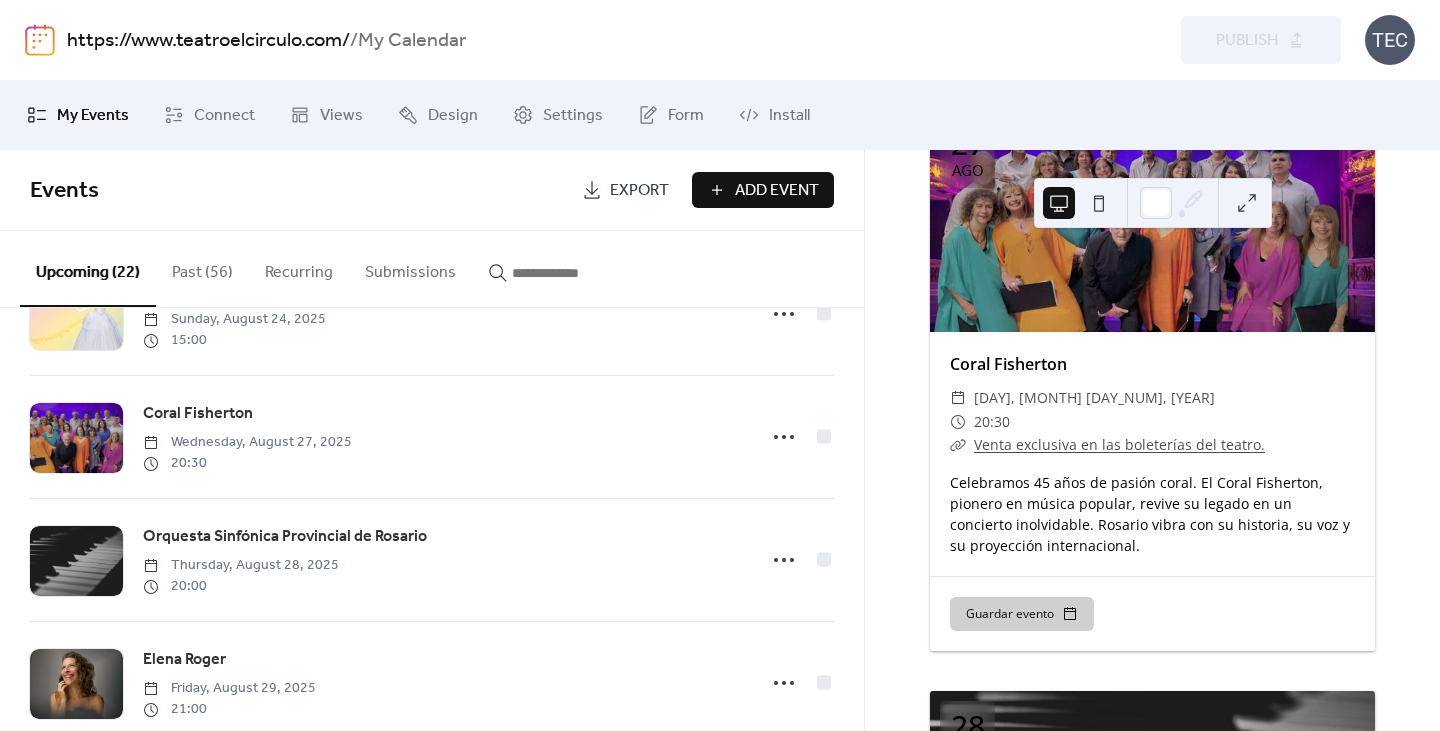 scroll, scrollTop: 3977, scrollLeft: 0, axis: vertical 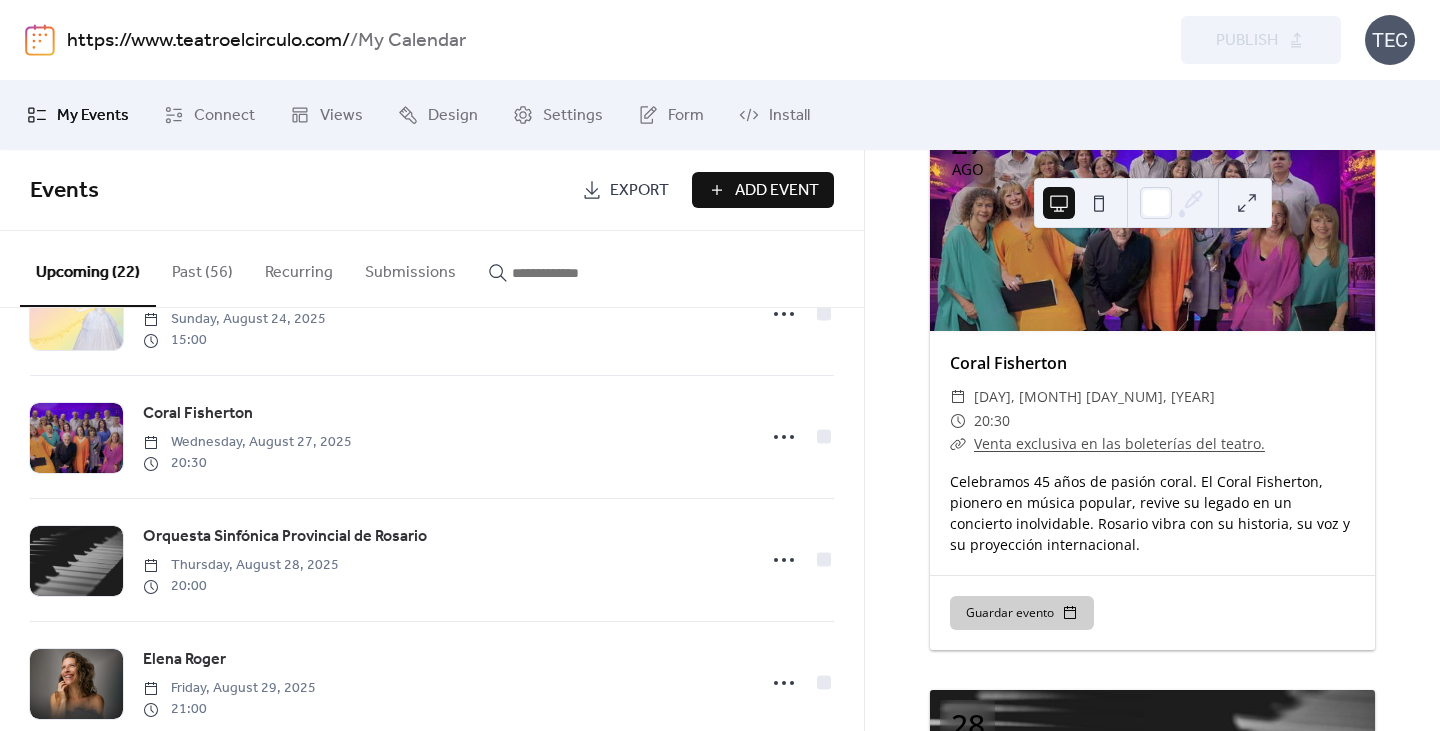 click on "Venta exclusiva en las boleterías del teatro." at bounding box center (1119, 443) 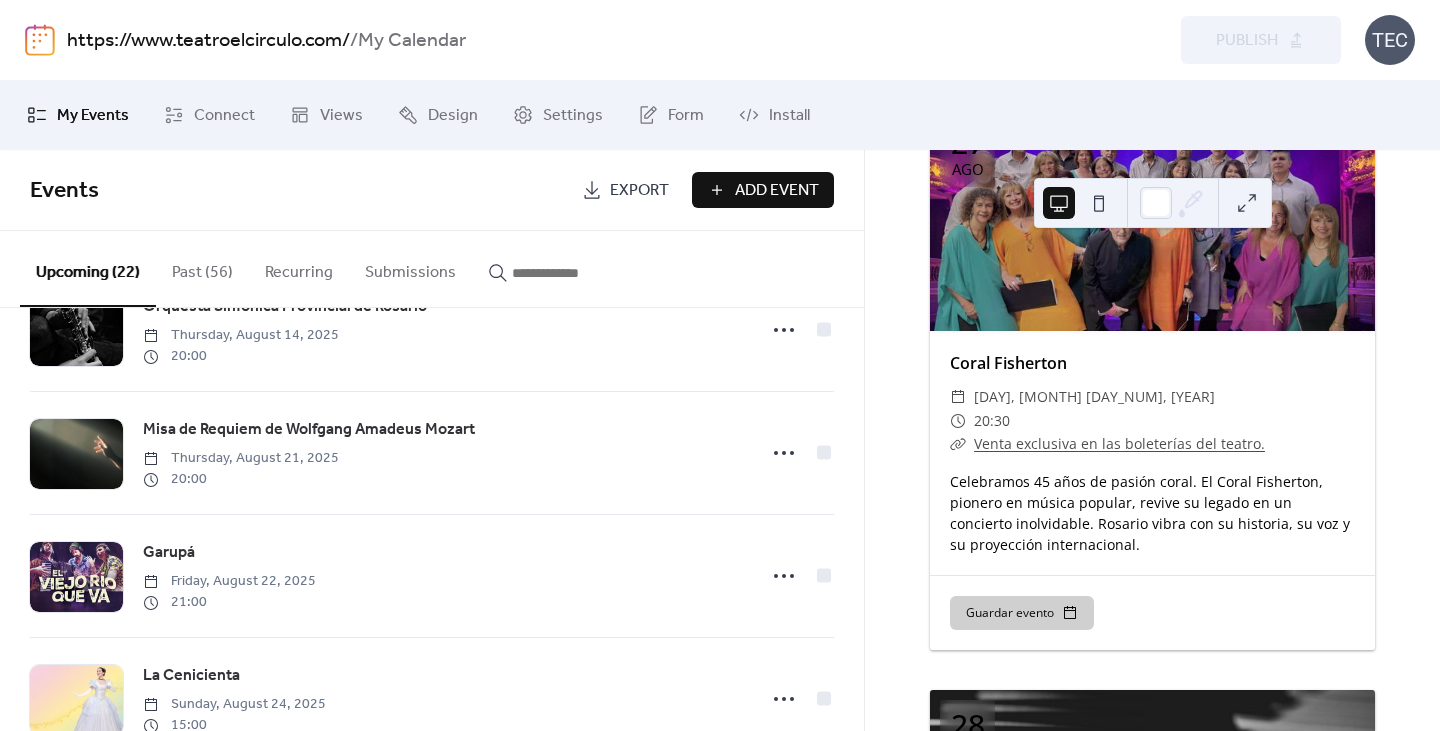 scroll, scrollTop: 300, scrollLeft: 0, axis: vertical 